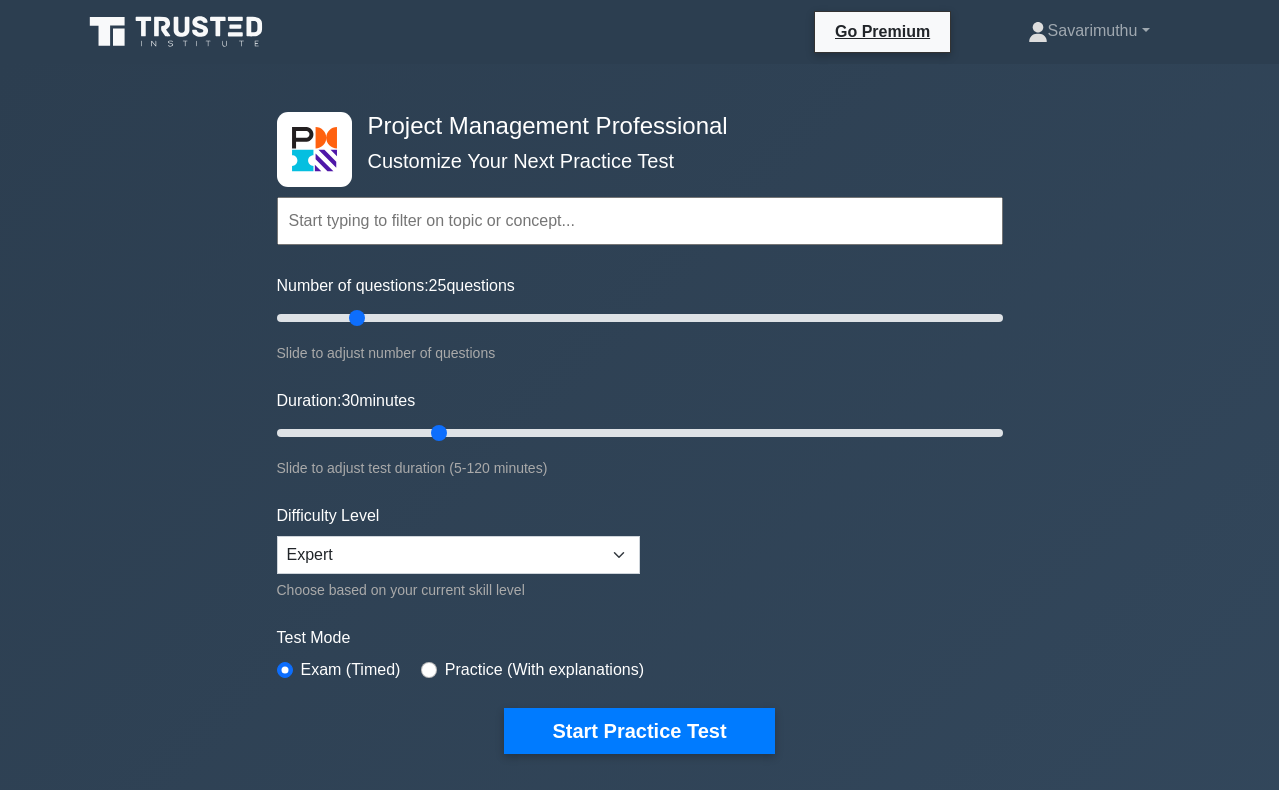 scroll, scrollTop: 7605, scrollLeft: 0, axis: vertical 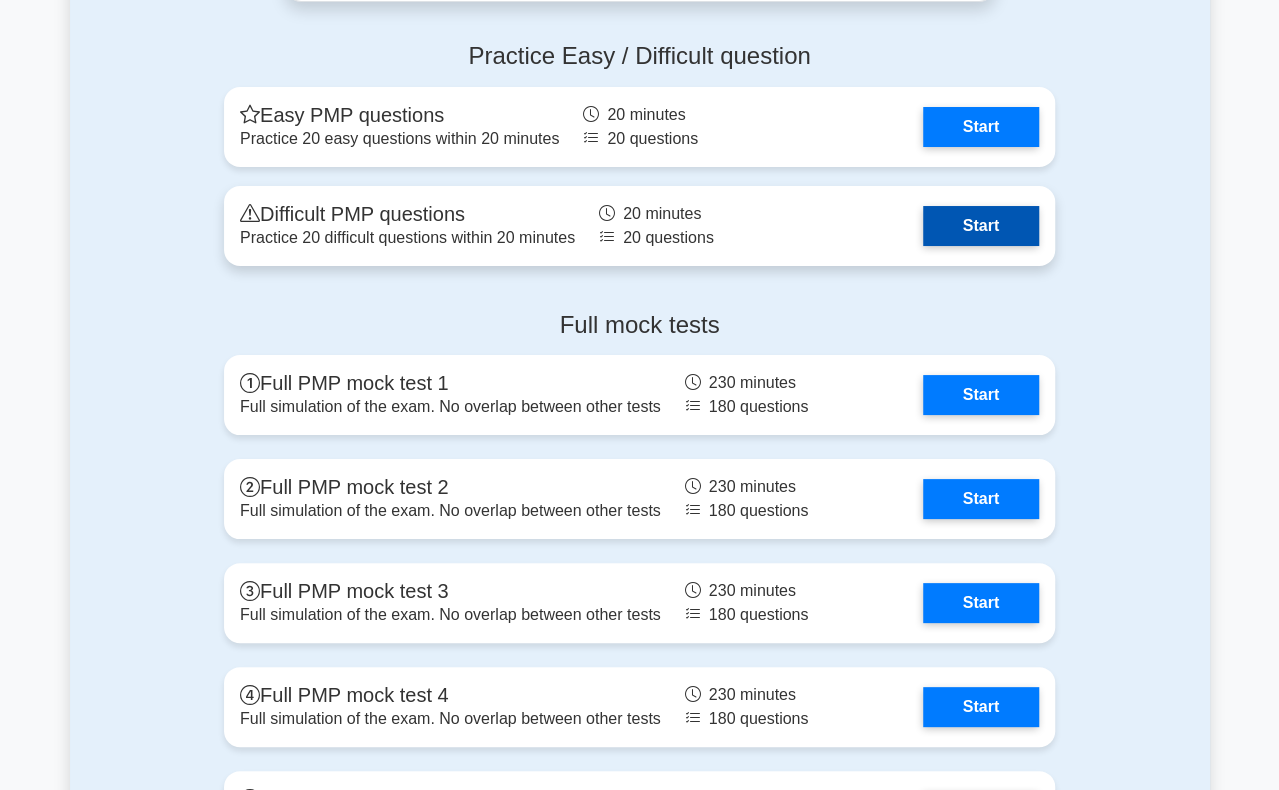 click on "Start" at bounding box center (981, 226) 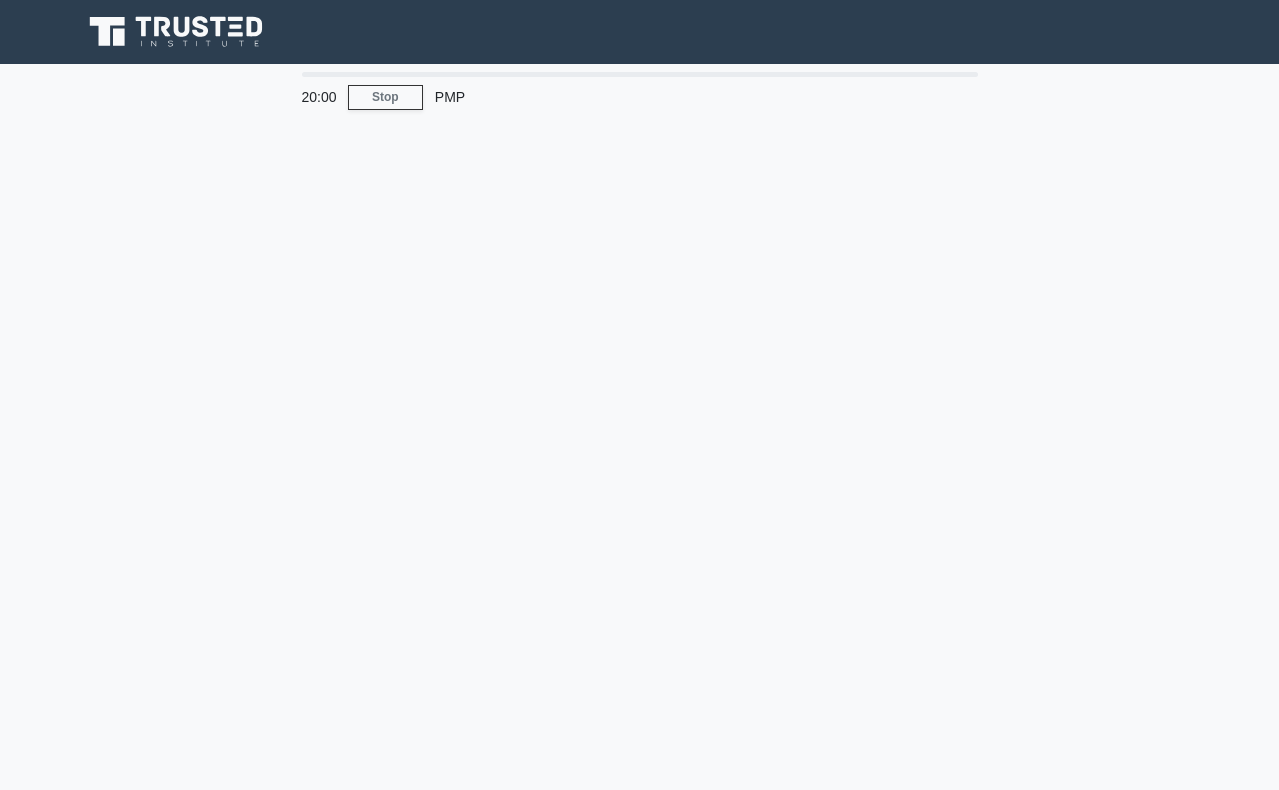 scroll, scrollTop: 0, scrollLeft: 0, axis: both 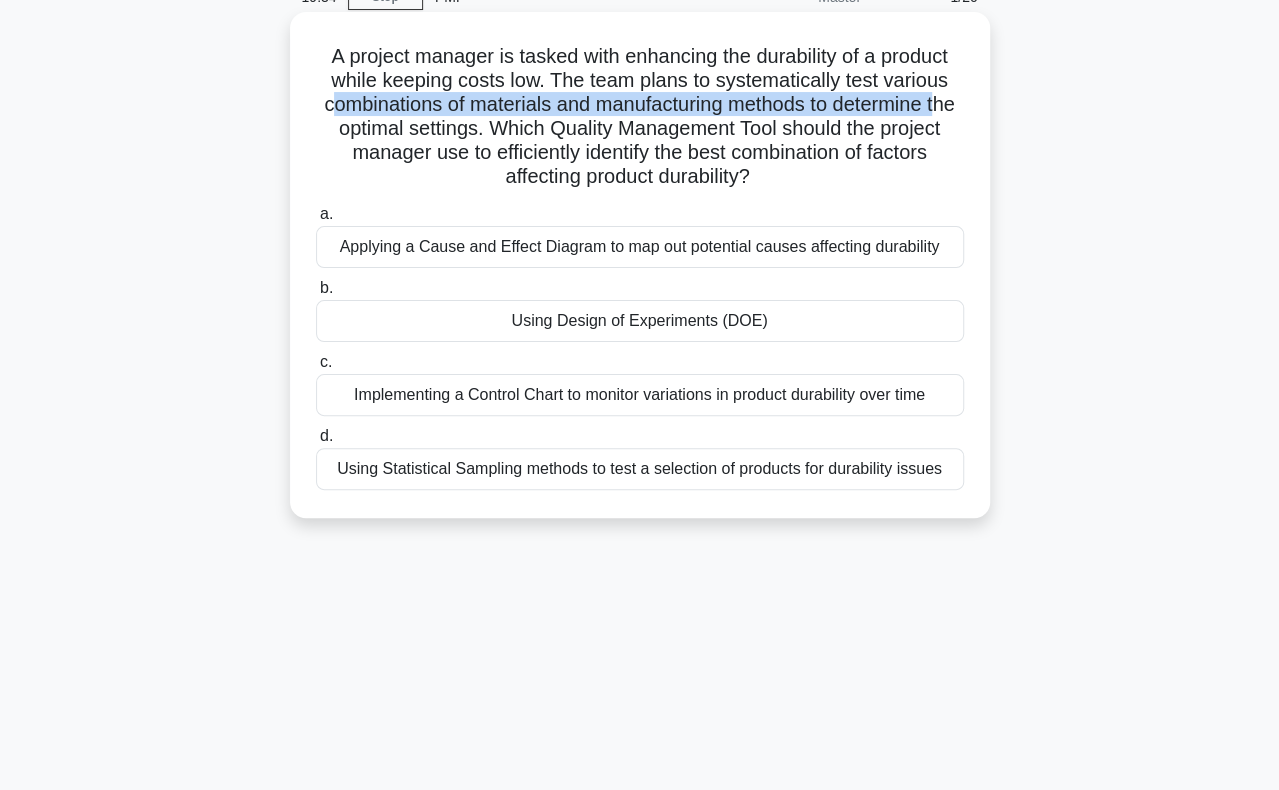 drag, startPoint x: 336, startPoint y: 101, endPoint x: 348, endPoint y: 127, distance: 28.635643 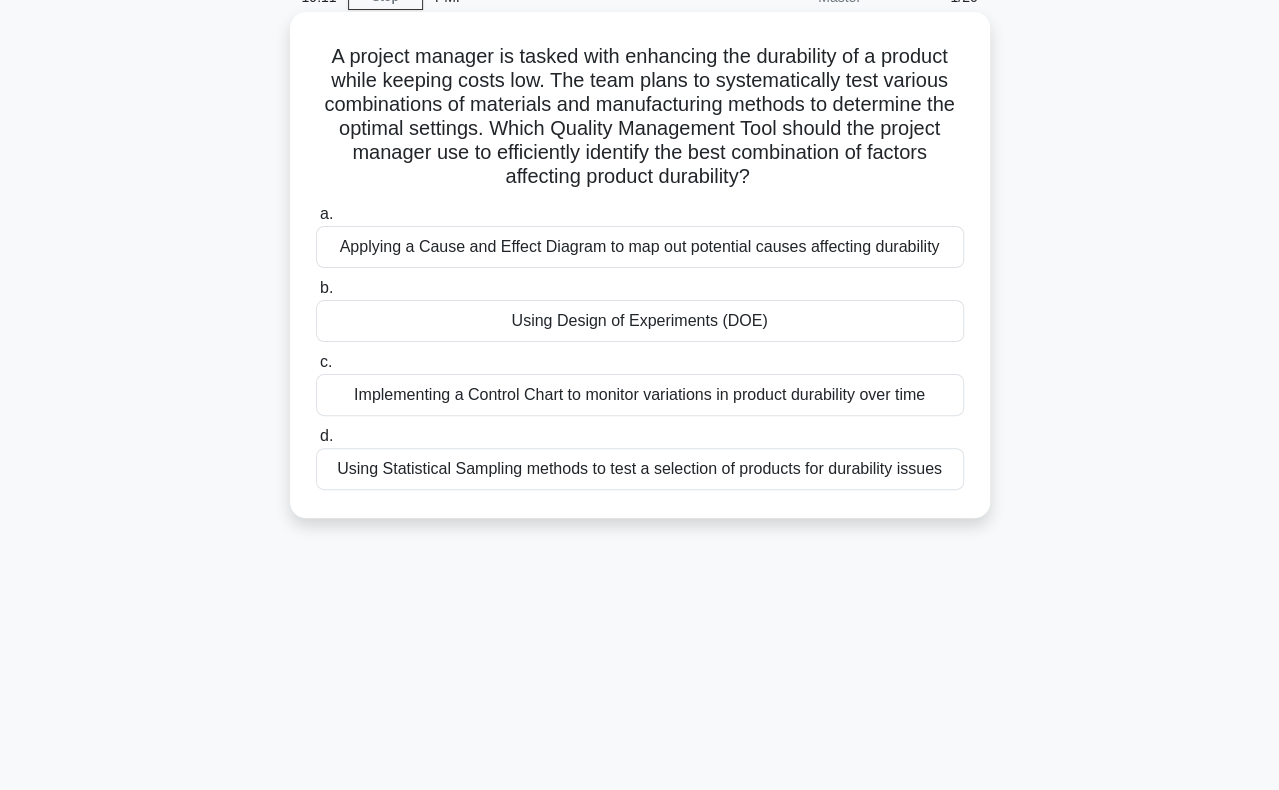 click on "Using Design of Experiments (DOE)" at bounding box center [640, 321] 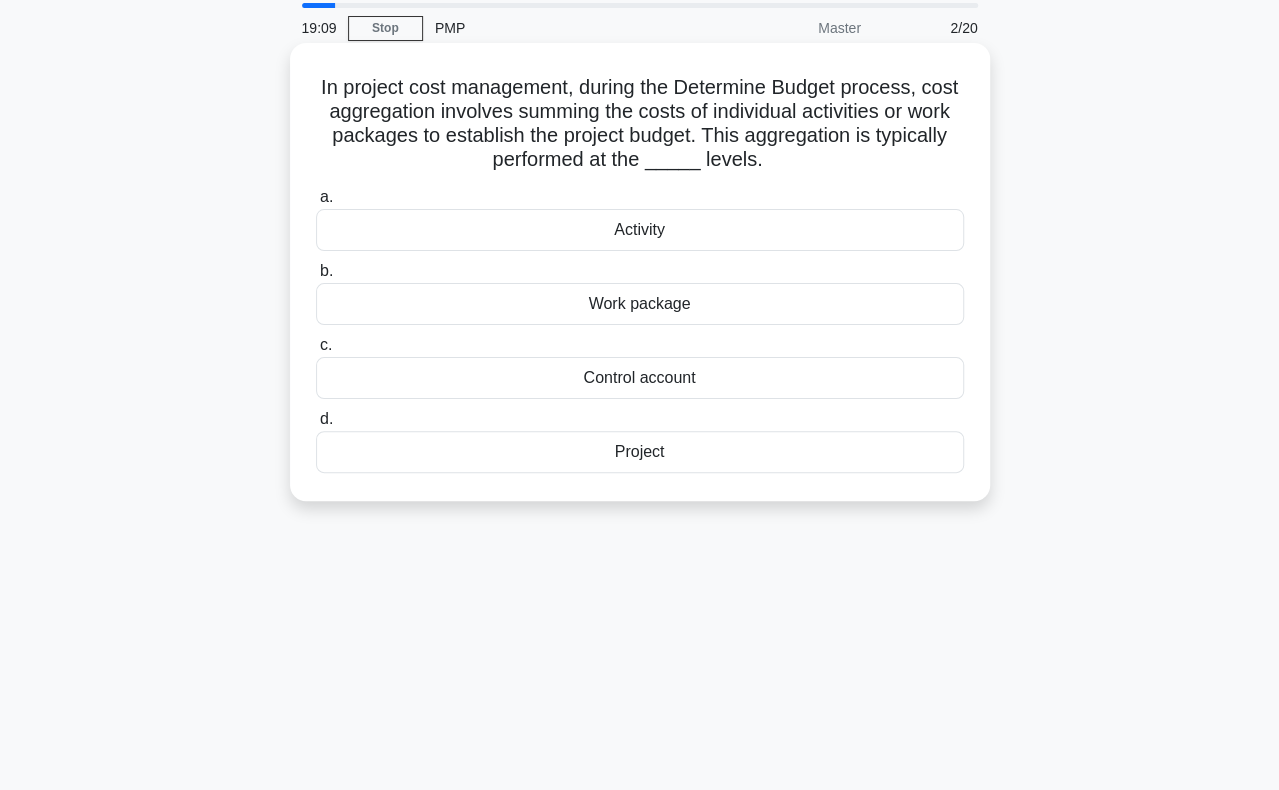scroll, scrollTop: 100, scrollLeft: 0, axis: vertical 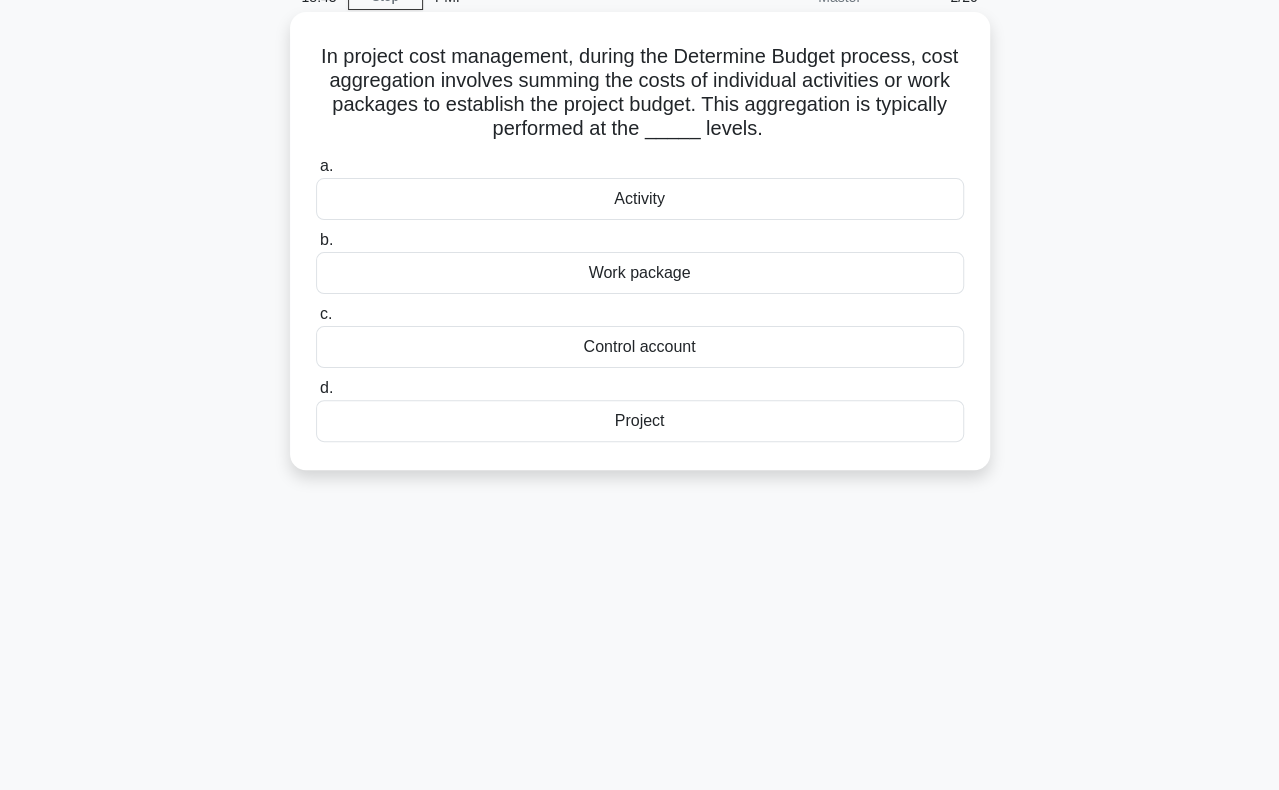 click on "Control account" at bounding box center (640, 347) 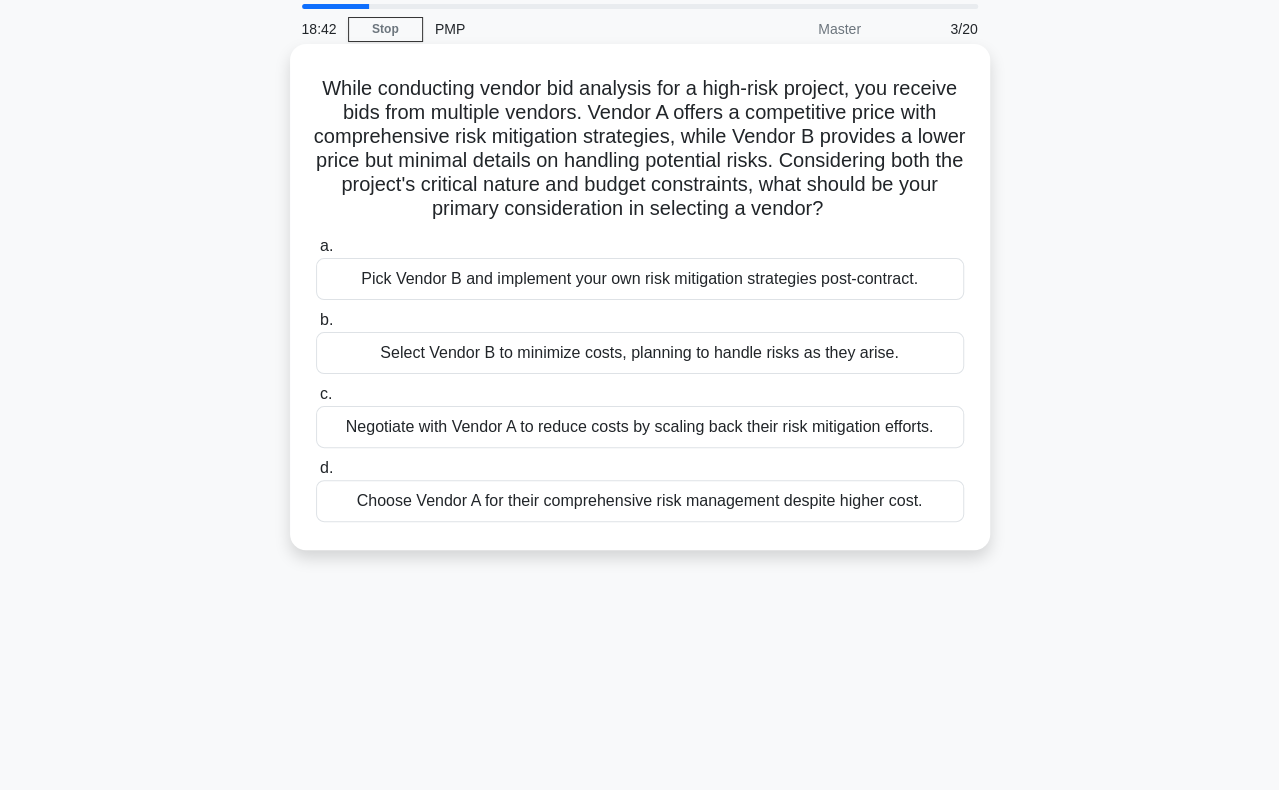 scroll, scrollTop: 100, scrollLeft: 0, axis: vertical 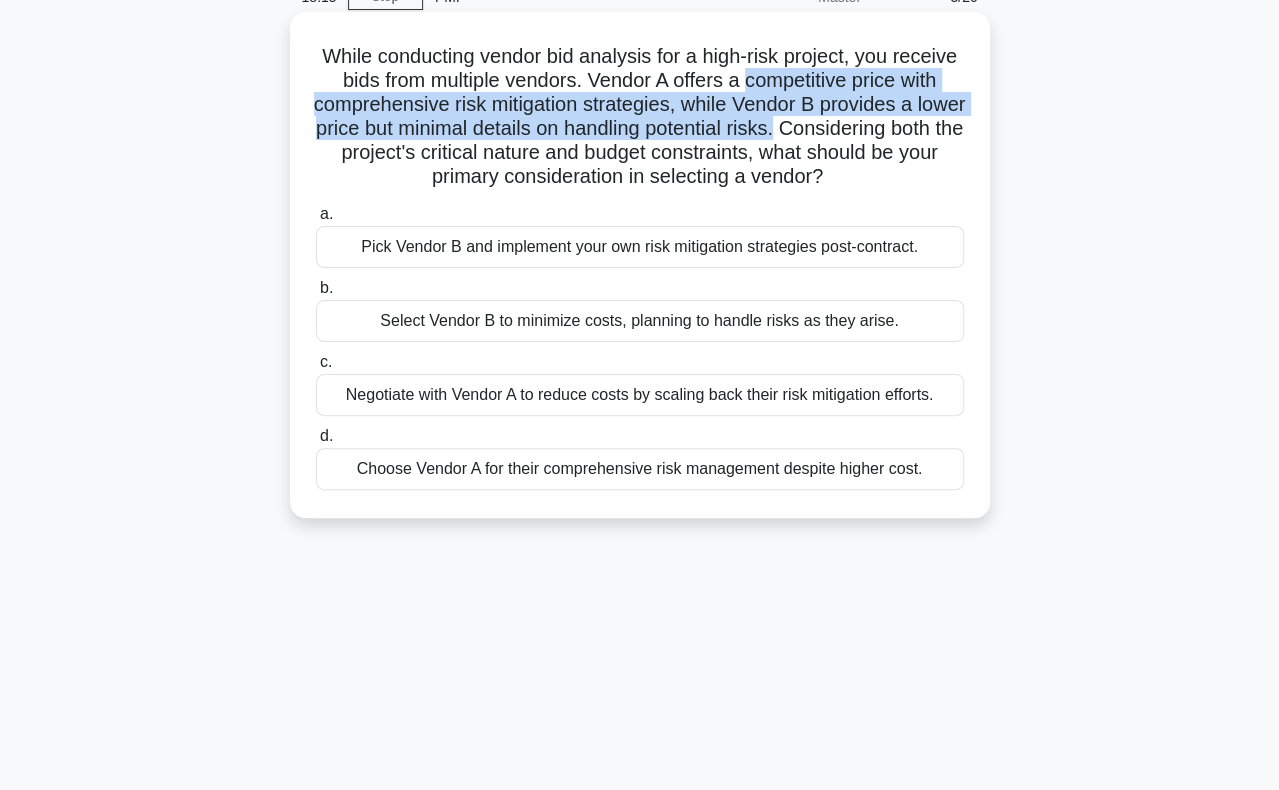 drag, startPoint x: 809, startPoint y: 86, endPoint x: 912, endPoint y: 131, distance: 112.40107 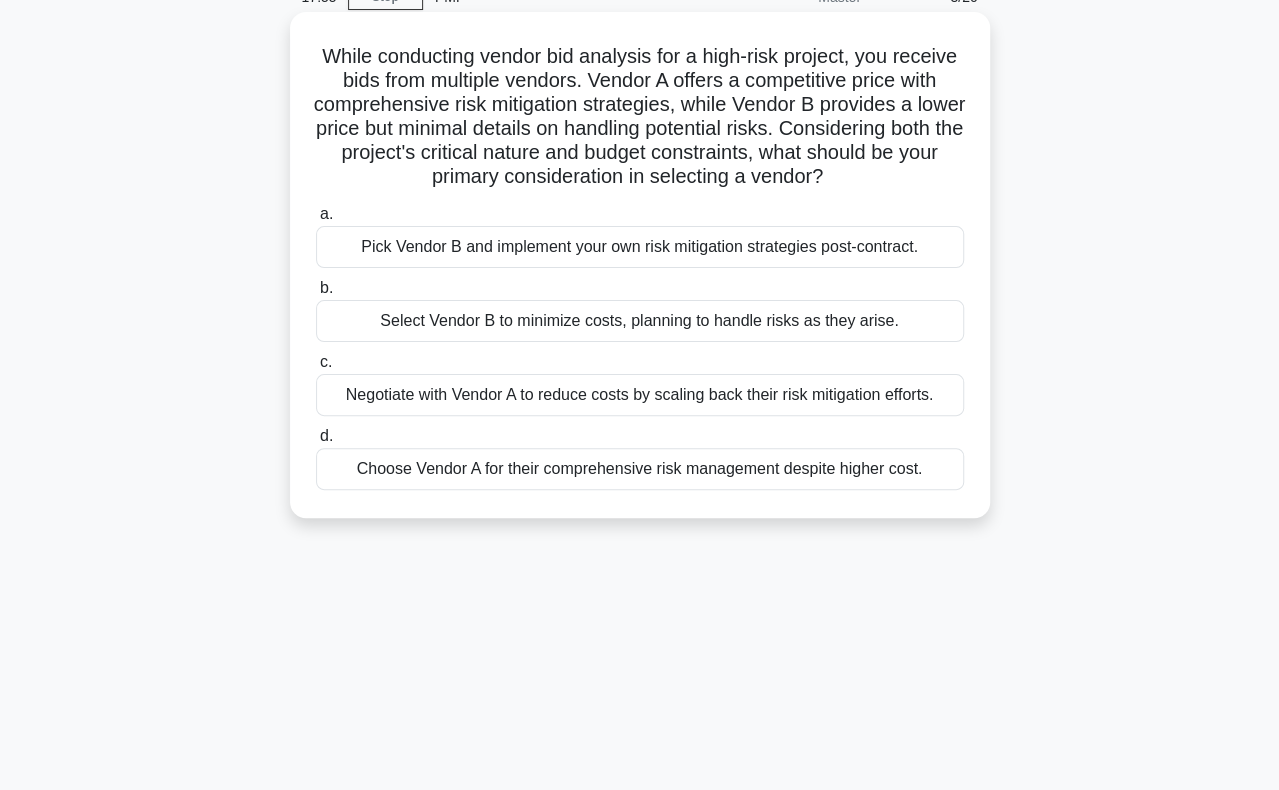 click on "Choose Vendor A for their comprehensive risk management despite higher cost." at bounding box center [640, 469] 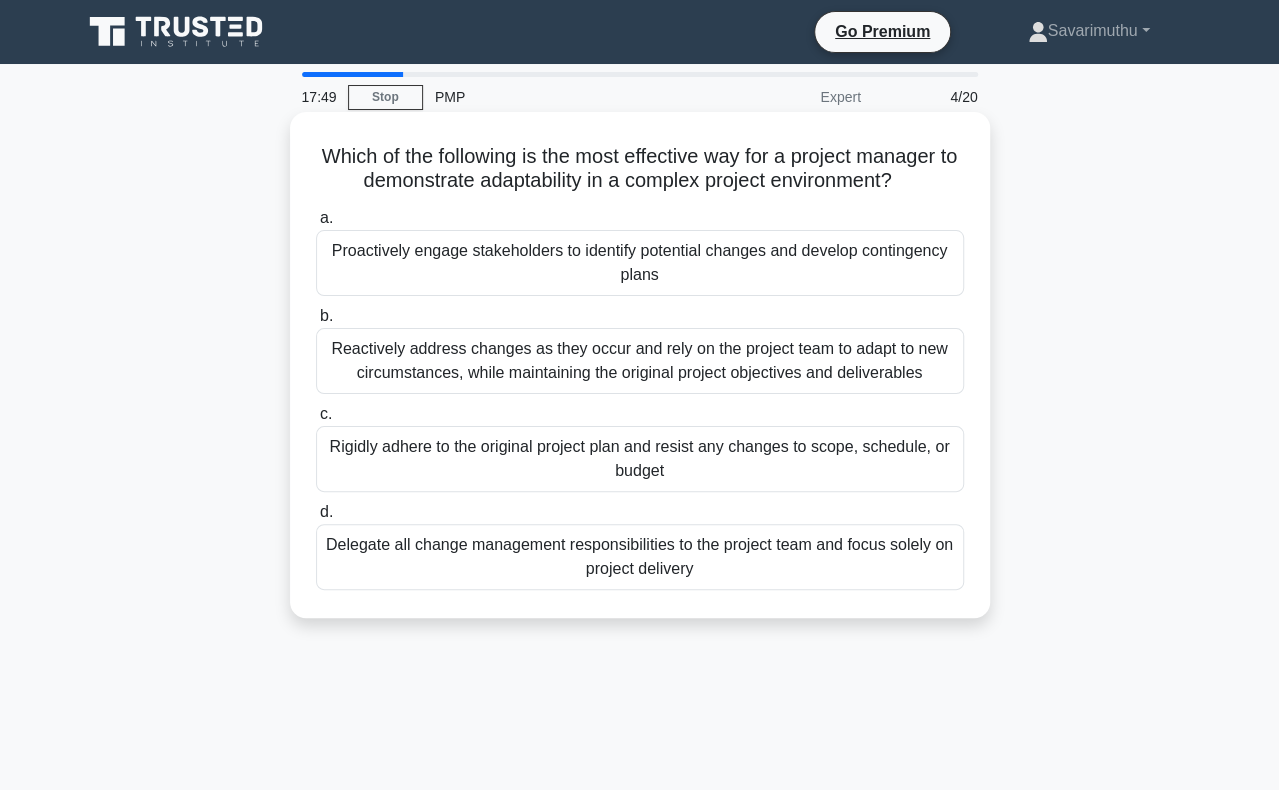 scroll, scrollTop: 100, scrollLeft: 0, axis: vertical 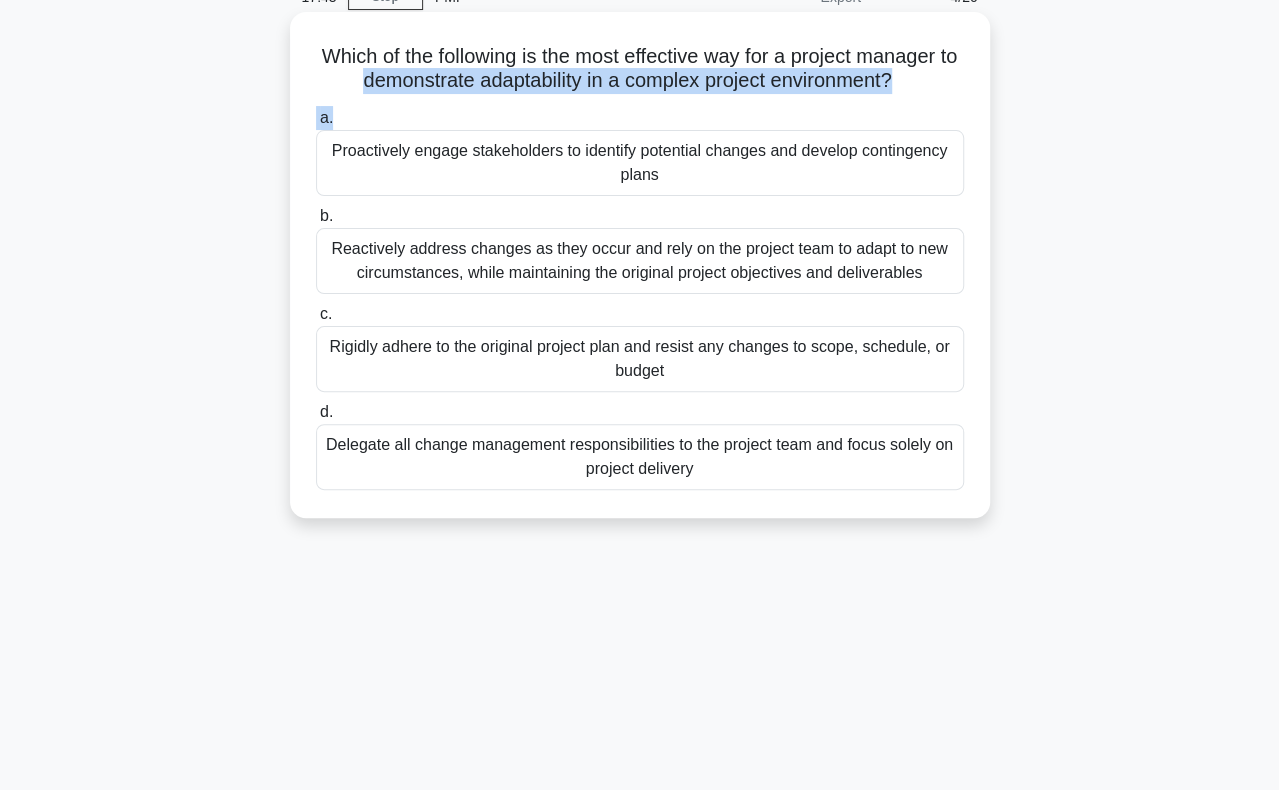 drag, startPoint x: 362, startPoint y: 83, endPoint x: 493, endPoint y: 106, distance: 133.00375 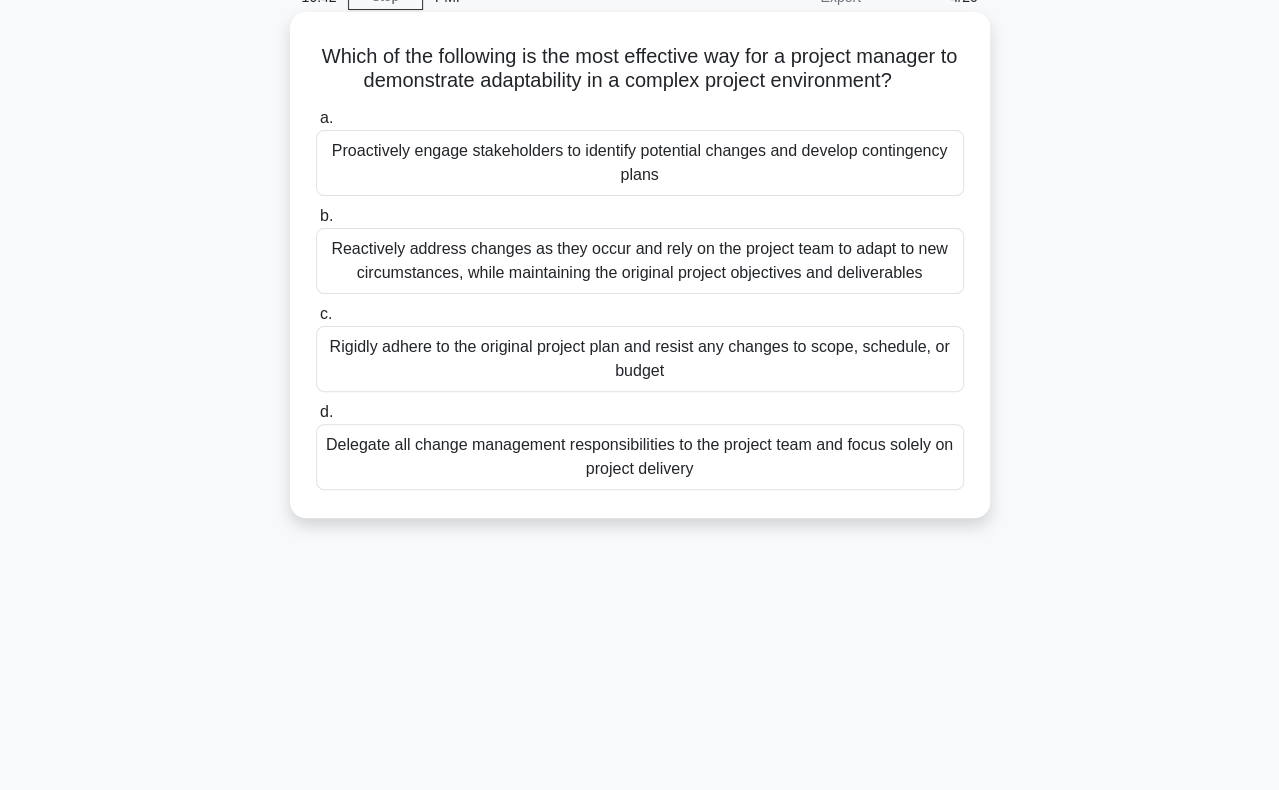 click on "Proactively engage stakeholders to identify potential changes and develop contingency plans" at bounding box center (640, 163) 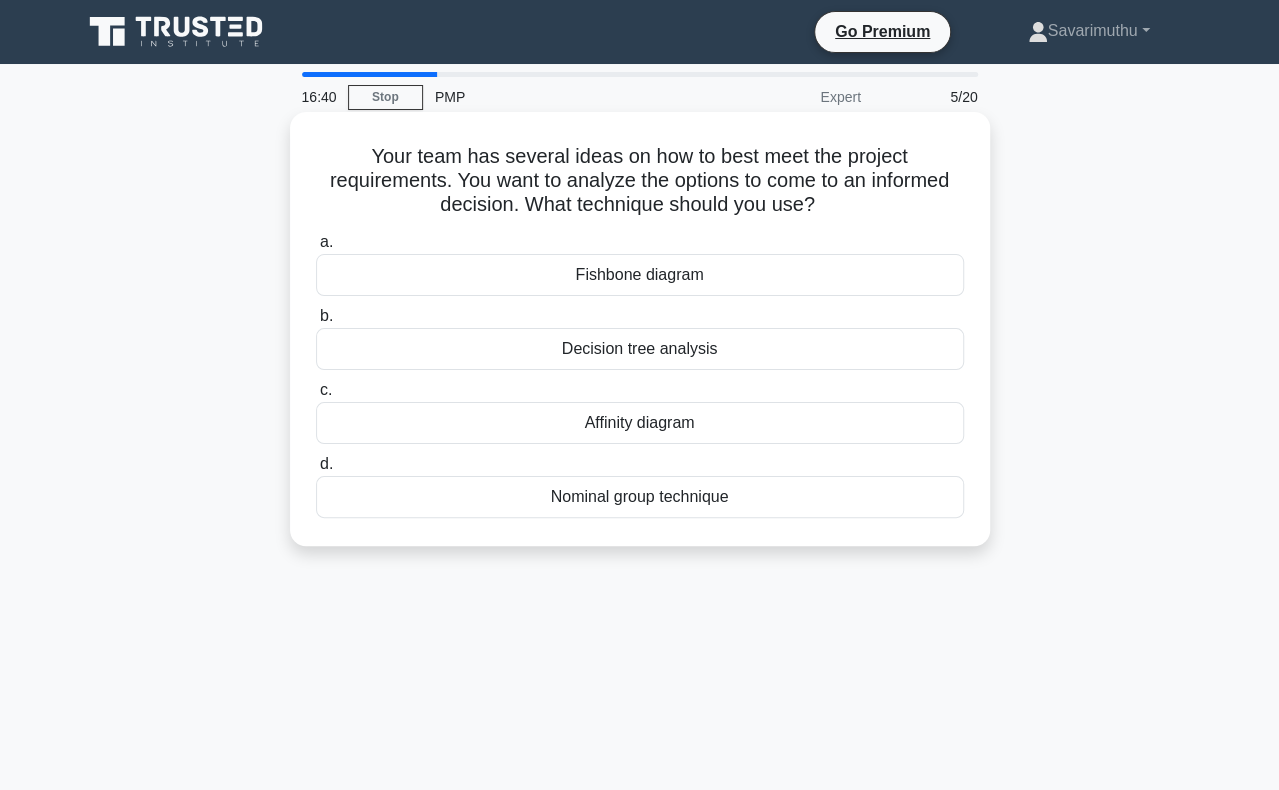 scroll, scrollTop: 100, scrollLeft: 0, axis: vertical 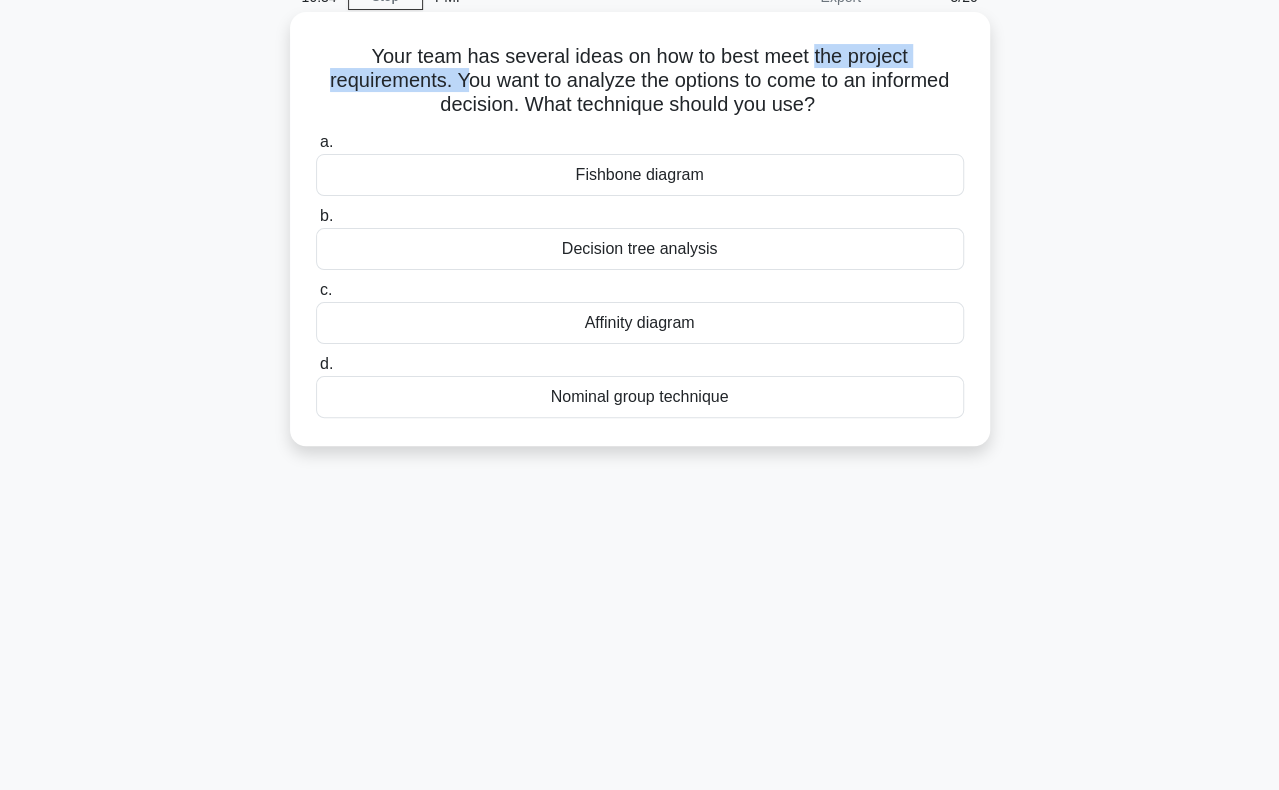 drag, startPoint x: 816, startPoint y: 54, endPoint x: 454, endPoint y: 88, distance: 363.59317 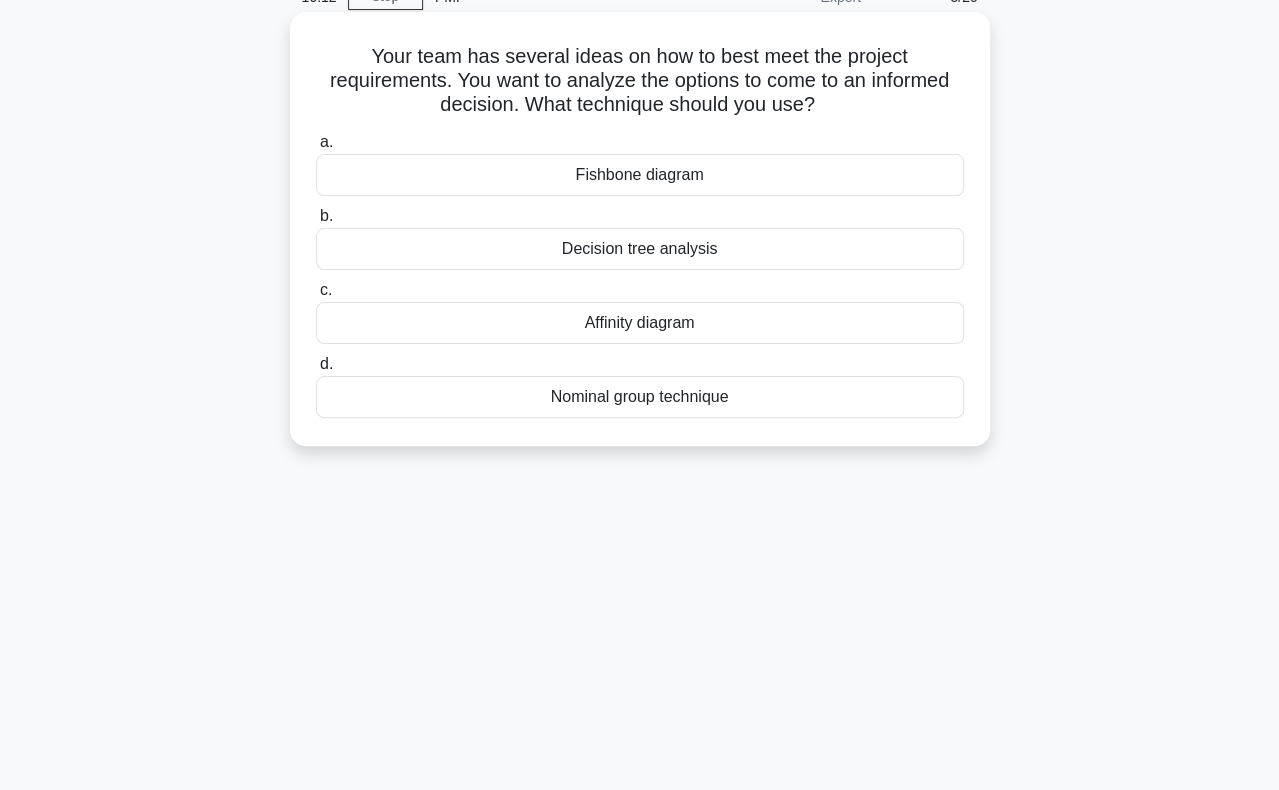 click on "Decision tree analysis" at bounding box center [640, 249] 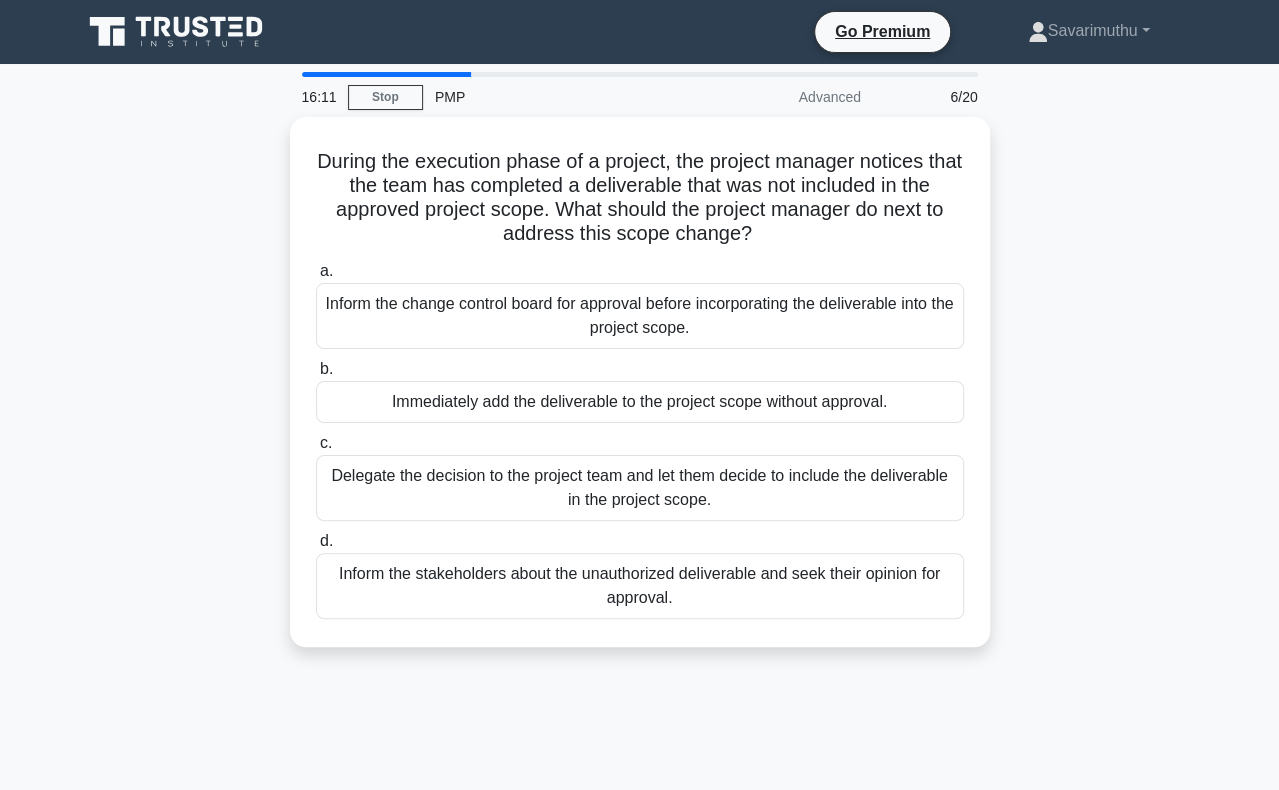 scroll, scrollTop: 100, scrollLeft: 0, axis: vertical 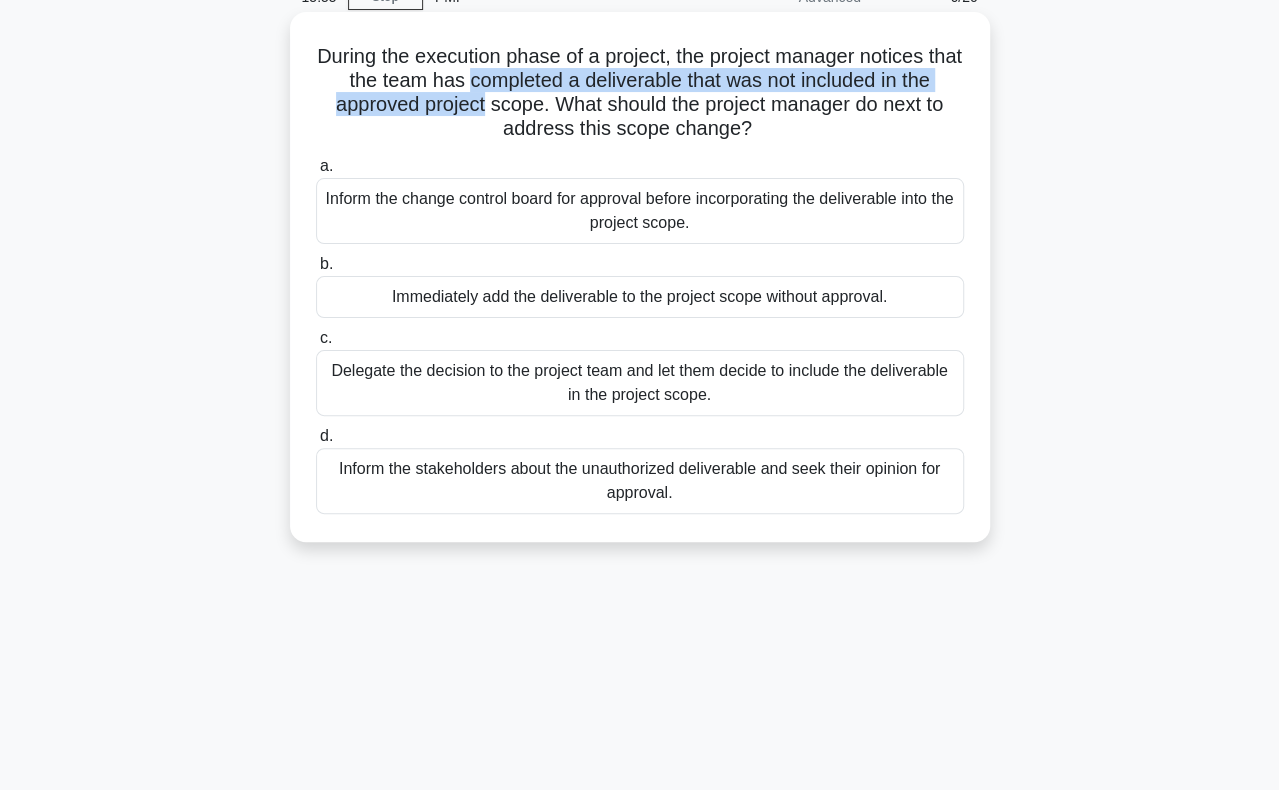 drag, startPoint x: 481, startPoint y: 83, endPoint x: 479, endPoint y: 107, distance: 24.083189 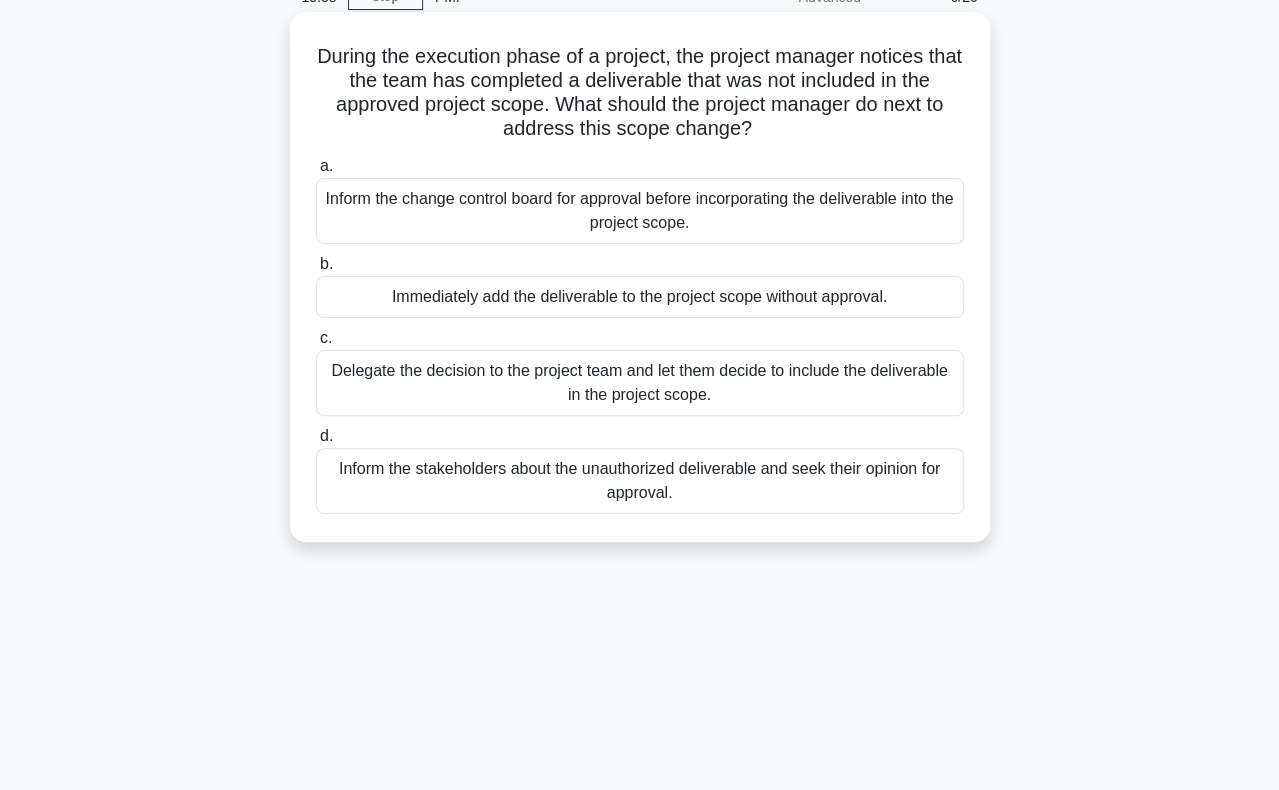 click on "Inform the stakeholders about the unauthorized deliverable and seek their opinion for approval." at bounding box center (640, 481) 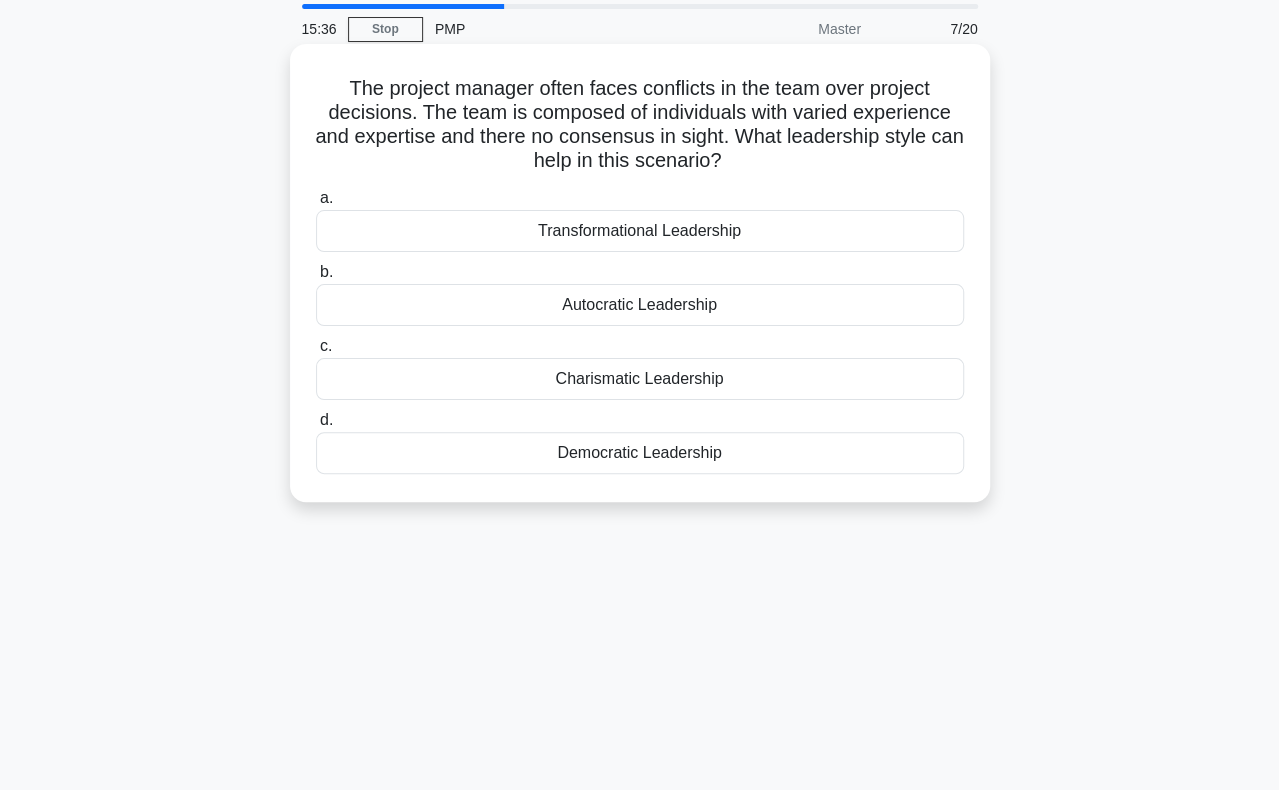 scroll, scrollTop: 100, scrollLeft: 0, axis: vertical 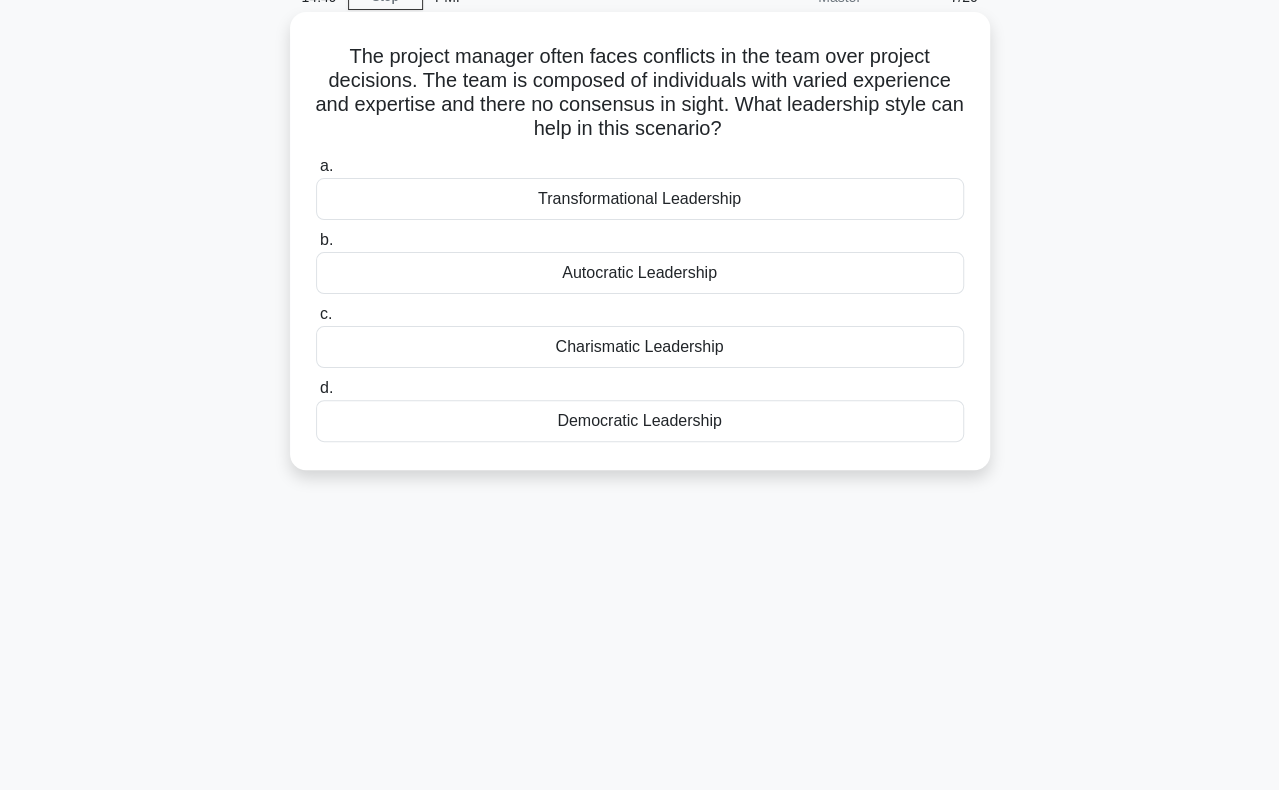 click on "Autocratic Leadership" at bounding box center (640, 273) 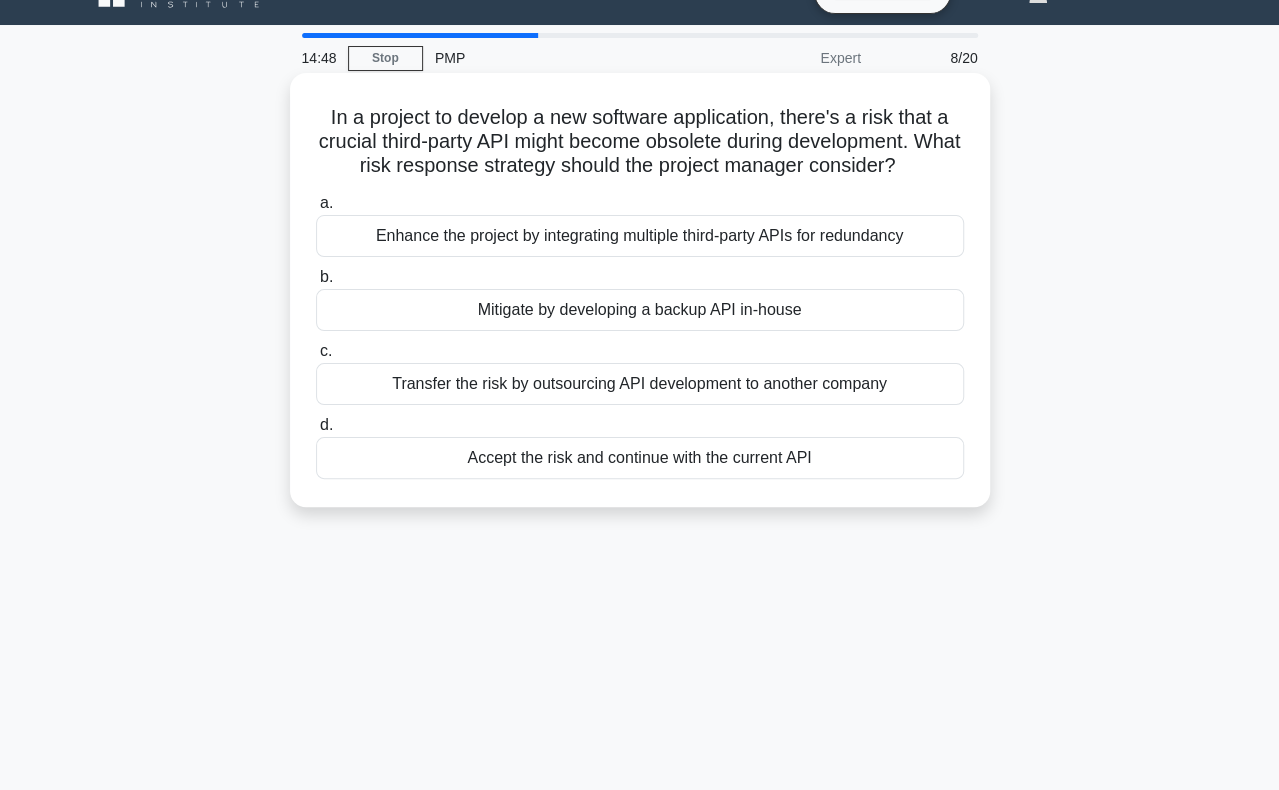 scroll, scrollTop: 100, scrollLeft: 0, axis: vertical 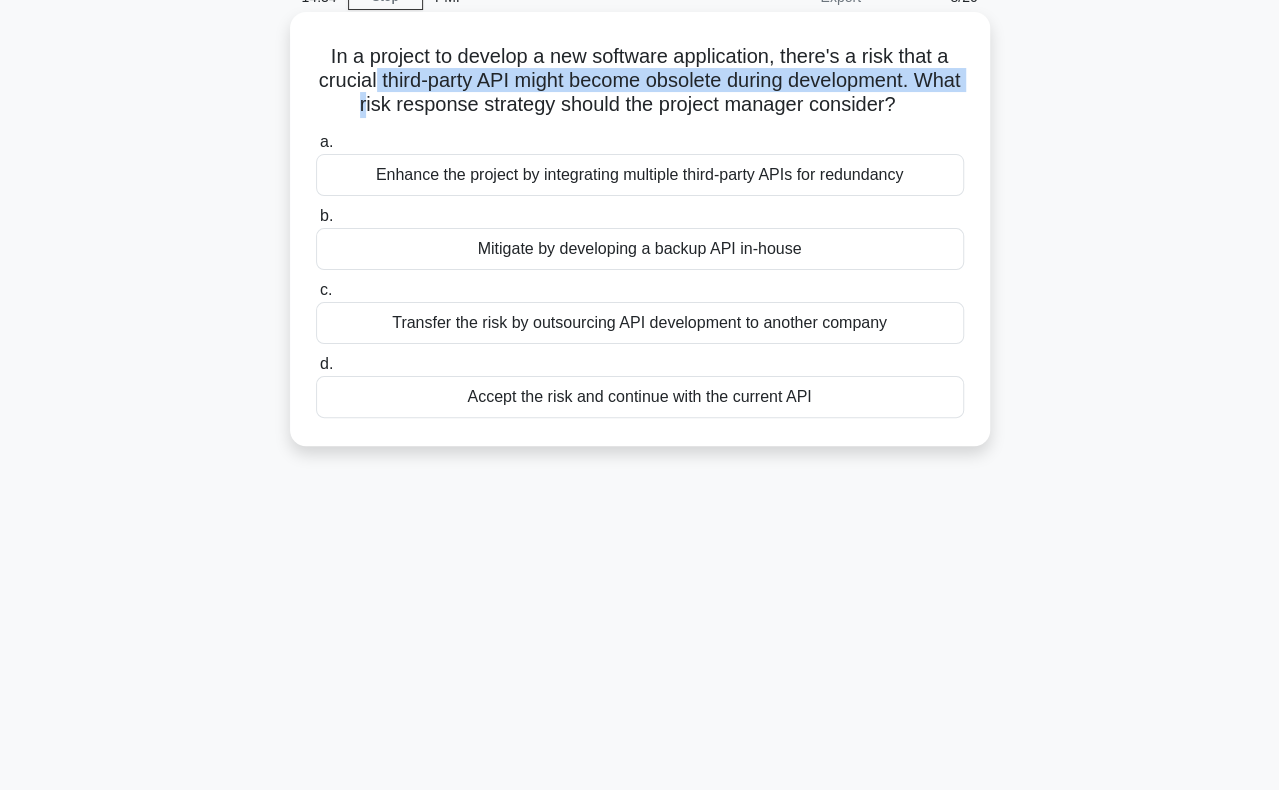 drag, startPoint x: 390, startPoint y: 82, endPoint x: 385, endPoint y: 95, distance: 13.928389 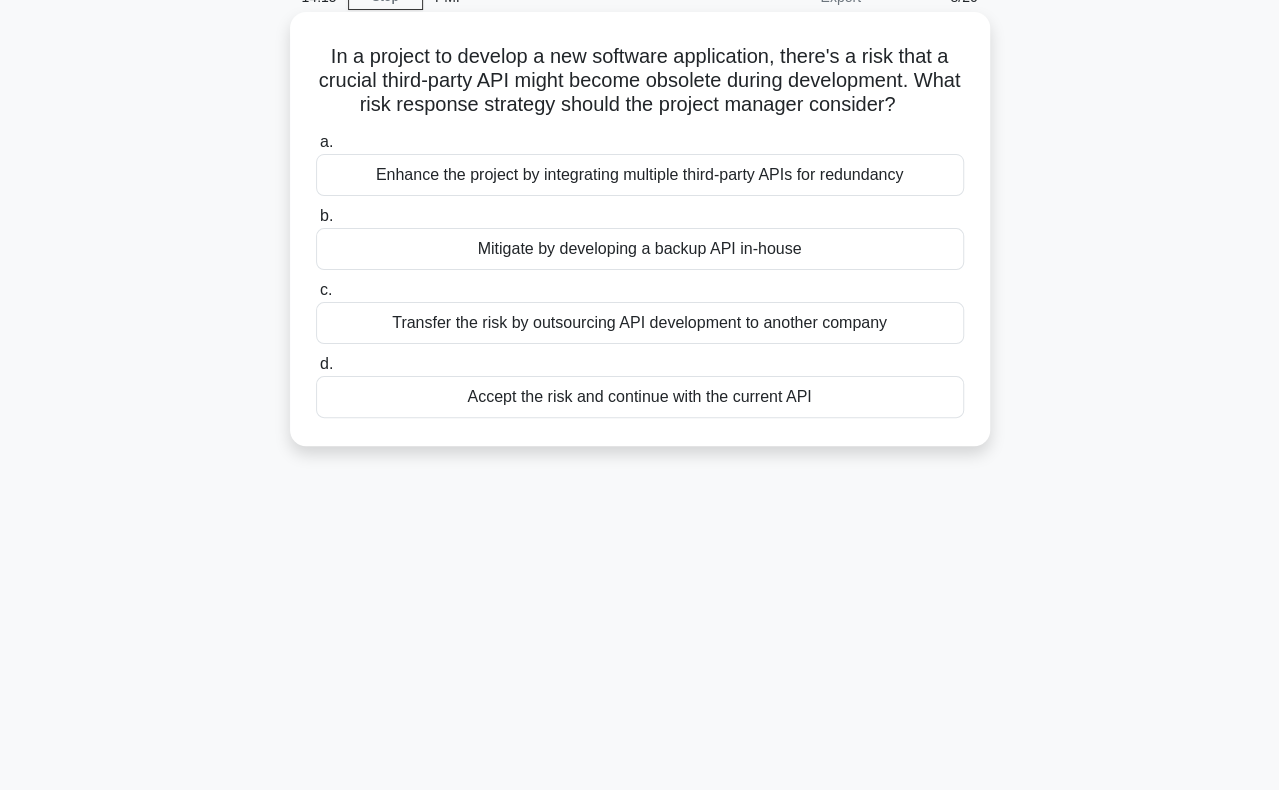 click on "Mitigate by developing a backup API in-house" at bounding box center [640, 249] 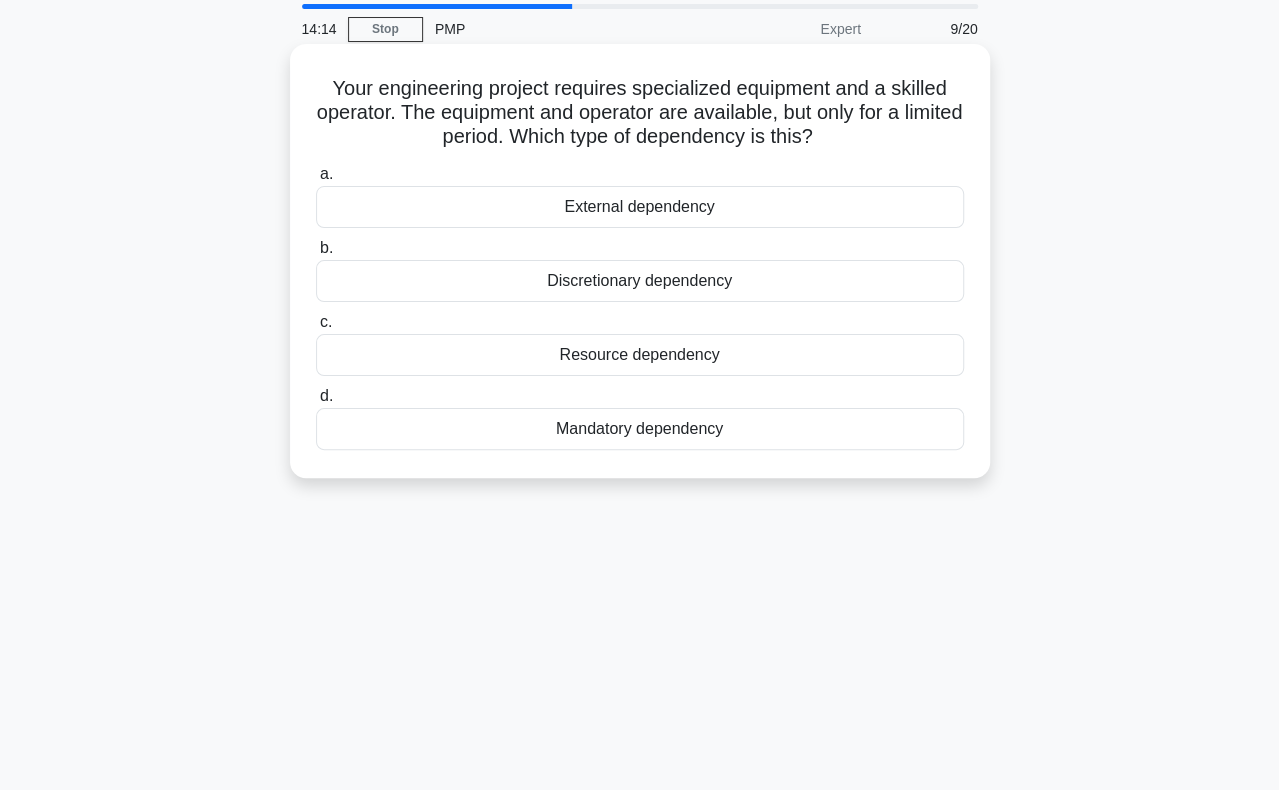 scroll, scrollTop: 100, scrollLeft: 0, axis: vertical 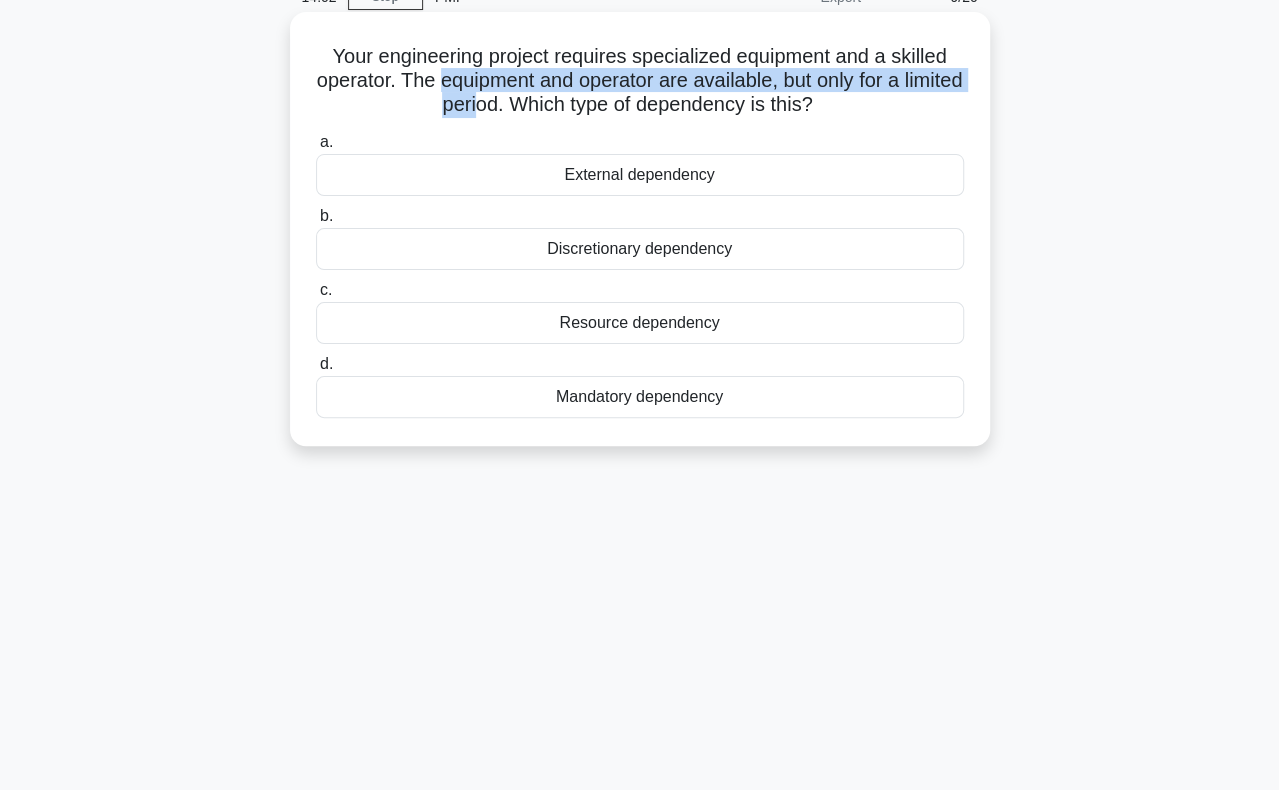 drag, startPoint x: 464, startPoint y: 81, endPoint x: 504, endPoint y: 115, distance: 52.49762 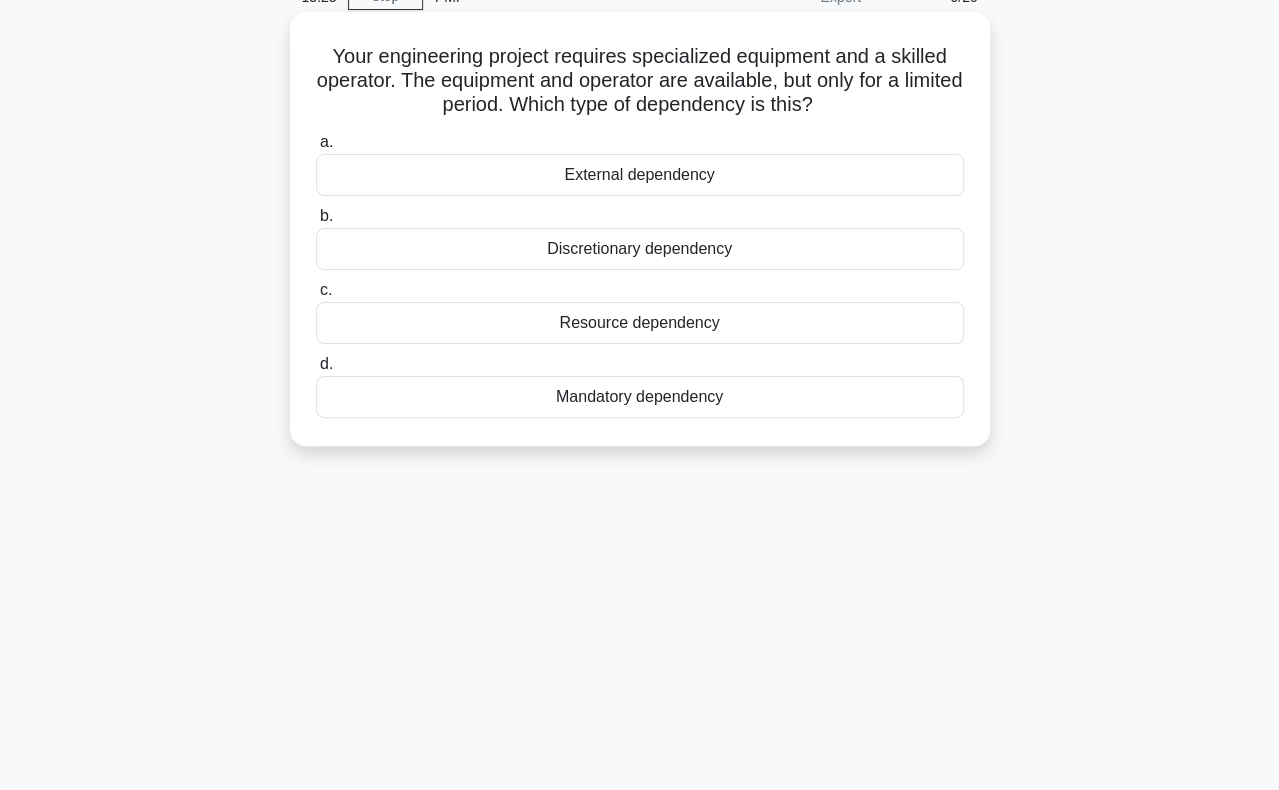 click on "Resource dependency" at bounding box center [640, 323] 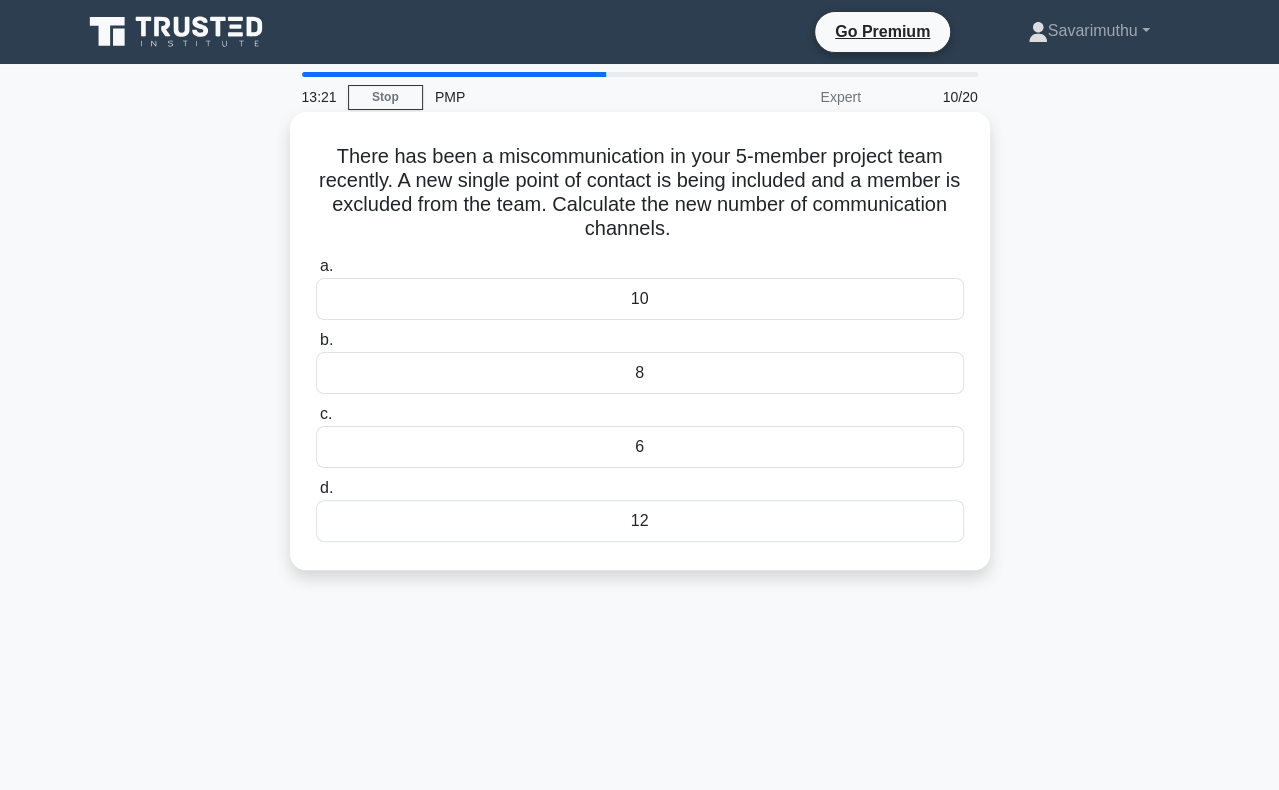 scroll, scrollTop: 100, scrollLeft: 0, axis: vertical 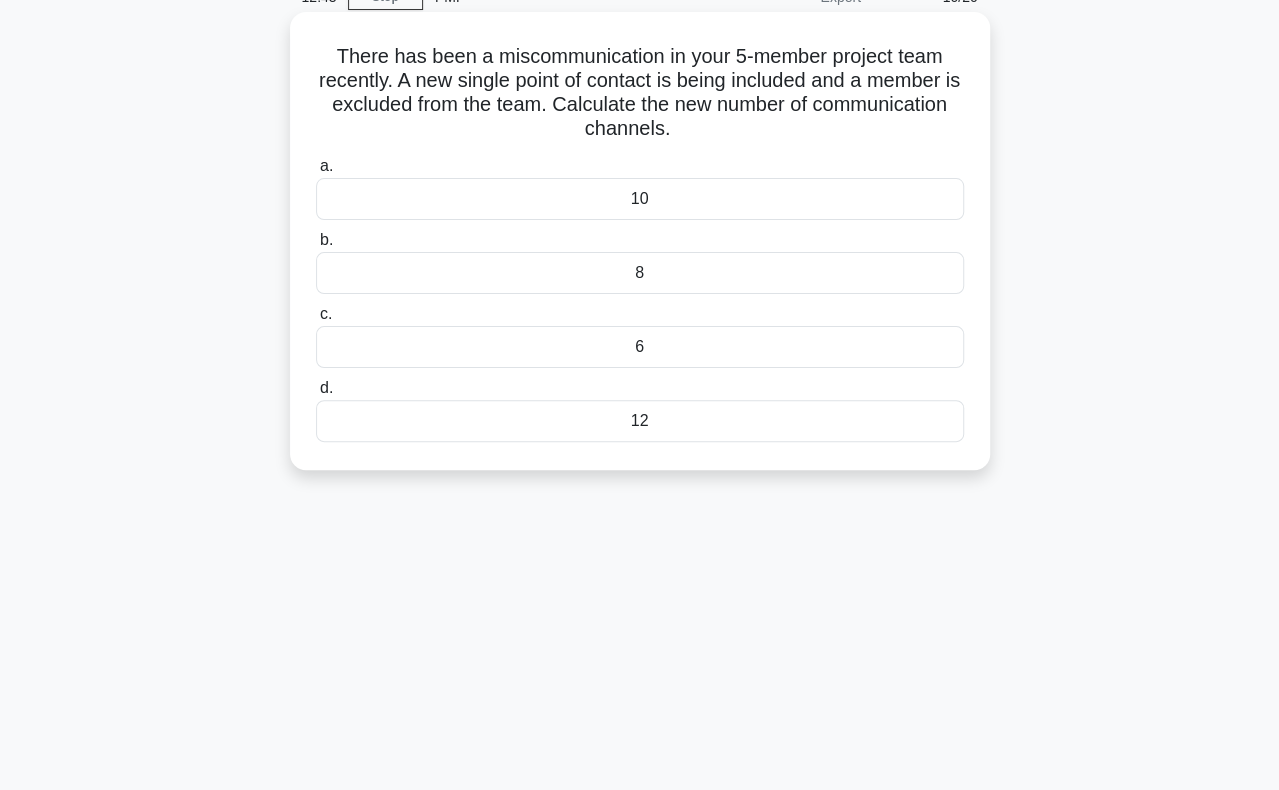 click on "10" at bounding box center [640, 199] 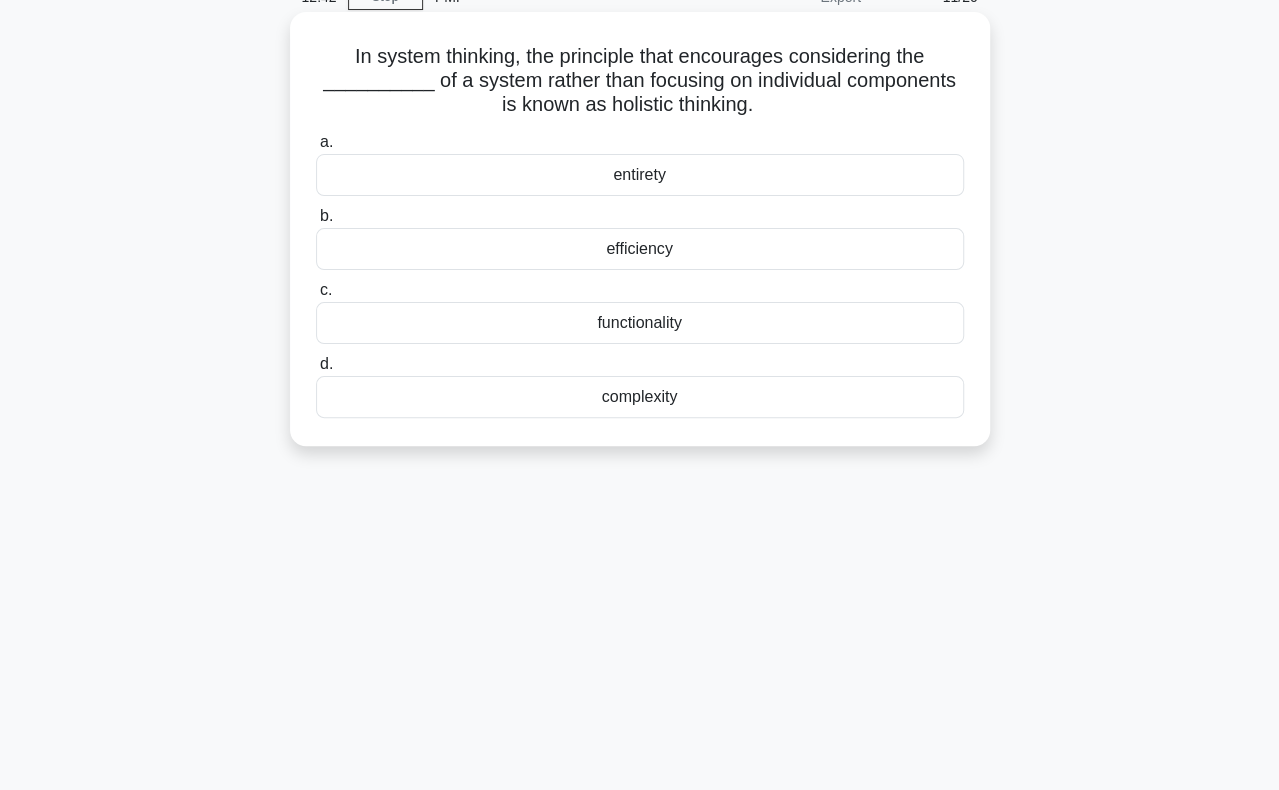 scroll, scrollTop: 0, scrollLeft: 0, axis: both 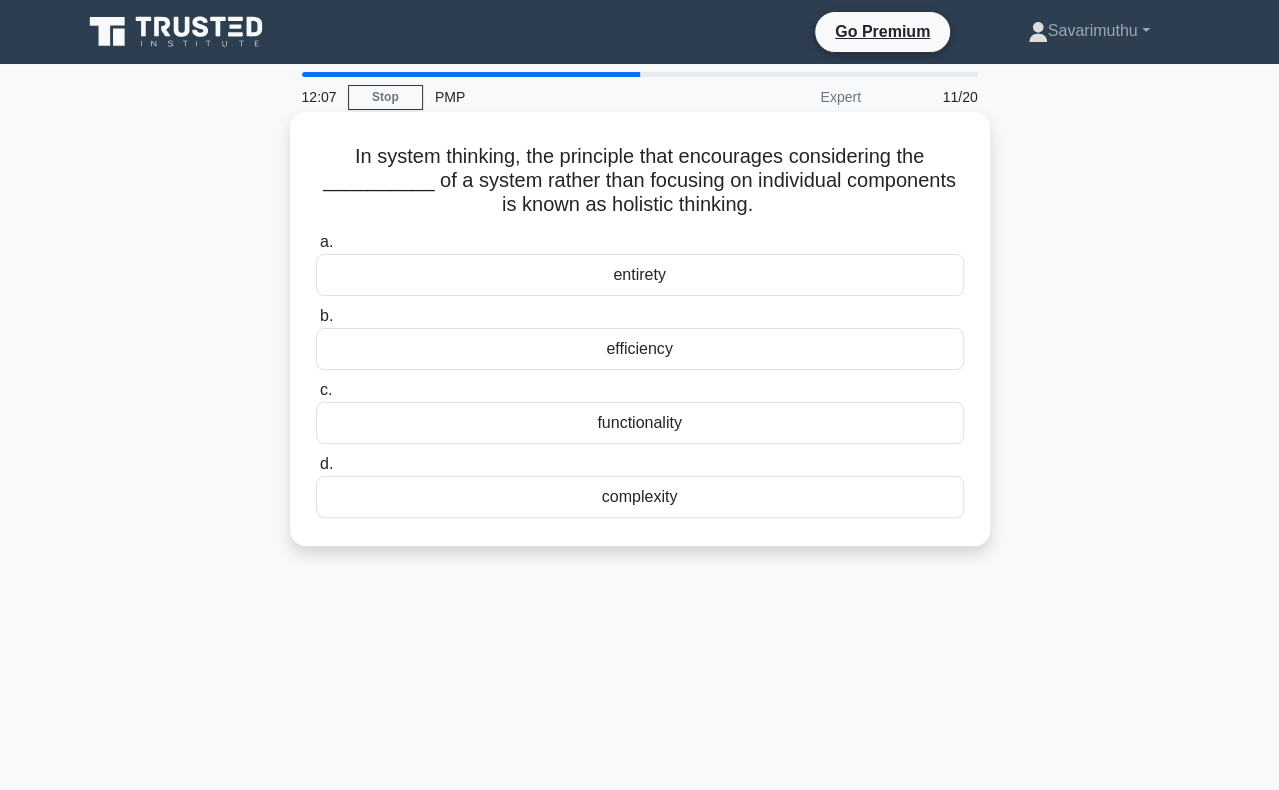 click on "functionality" at bounding box center [640, 423] 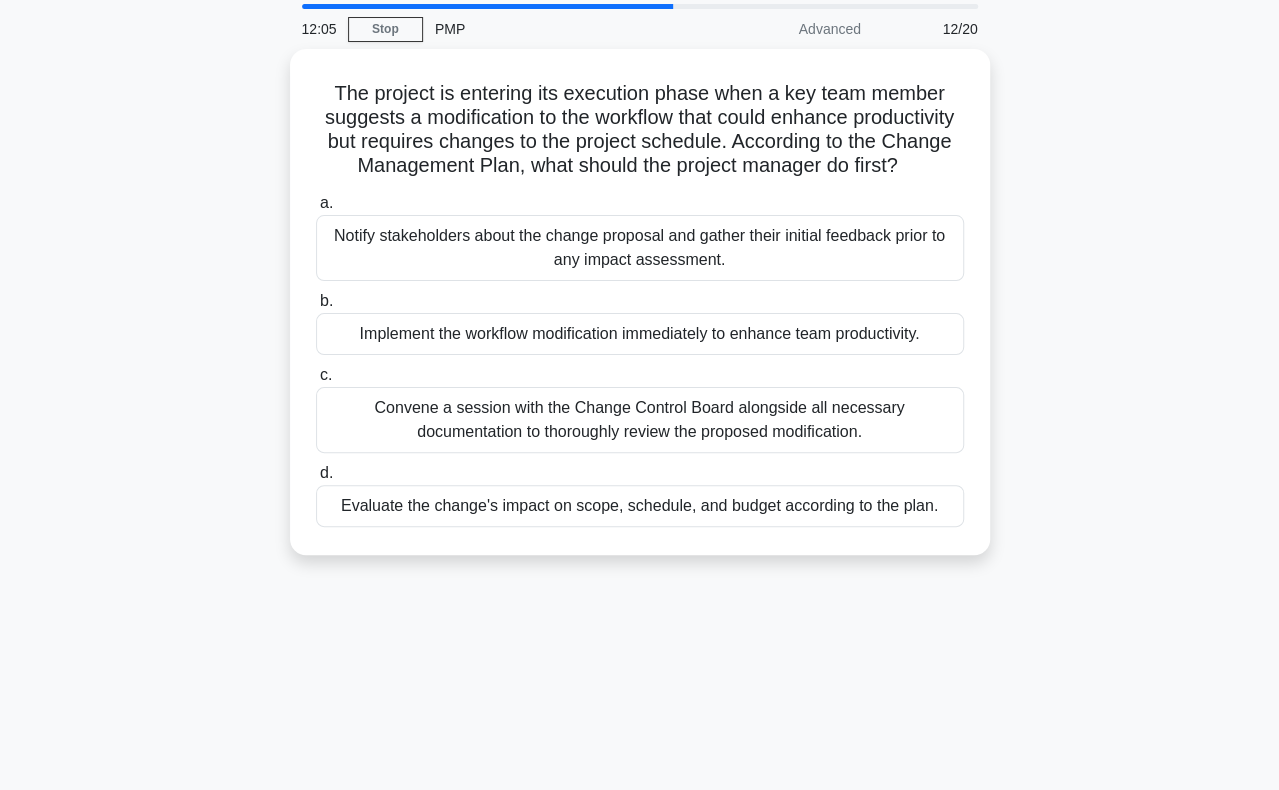 scroll, scrollTop: 100, scrollLeft: 0, axis: vertical 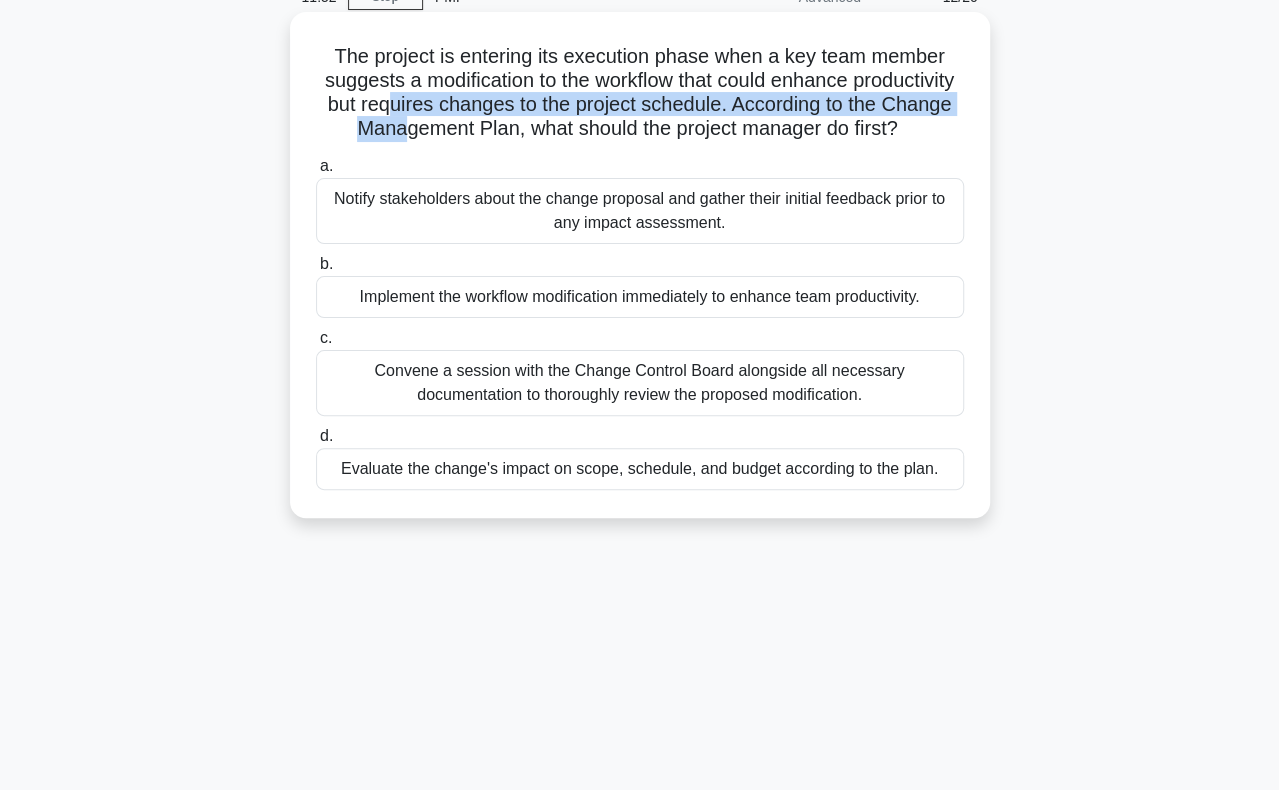 drag, startPoint x: 494, startPoint y: 97, endPoint x: 495, endPoint y: 123, distance: 26.019224 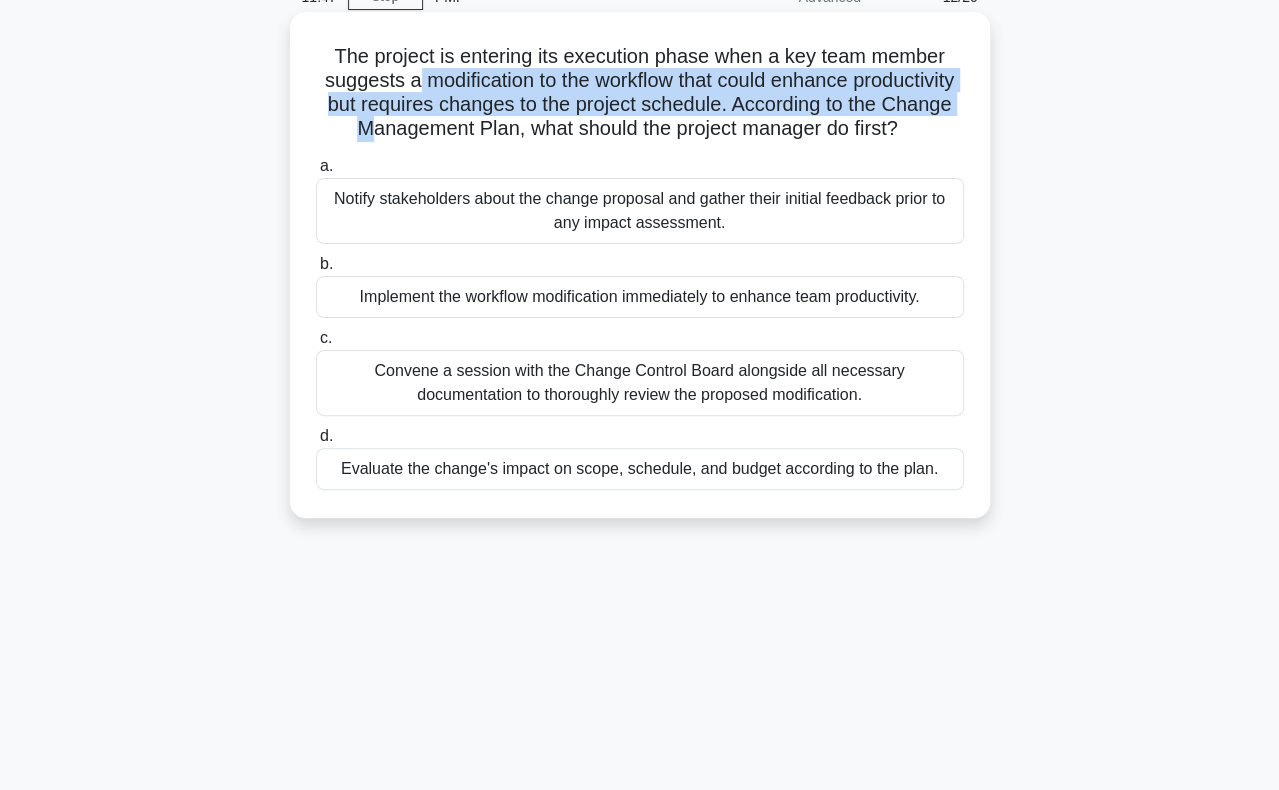 drag, startPoint x: 459, startPoint y: 89, endPoint x: 460, endPoint y: 123, distance: 34.0147 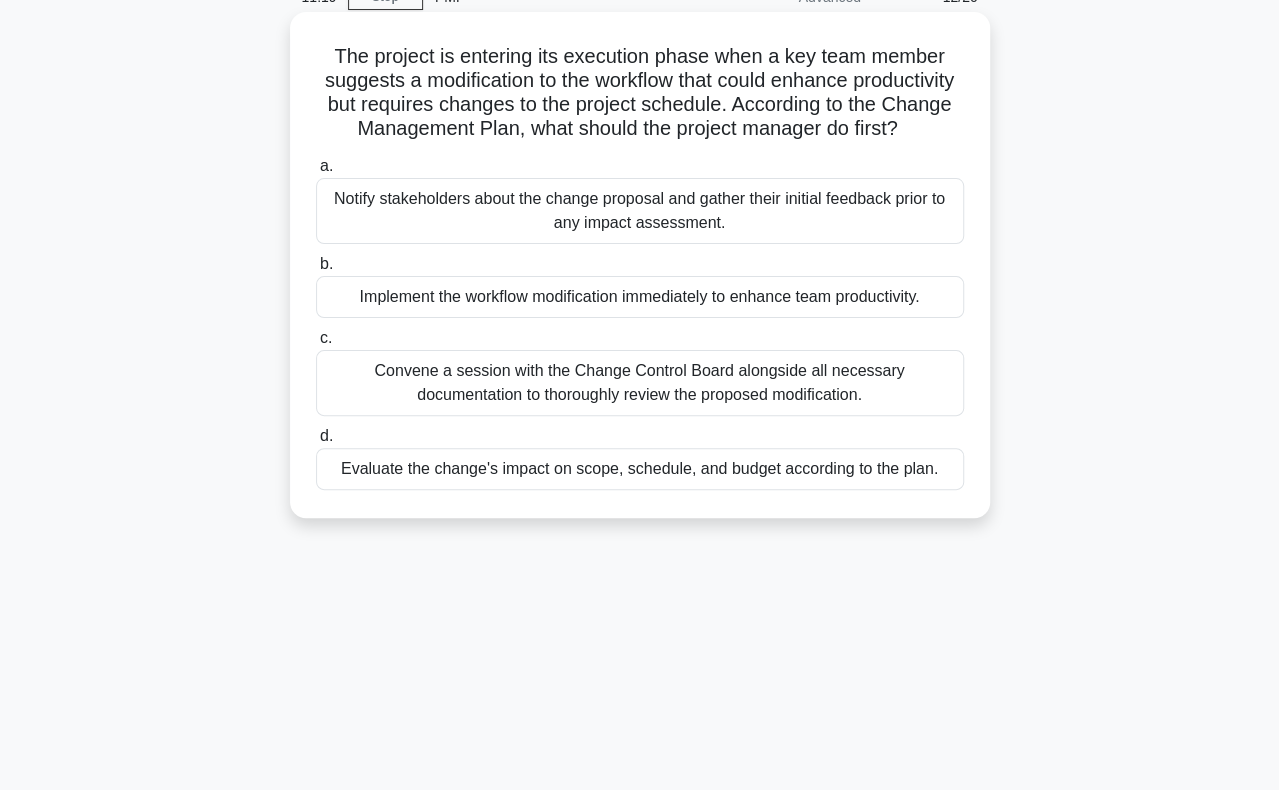 click on "Evaluate the change's impact on scope, schedule, and budget according to the plan." at bounding box center (640, 469) 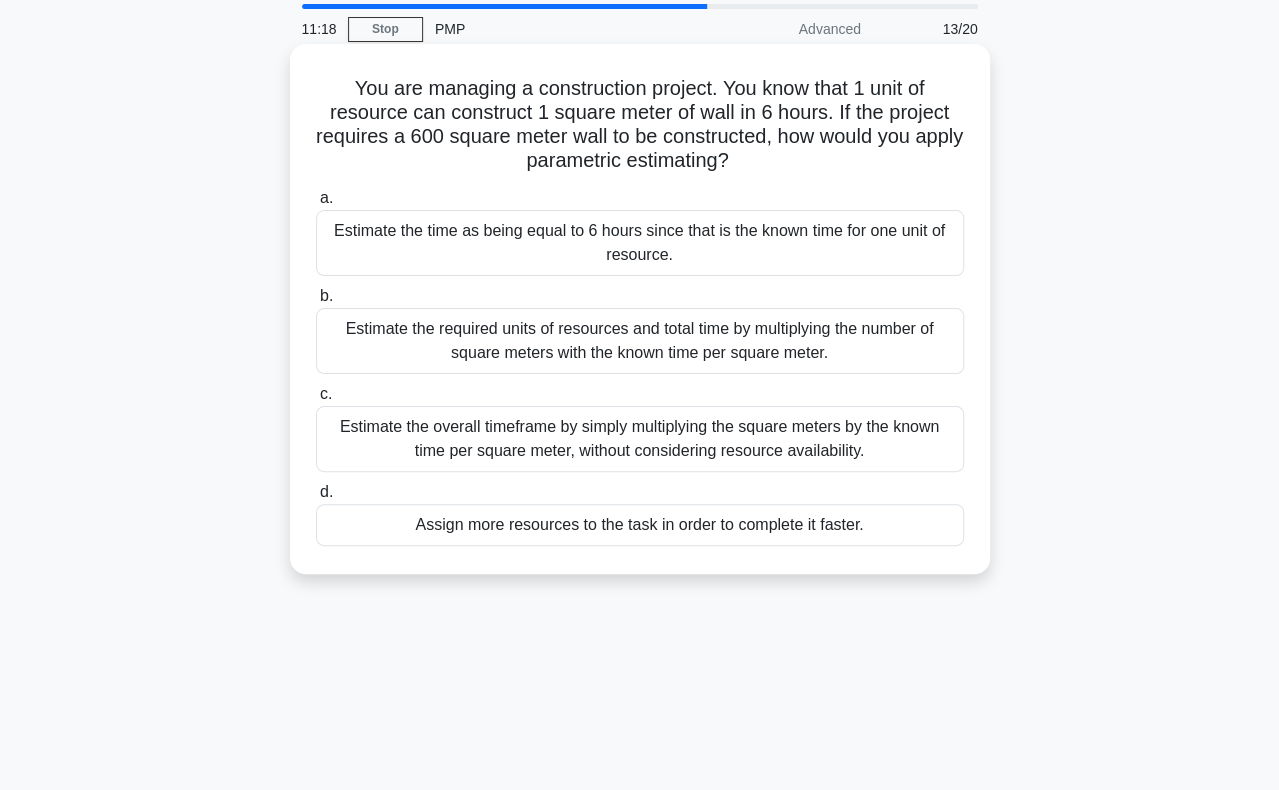 scroll, scrollTop: 100, scrollLeft: 0, axis: vertical 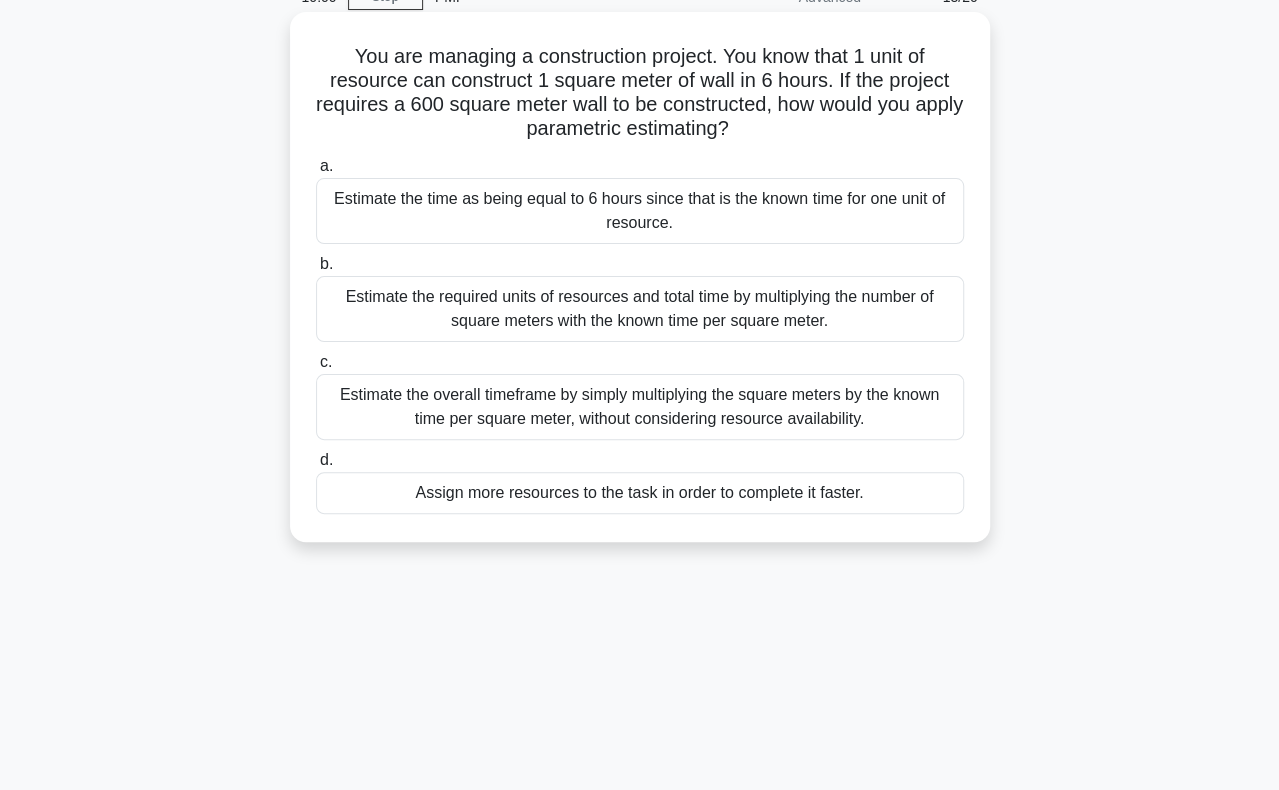 click on "Estimate the required units of resources and total time by multiplying the number of square meters with the known time per square meter." at bounding box center [640, 309] 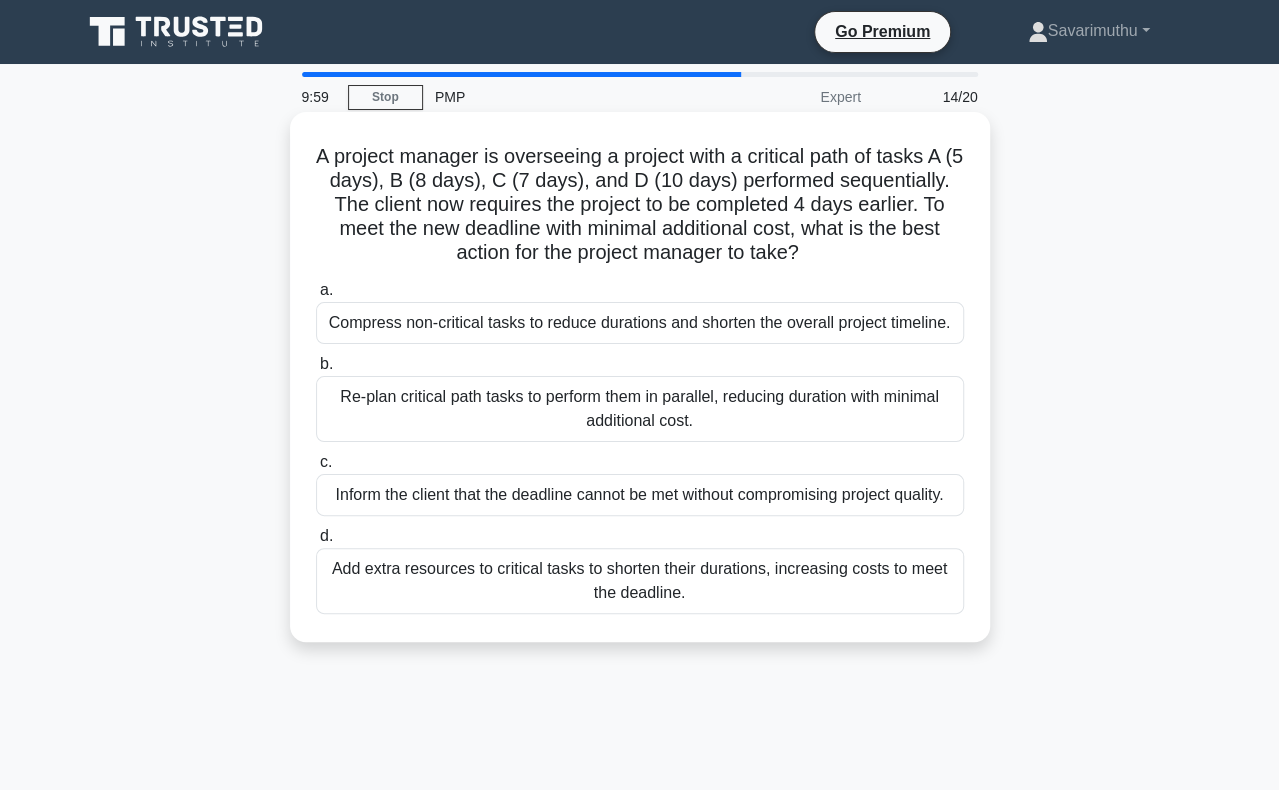 scroll, scrollTop: 100, scrollLeft: 0, axis: vertical 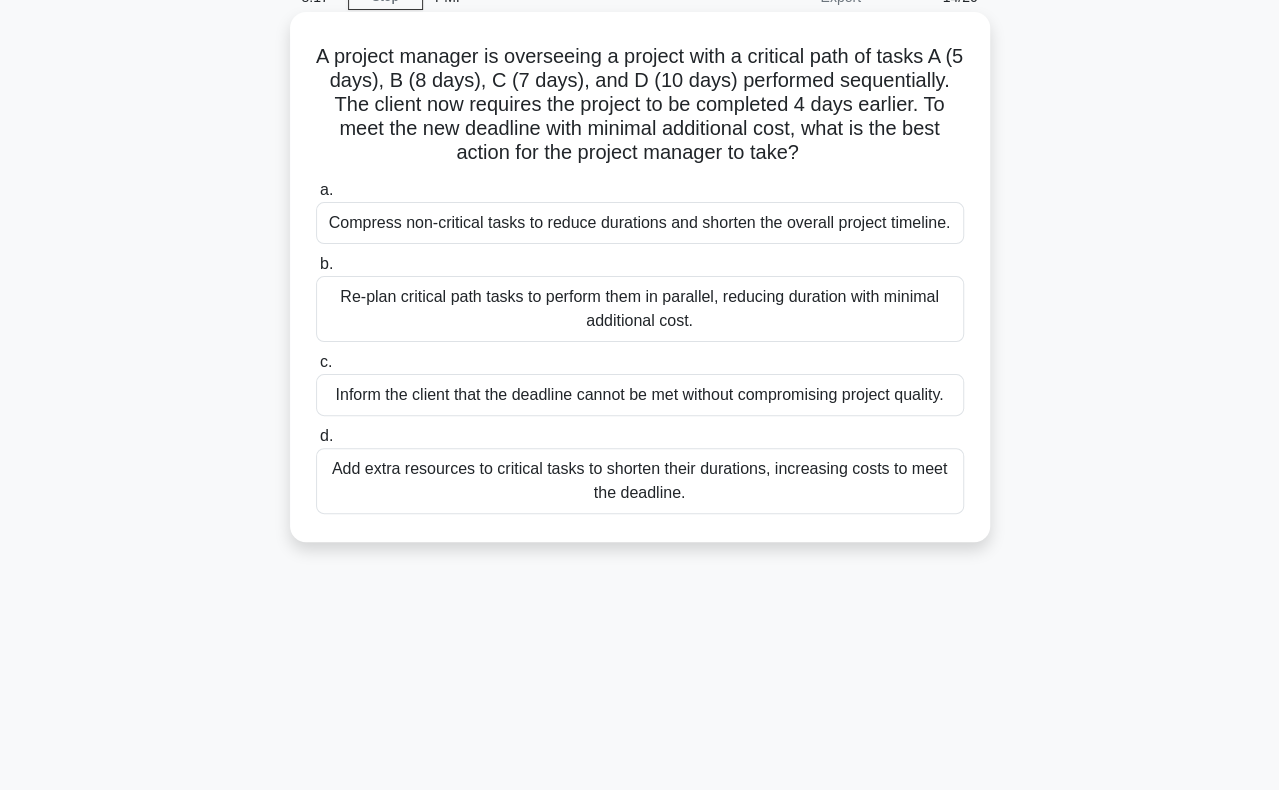 click on "Compress non-critical tasks to reduce durations and shorten the overall project timeline." at bounding box center [640, 223] 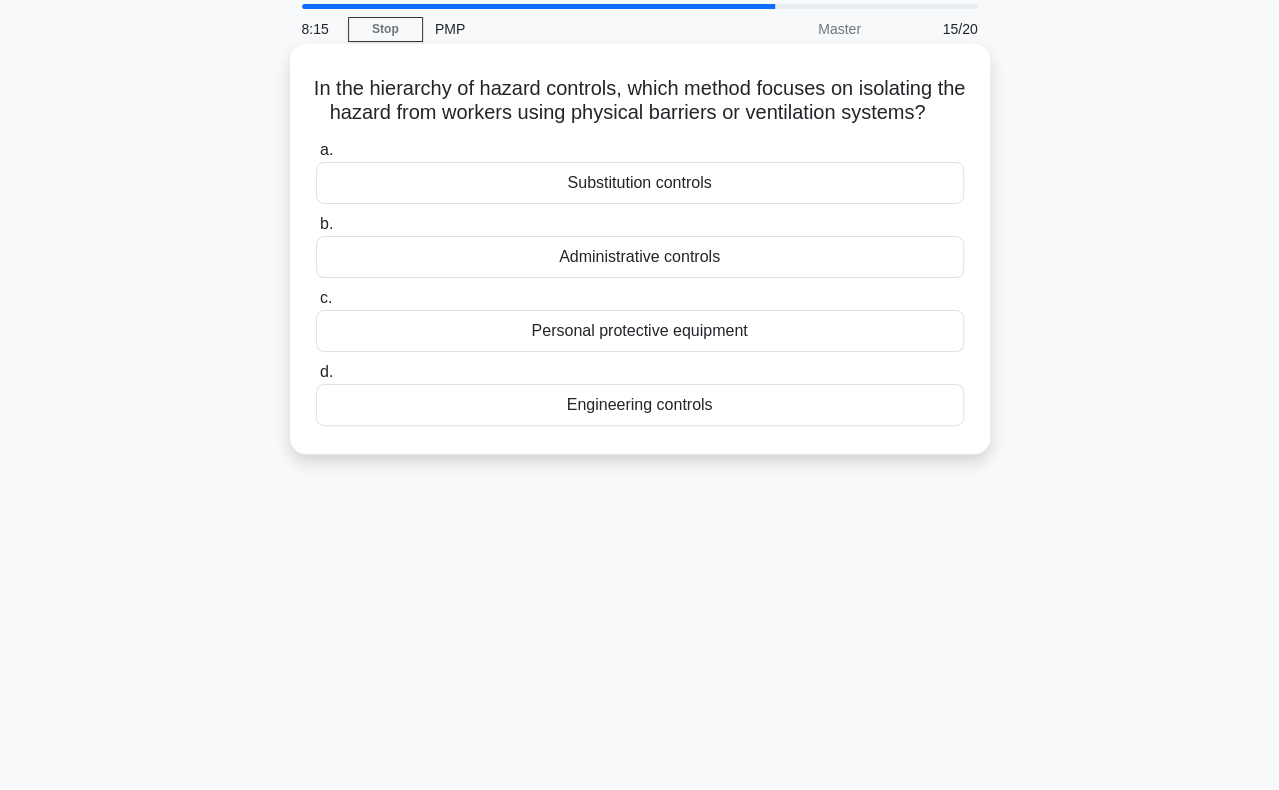 scroll, scrollTop: 100, scrollLeft: 0, axis: vertical 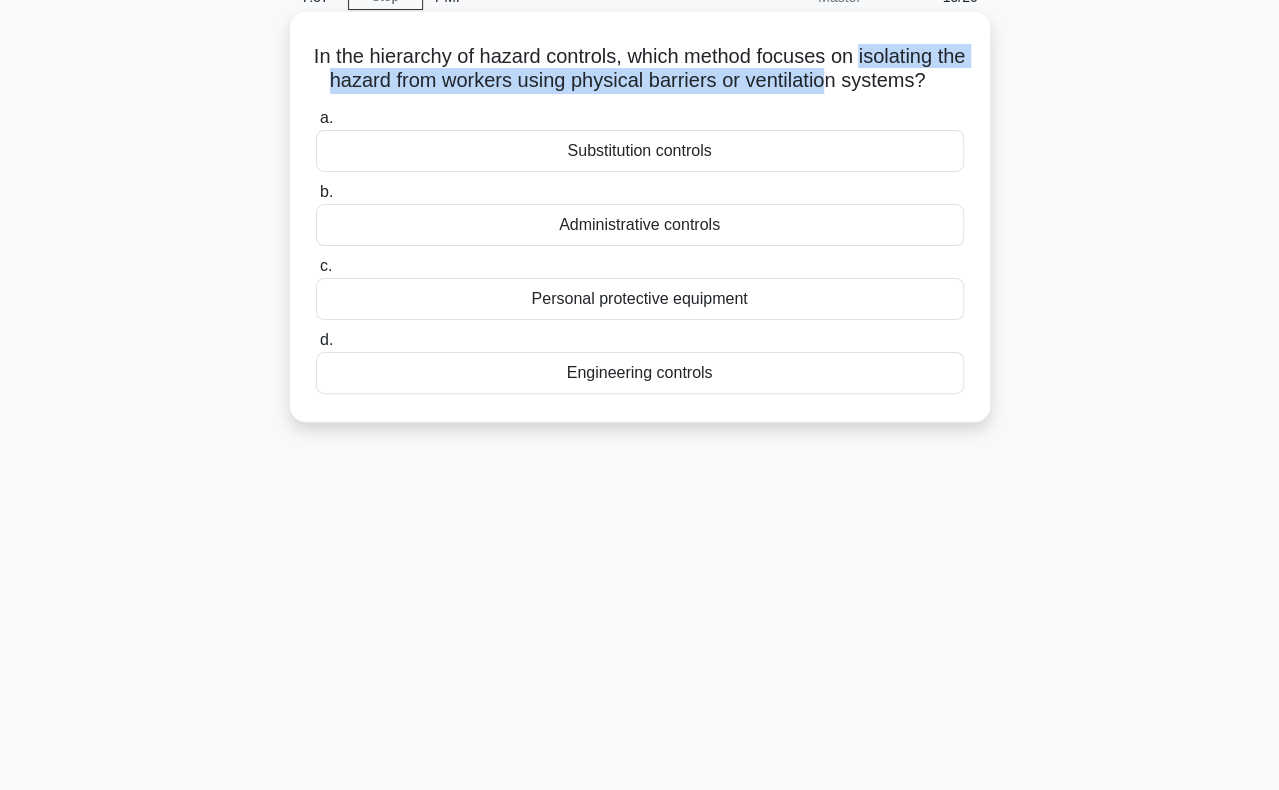 drag, startPoint x: 880, startPoint y: 58, endPoint x: 864, endPoint y: 80, distance: 27.202942 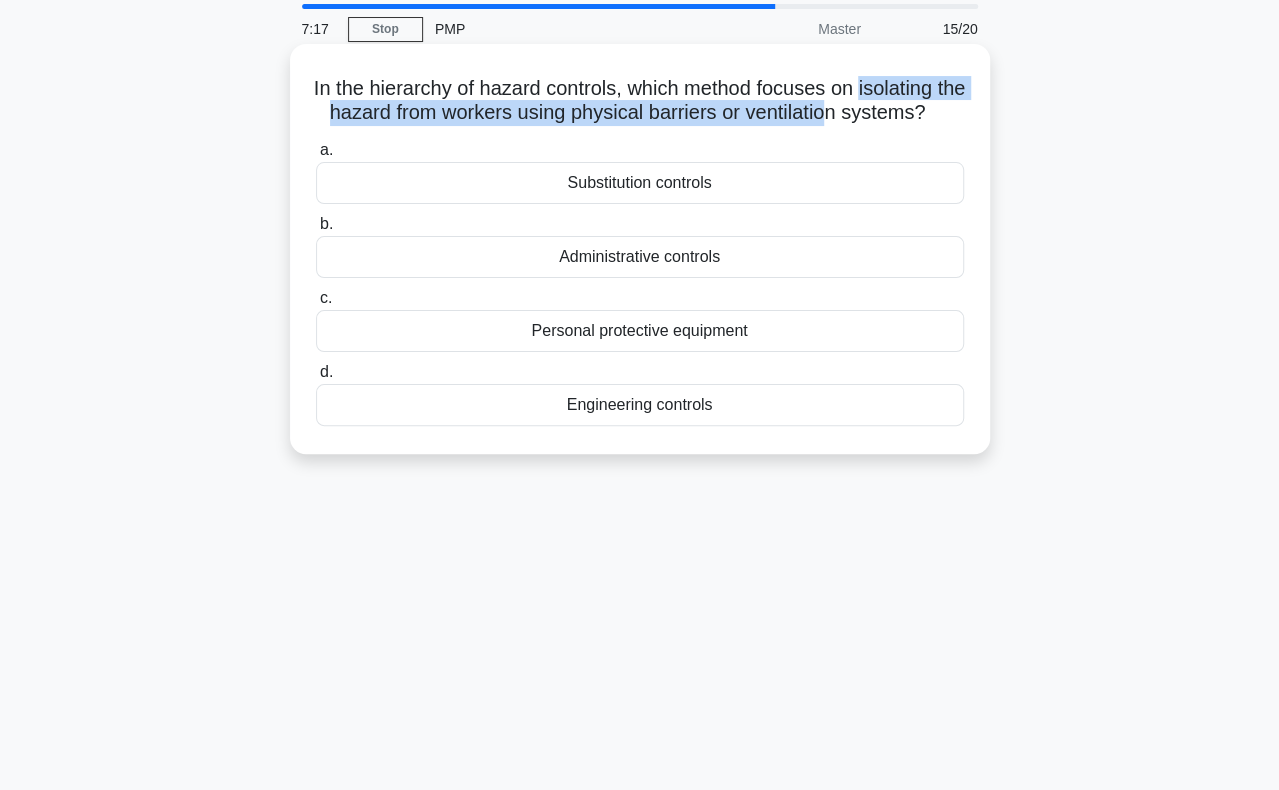 scroll, scrollTop: 100, scrollLeft: 0, axis: vertical 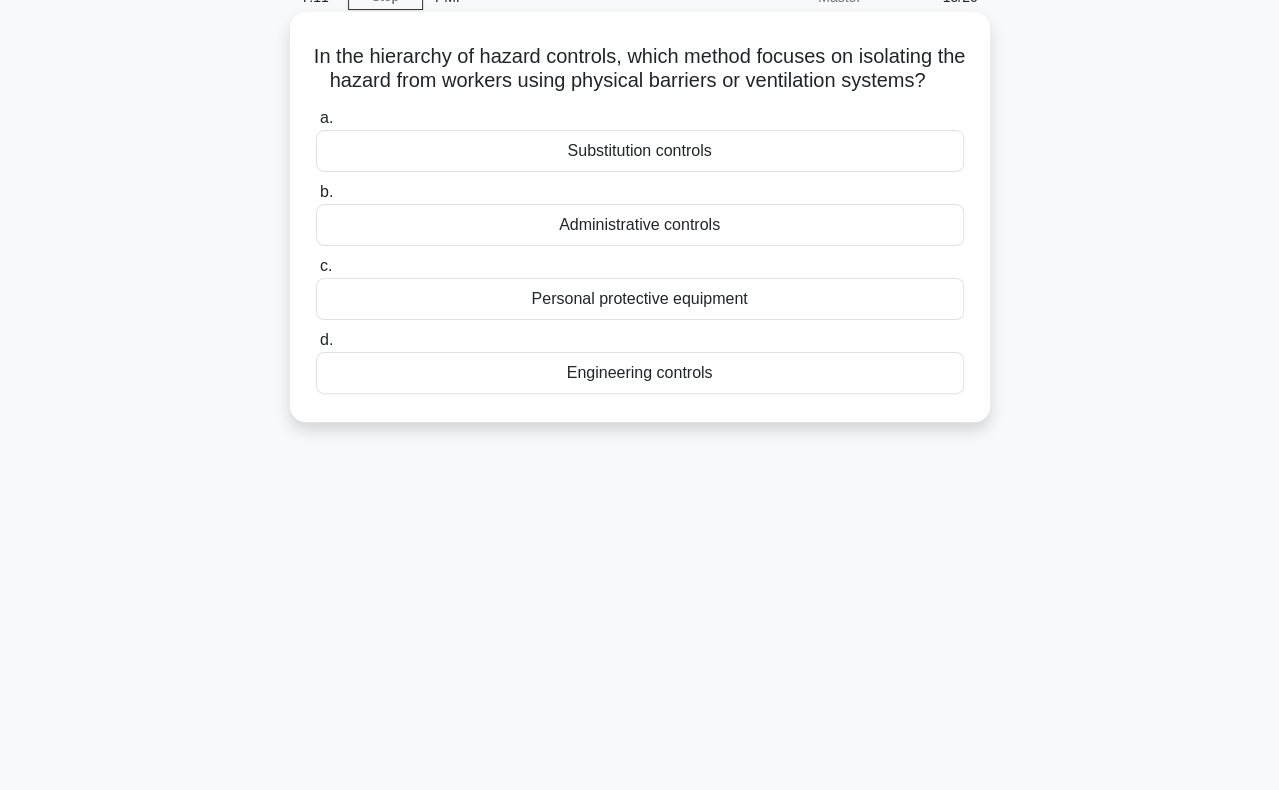 click on "Personal protective equipment" at bounding box center [640, 299] 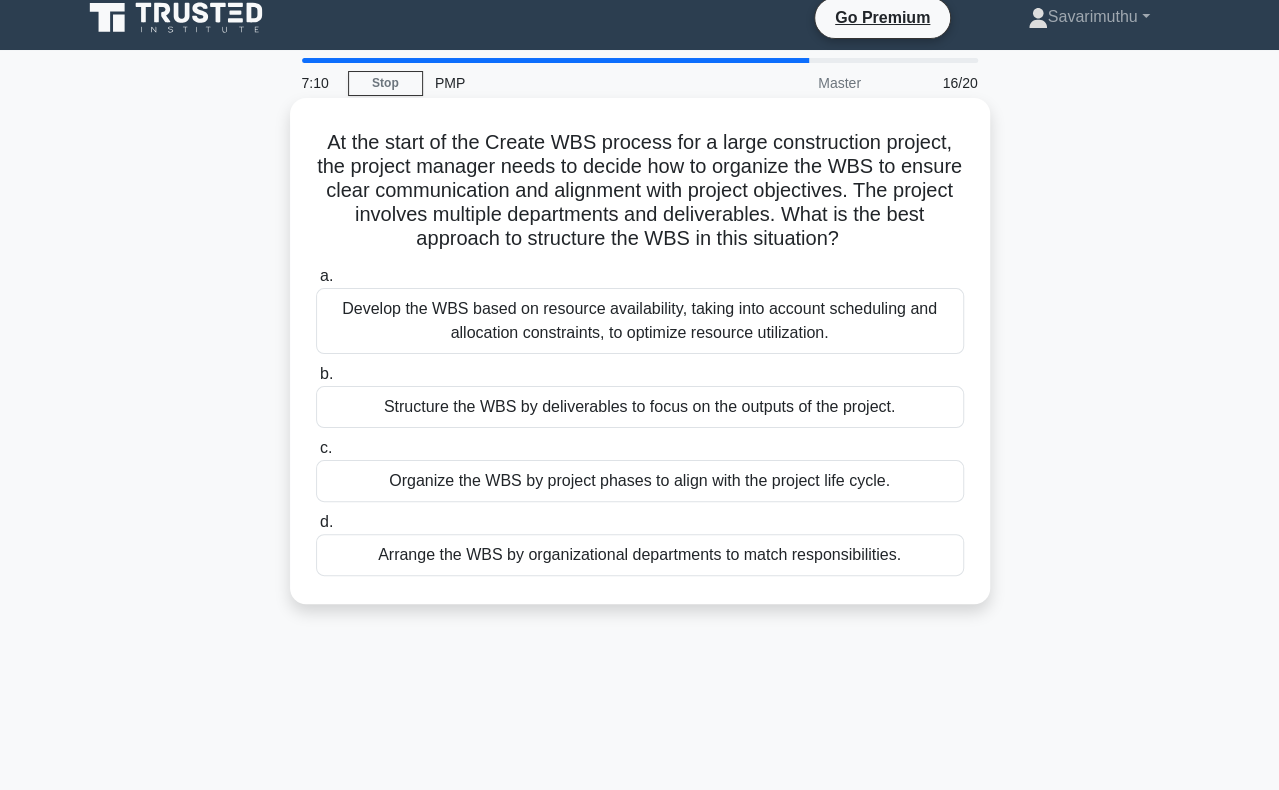 scroll, scrollTop: 100, scrollLeft: 0, axis: vertical 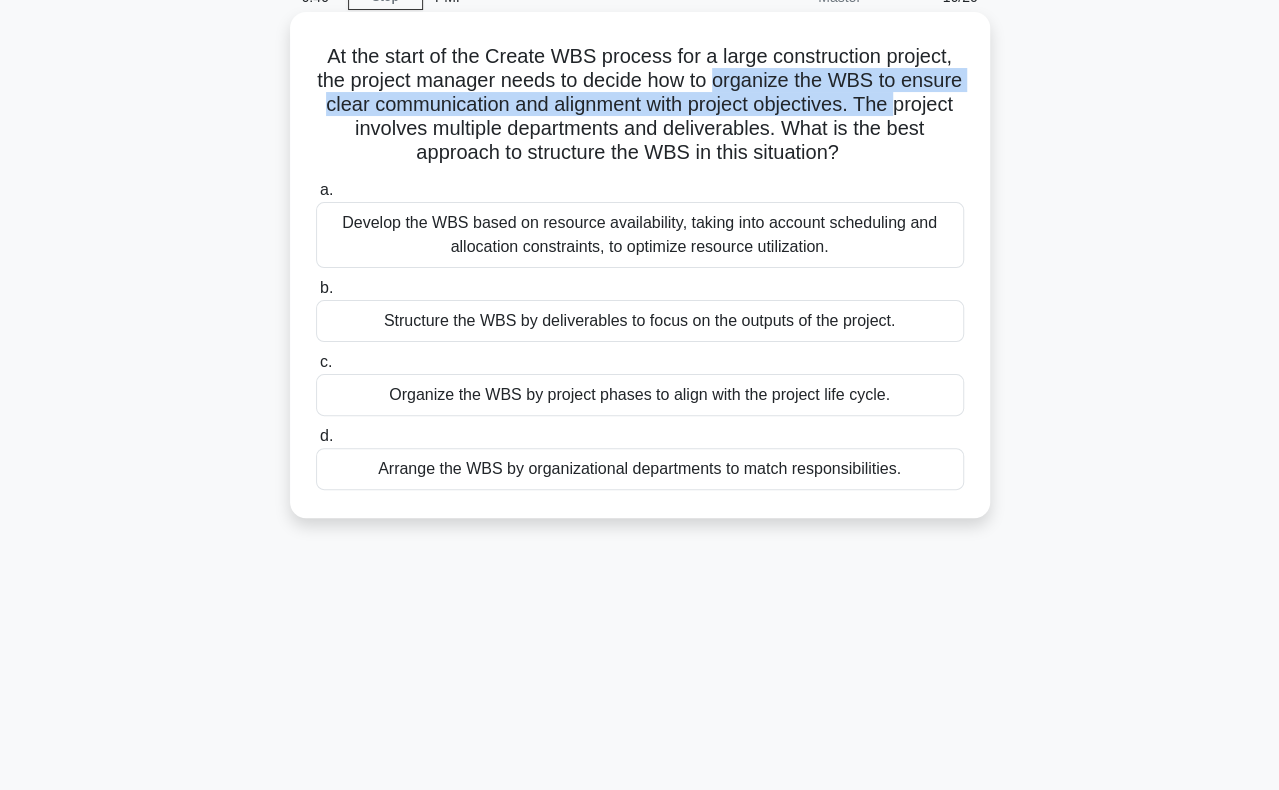drag, startPoint x: 751, startPoint y: 82, endPoint x: 304, endPoint y: 125, distance: 449.06348 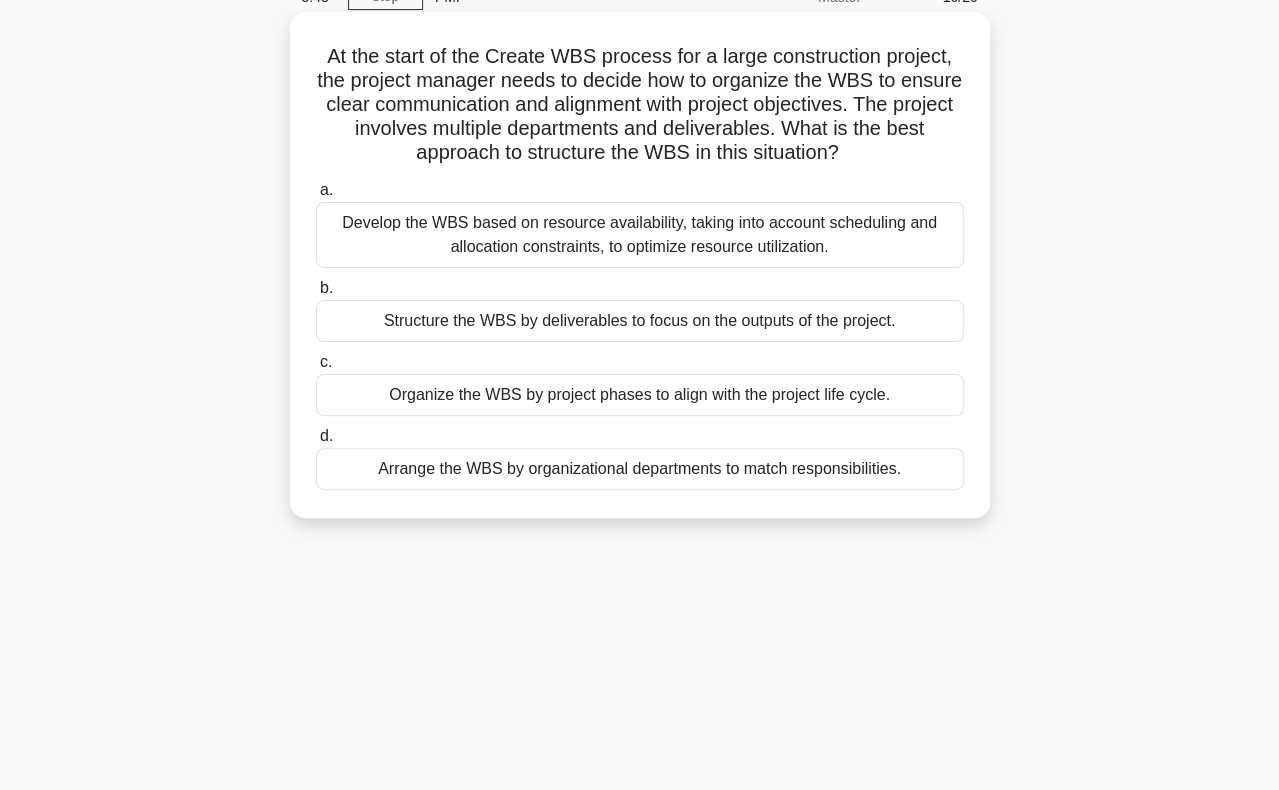 click on "Arrange the WBS by organizational departments to match responsibilities." at bounding box center [640, 469] 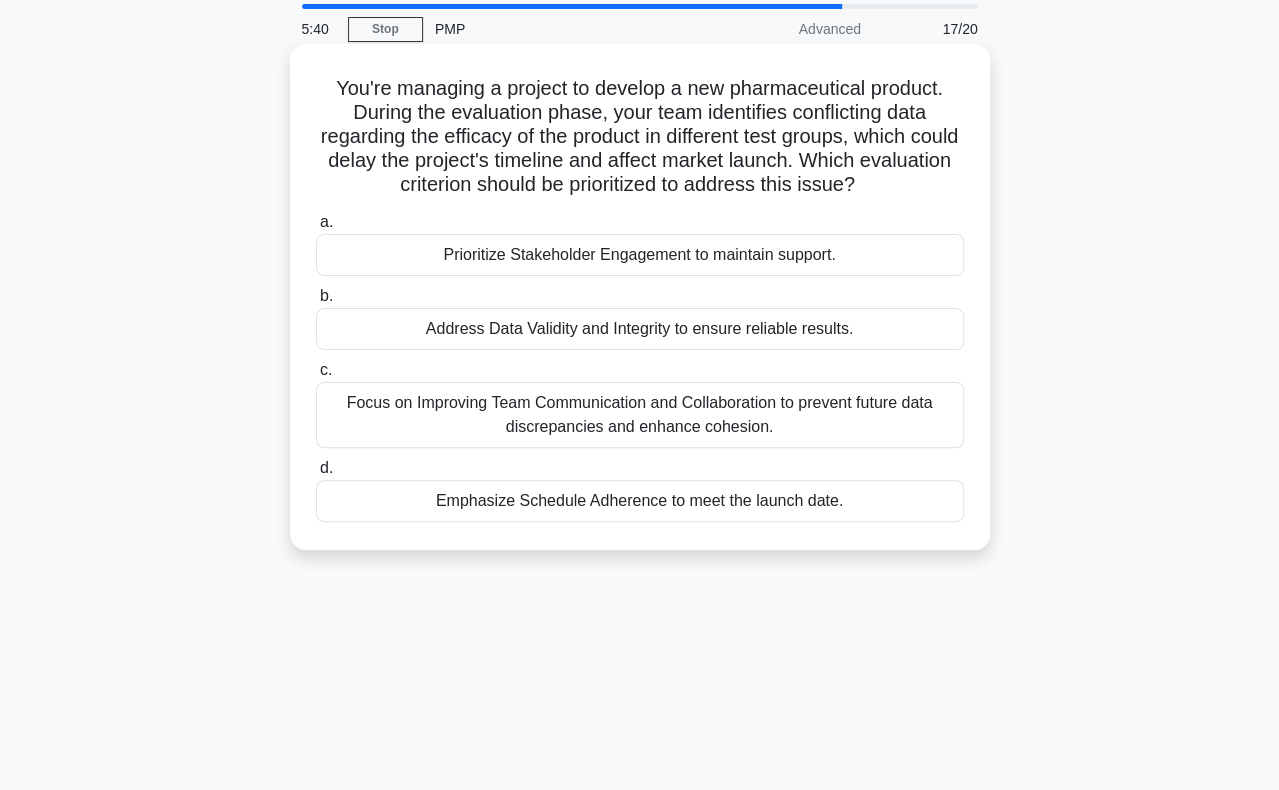 scroll, scrollTop: 100, scrollLeft: 0, axis: vertical 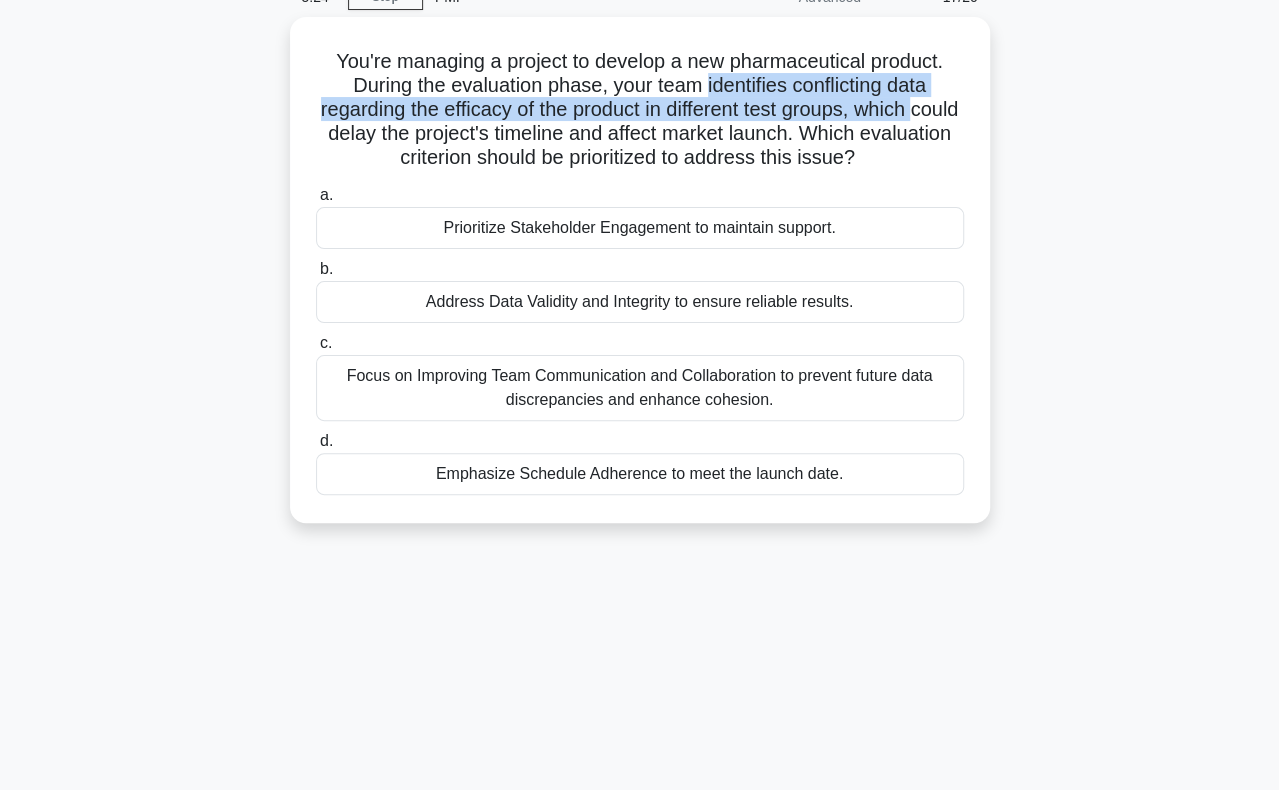 drag, startPoint x: 704, startPoint y: 77, endPoint x: 267, endPoint y: 137, distance: 441.09976 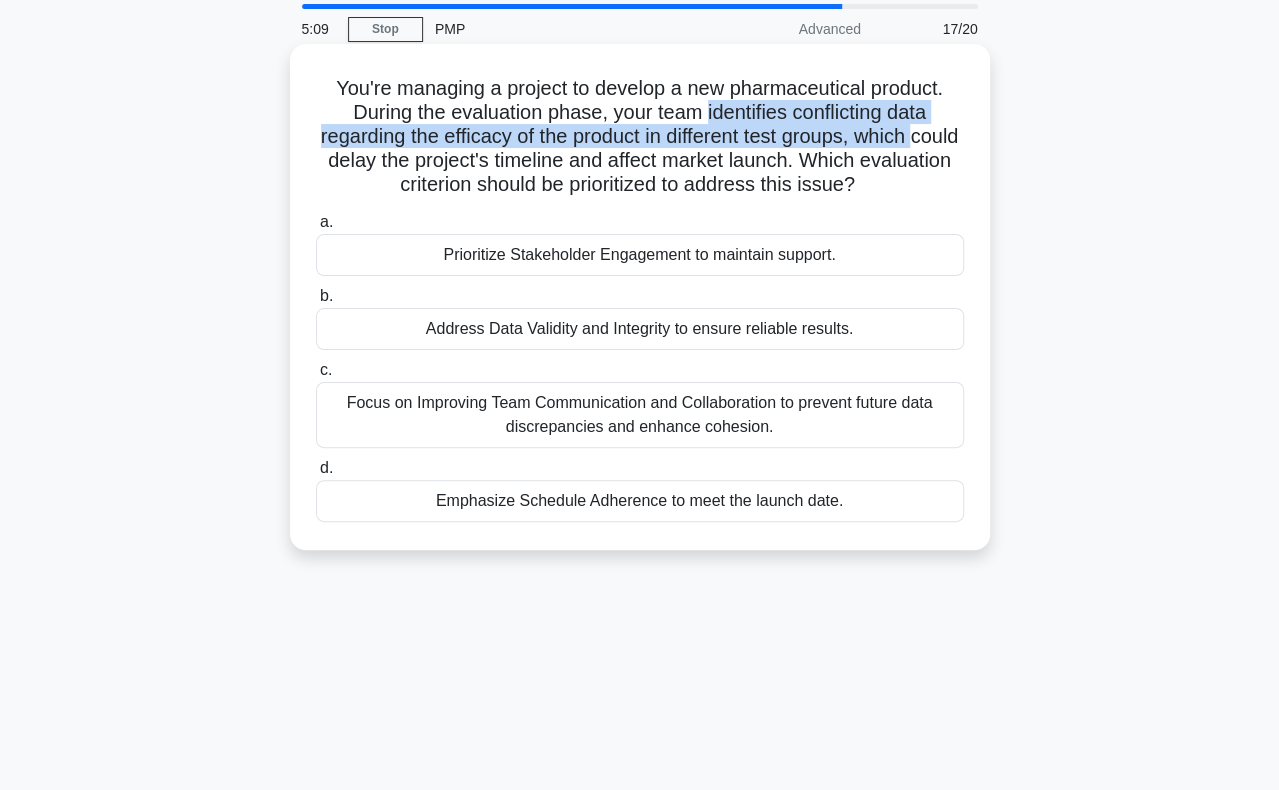 scroll, scrollTop: 100, scrollLeft: 0, axis: vertical 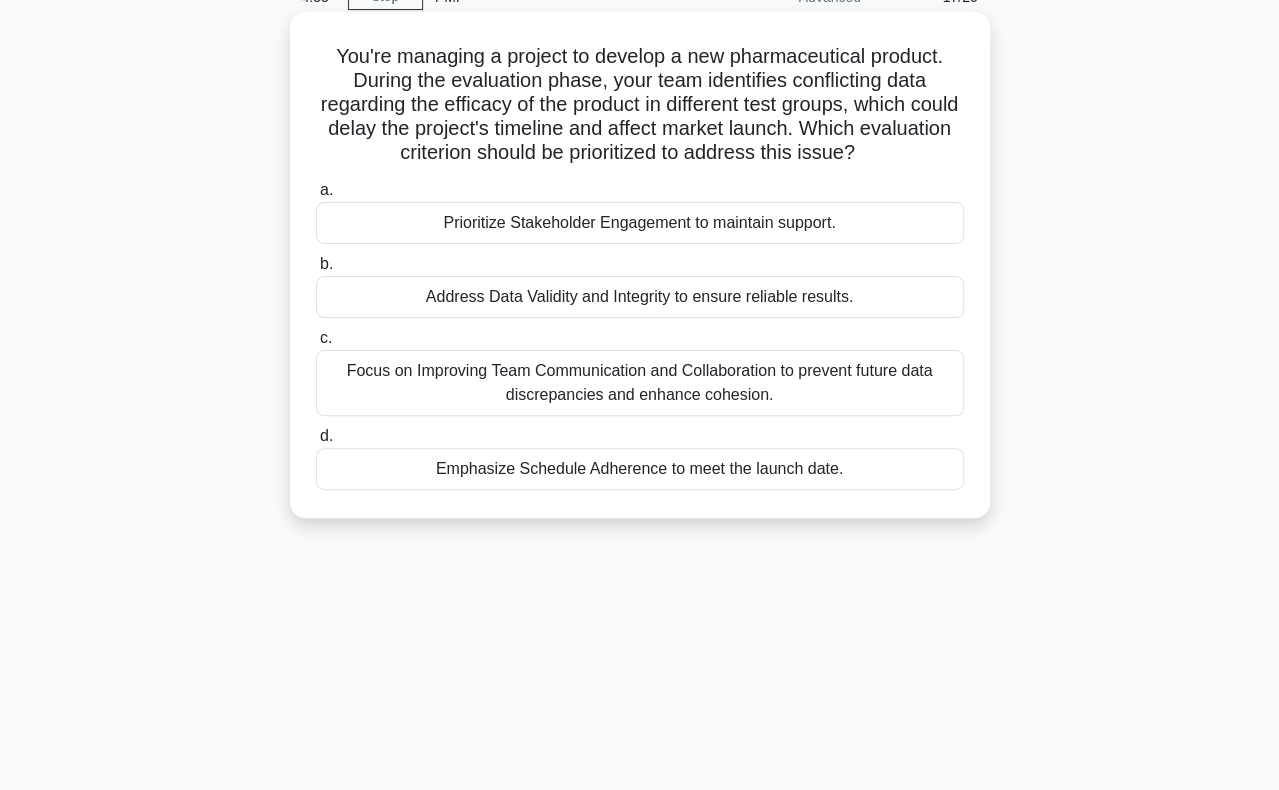 click on "Address Data Validity and Integrity to ensure reliable results." at bounding box center (640, 297) 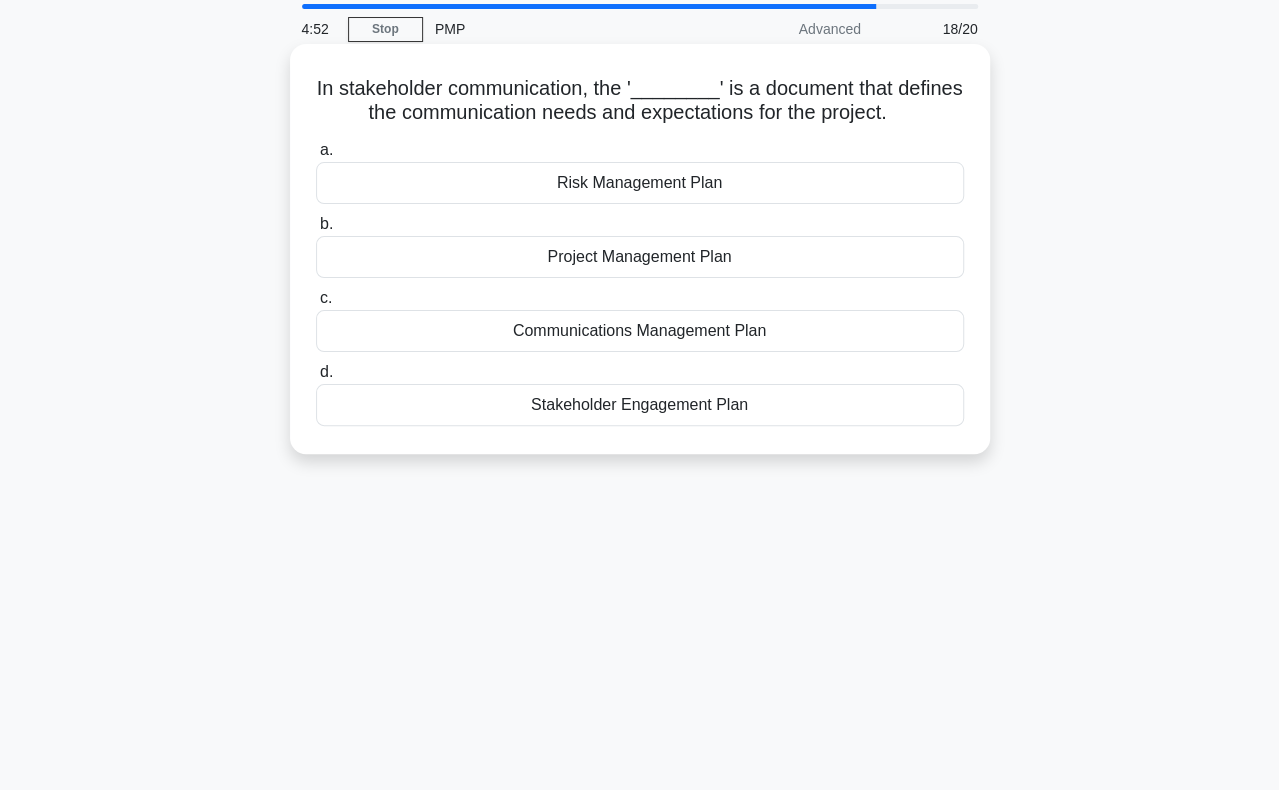 scroll, scrollTop: 100, scrollLeft: 0, axis: vertical 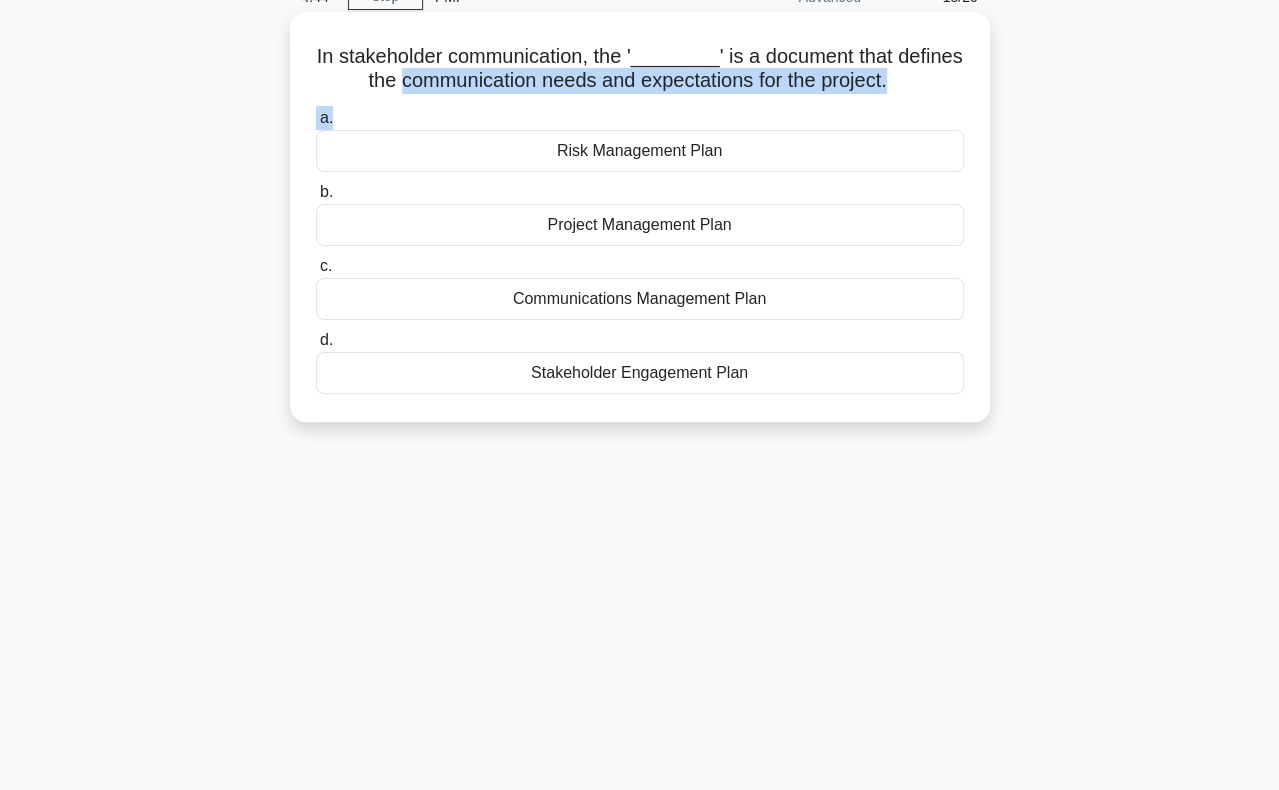 drag, startPoint x: 392, startPoint y: 79, endPoint x: 408, endPoint y: 105, distance: 30.528675 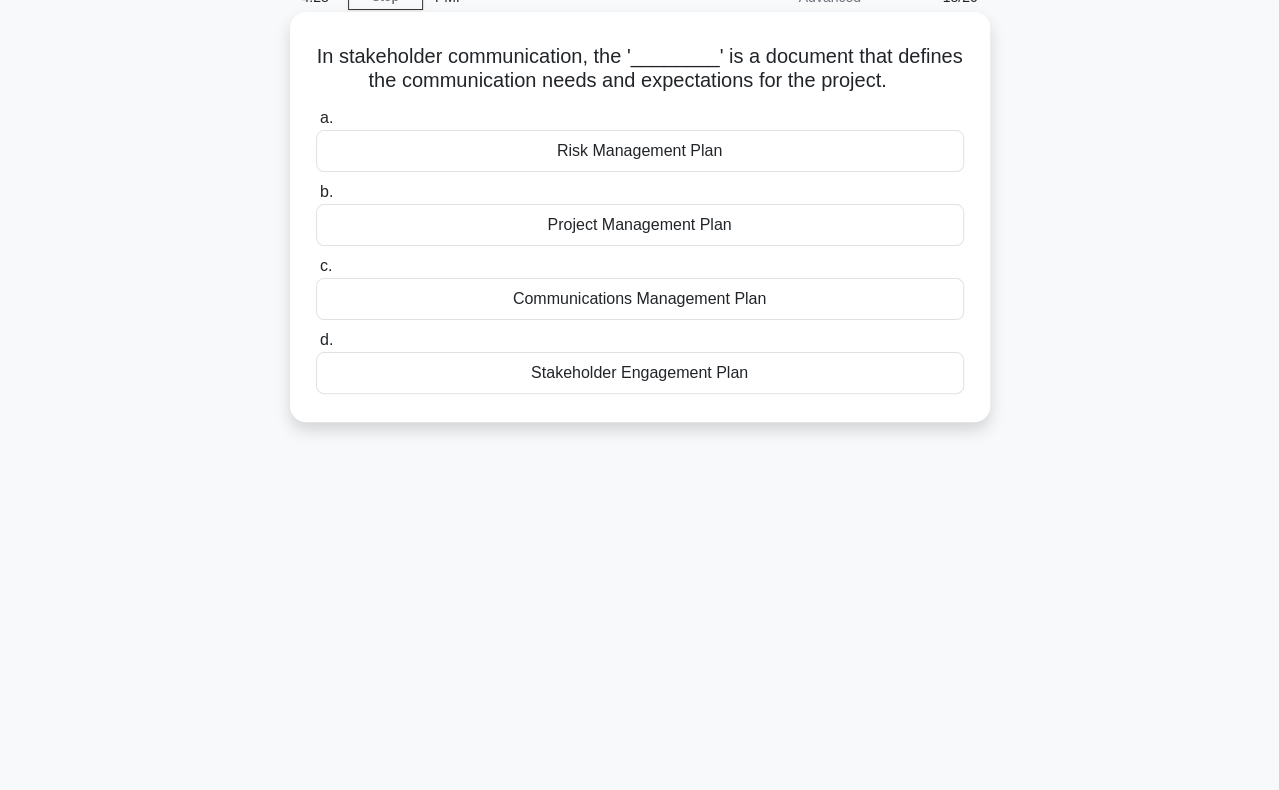 click on "Communications Management Plan" at bounding box center (640, 299) 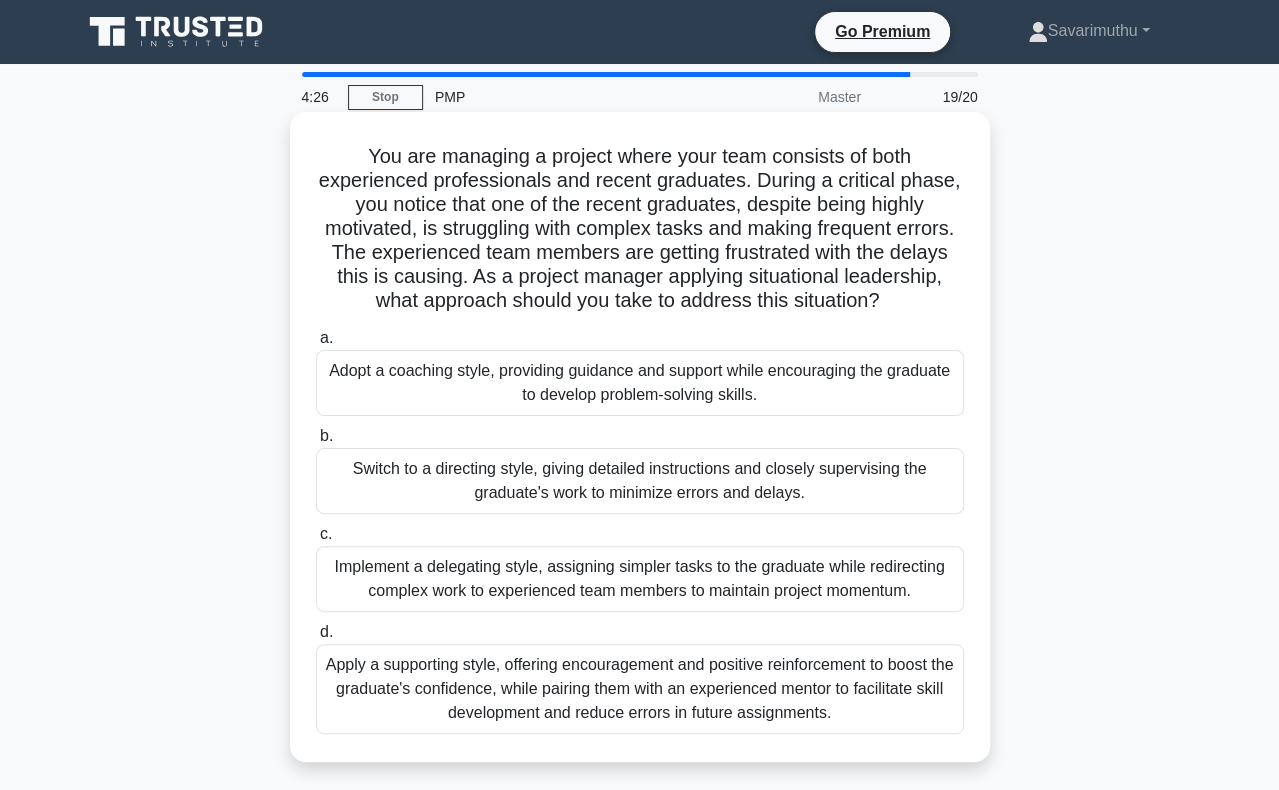 scroll, scrollTop: 100, scrollLeft: 0, axis: vertical 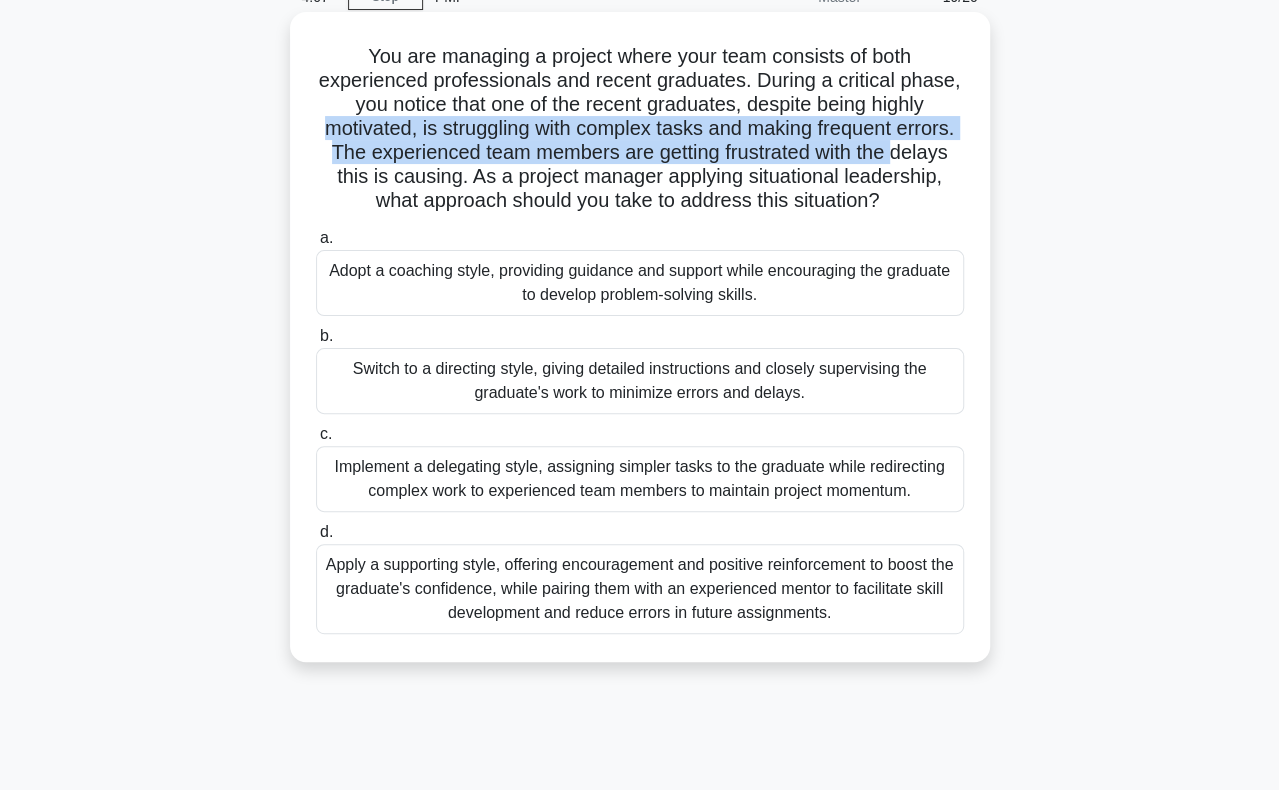 drag, startPoint x: 345, startPoint y: 131, endPoint x: 350, endPoint y: 169, distance: 38.327538 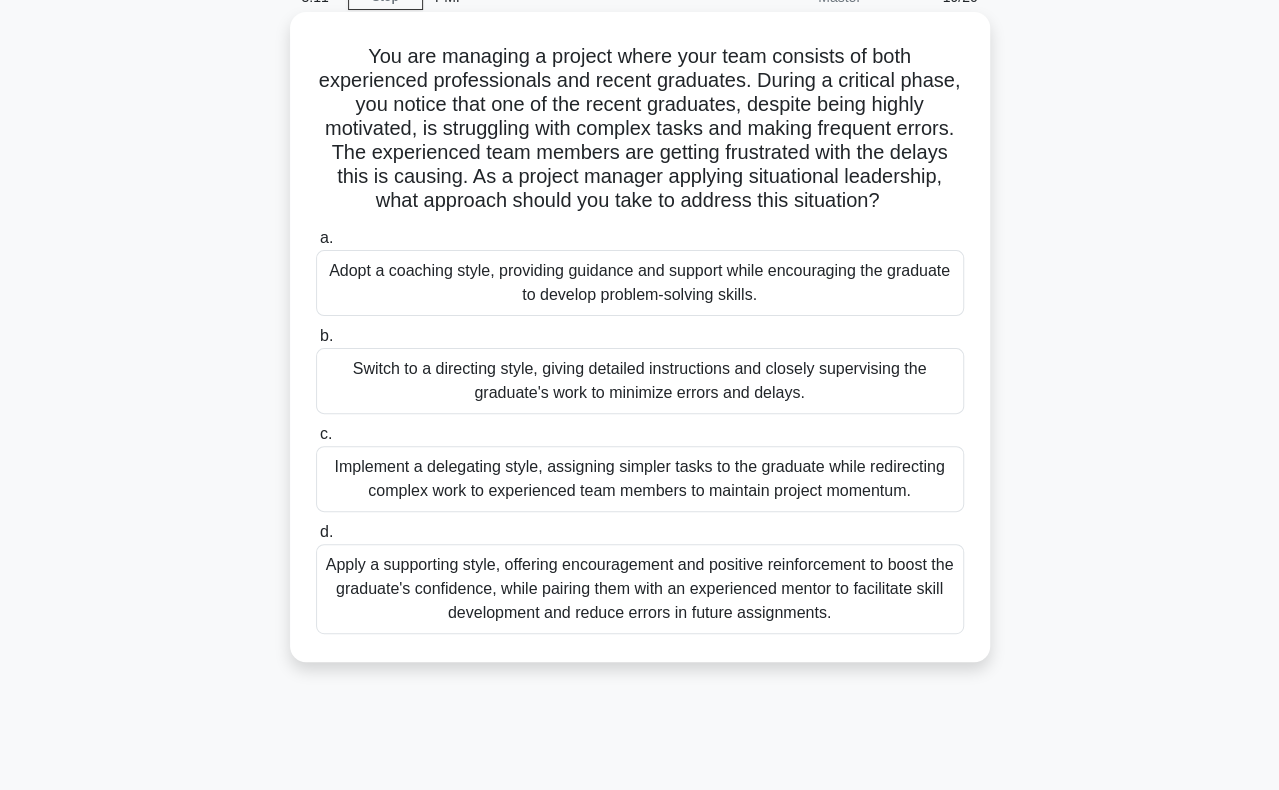 click on "Switch to a directing style, giving detailed instructions and closely supervising the graduate's work to minimize errors and delays." at bounding box center (640, 381) 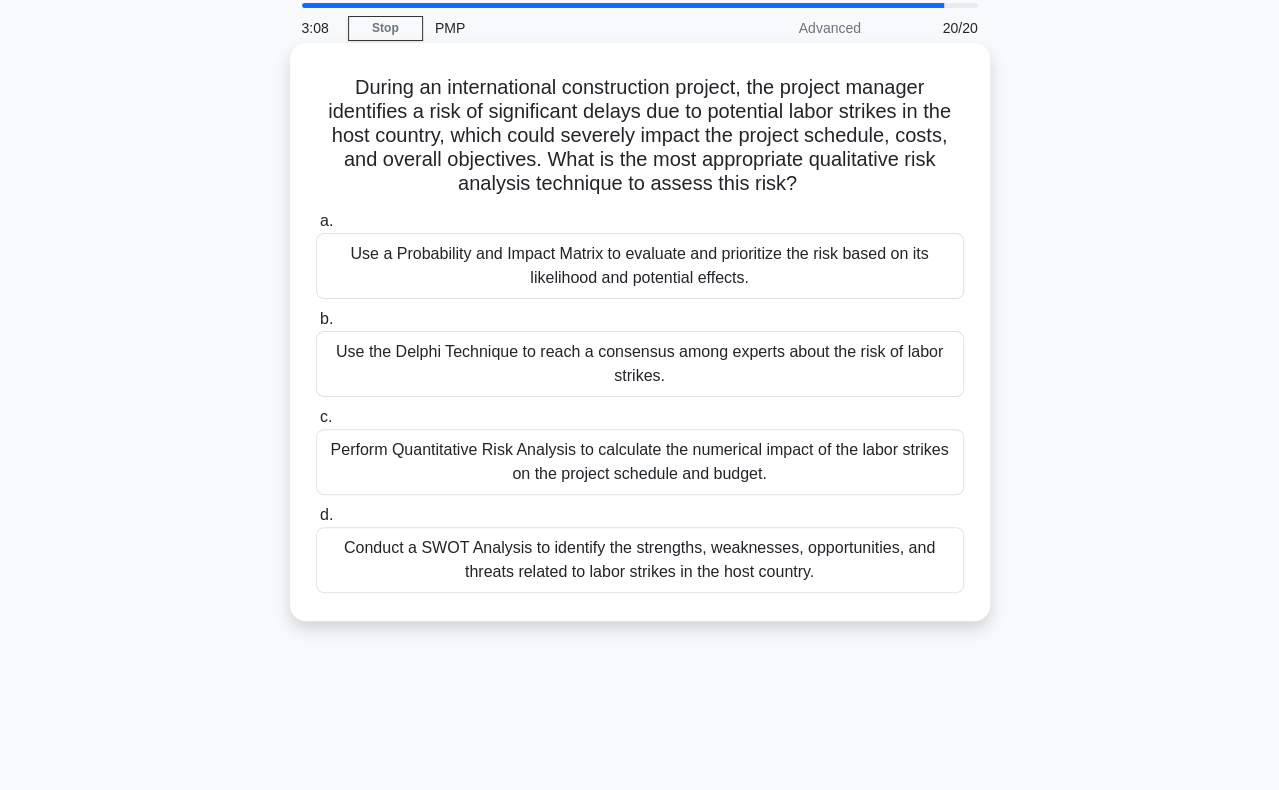 scroll, scrollTop: 100, scrollLeft: 0, axis: vertical 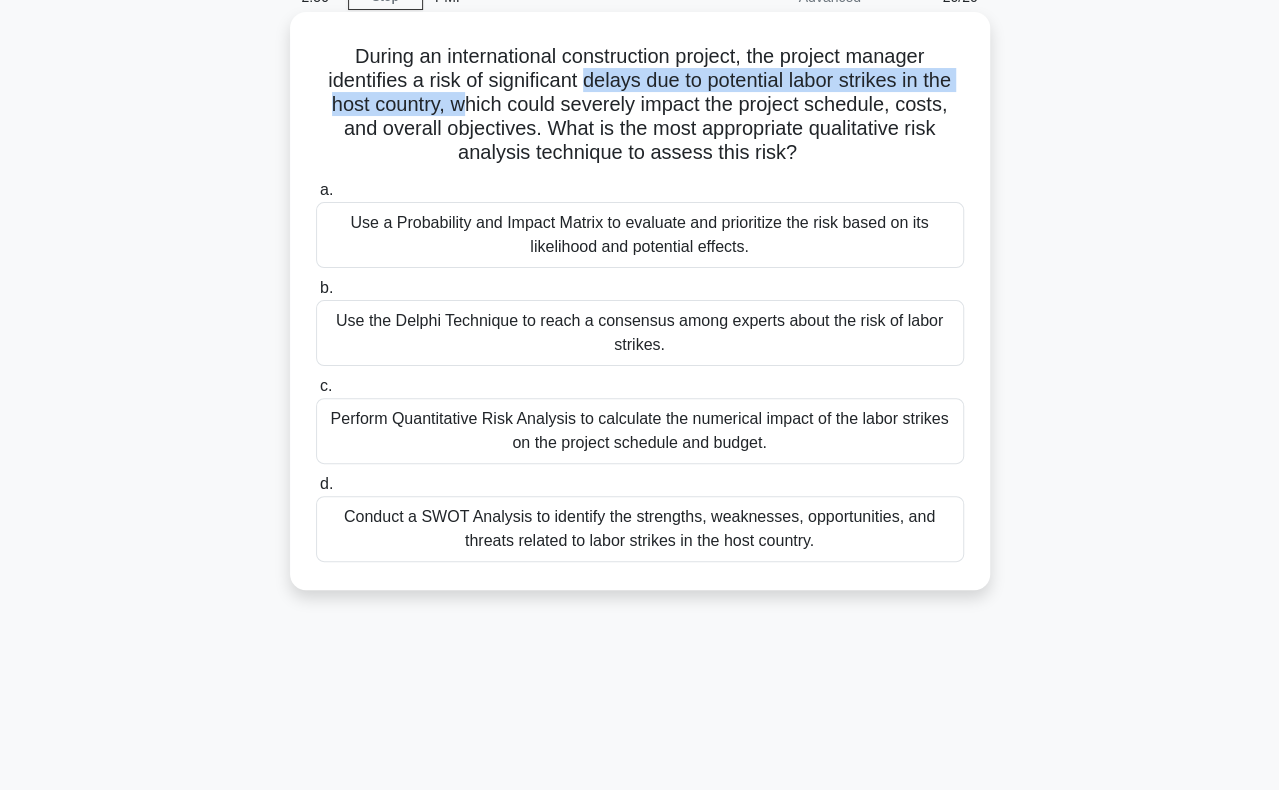 drag, startPoint x: 582, startPoint y: 77, endPoint x: 464, endPoint y: 109, distance: 122.26202 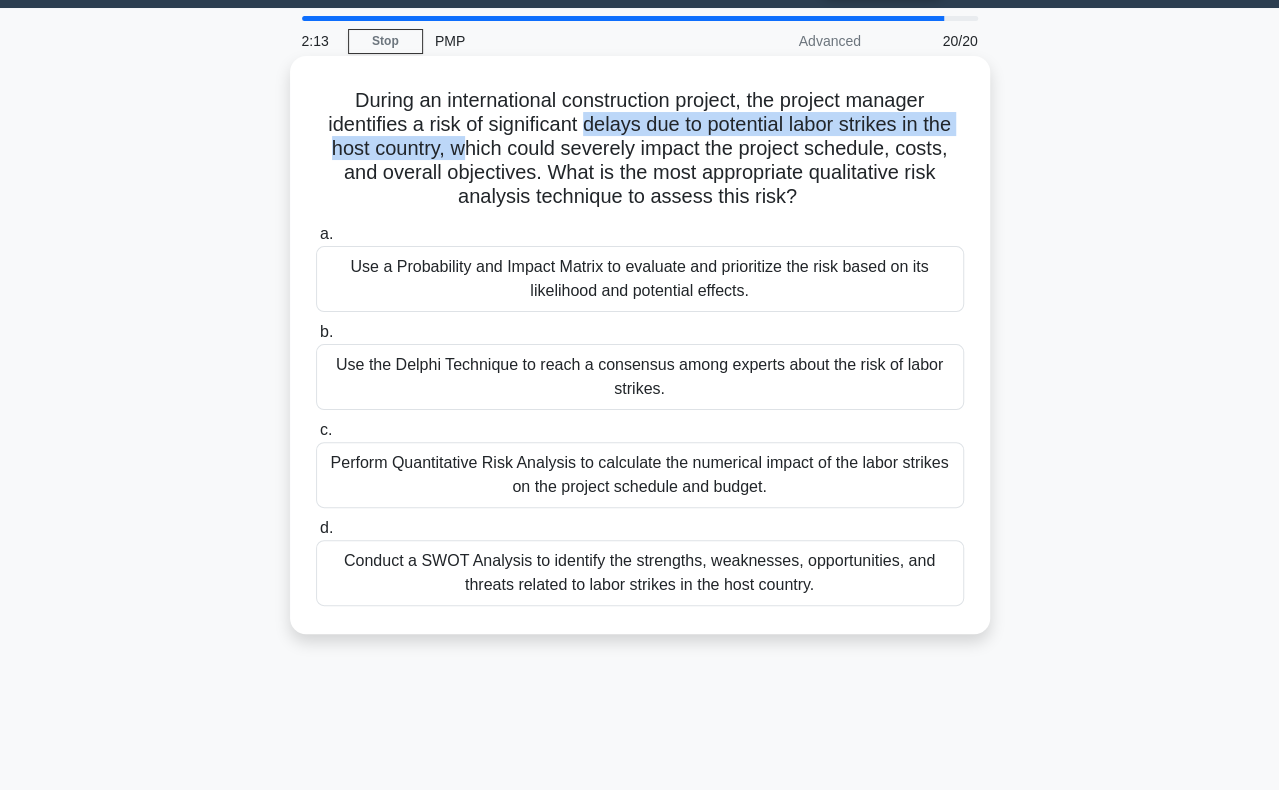 scroll, scrollTop: 100, scrollLeft: 0, axis: vertical 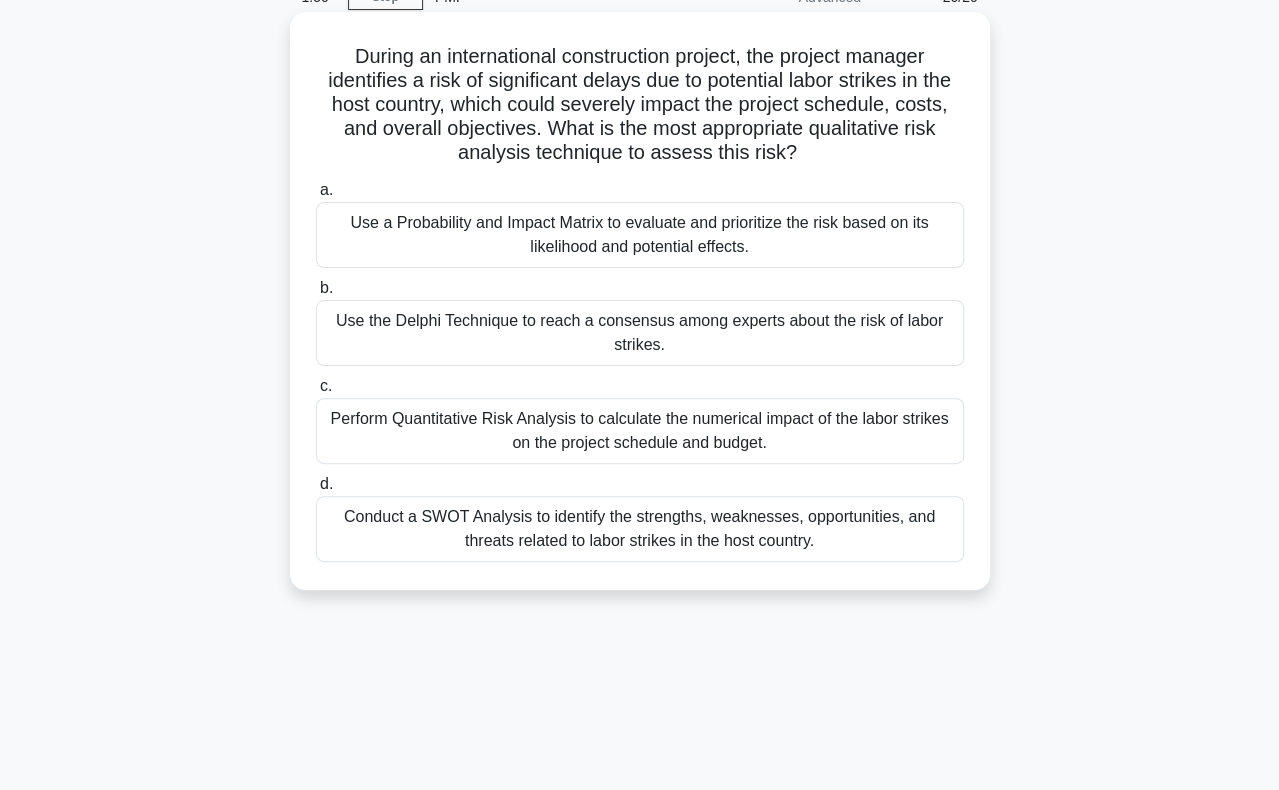 click on "Use a Probability and Impact Matrix to evaluate and prioritize the risk based on its likelihood and potential effects." at bounding box center (640, 235) 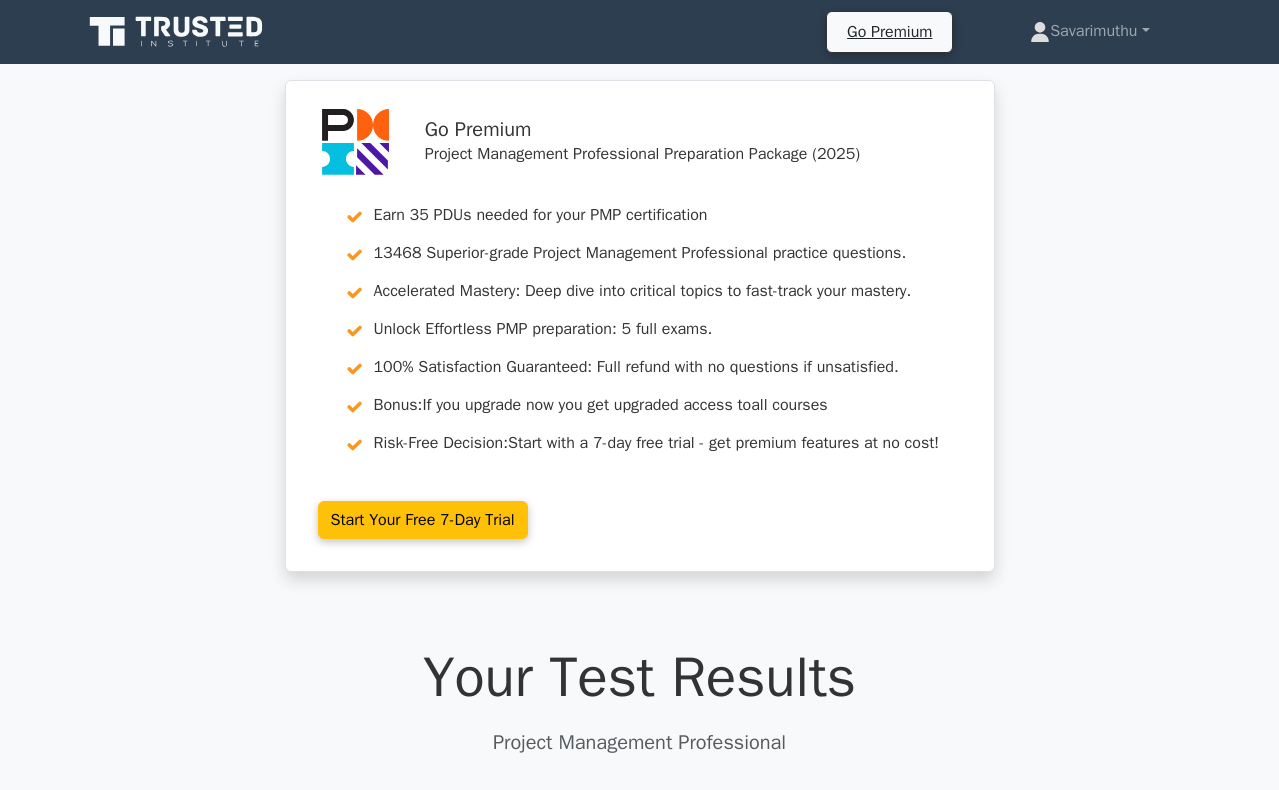 scroll, scrollTop: 0, scrollLeft: 0, axis: both 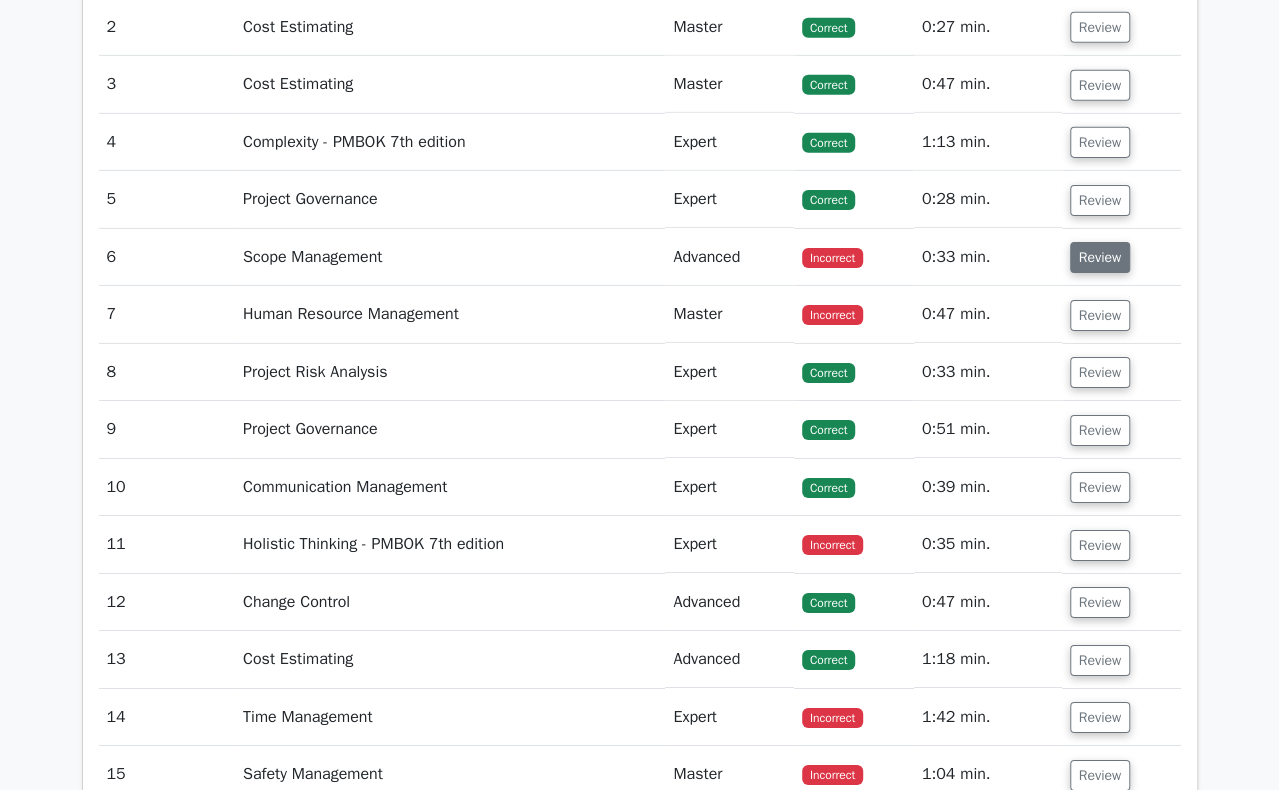 click on "Review" at bounding box center (1100, 257) 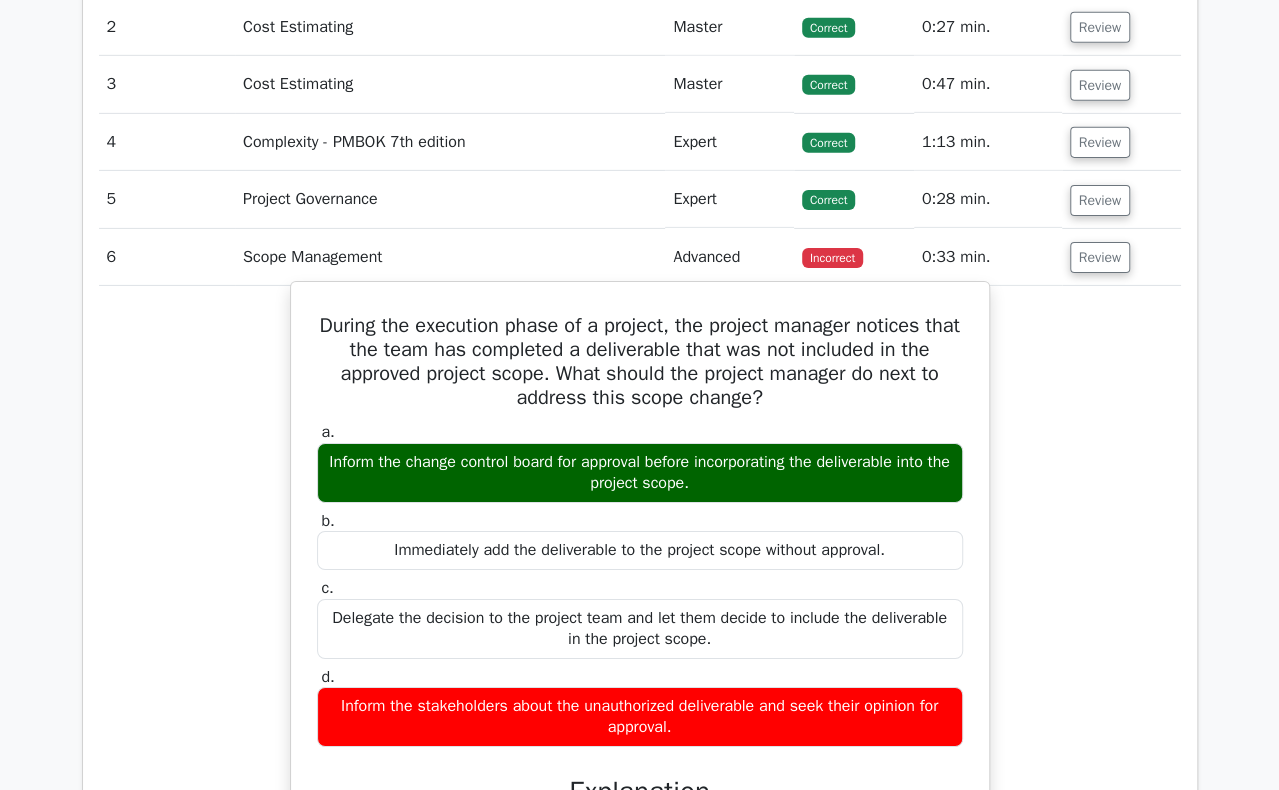 scroll, scrollTop: 3400, scrollLeft: 0, axis: vertical 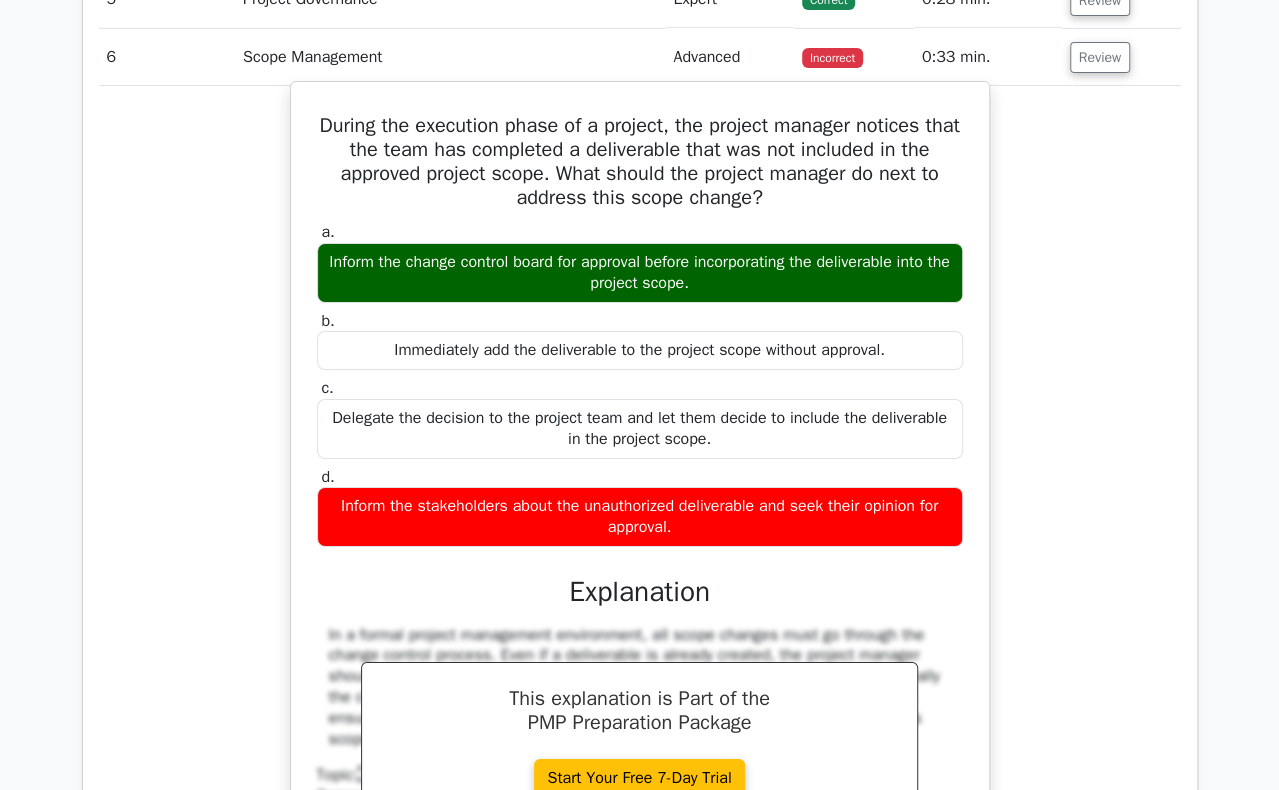 drag, startPoint x: 330, startPoint y: 118, endPoint x: 722, endPoint y: 521, distance: 562.2037 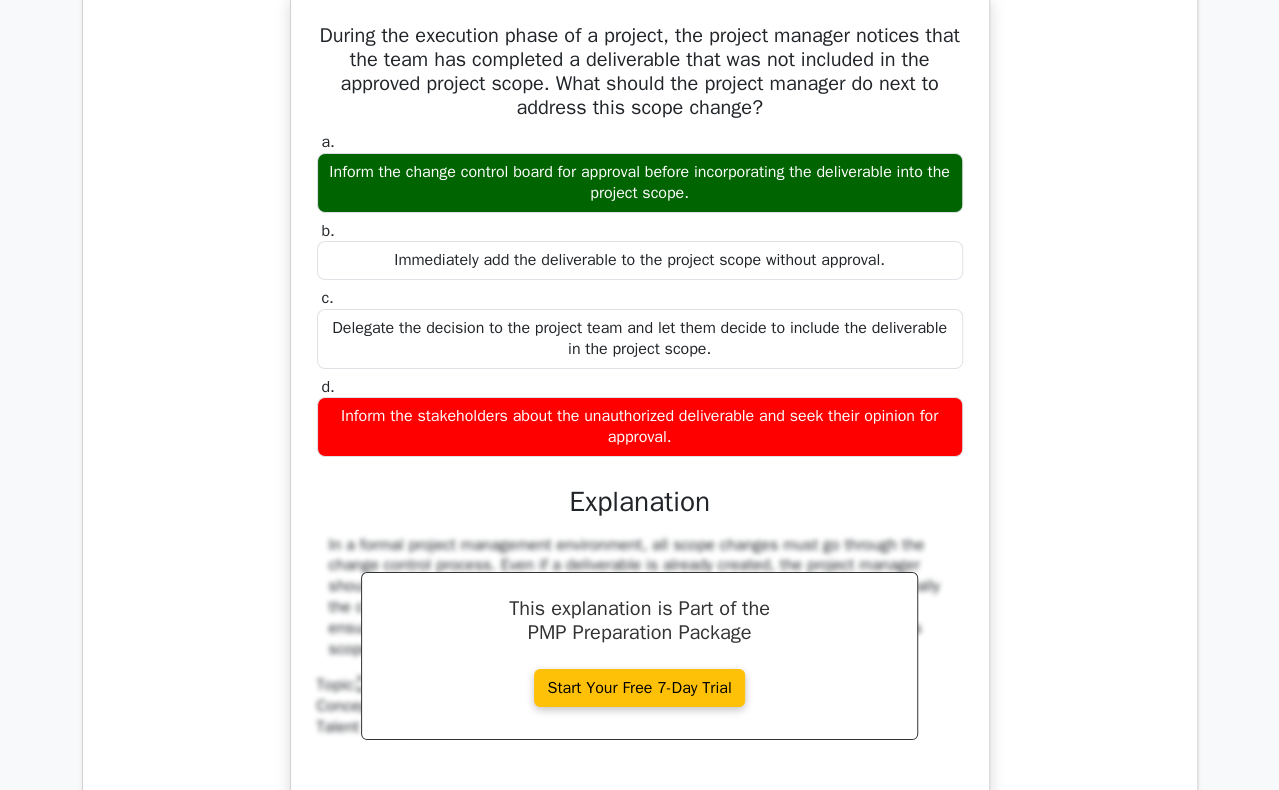 click on "Question Analysis
Question  #
Topic
Difficulty
Result
Time Spent
Action
1
Quality Assurance
Master
Correct" at bounding box center [640, 188] 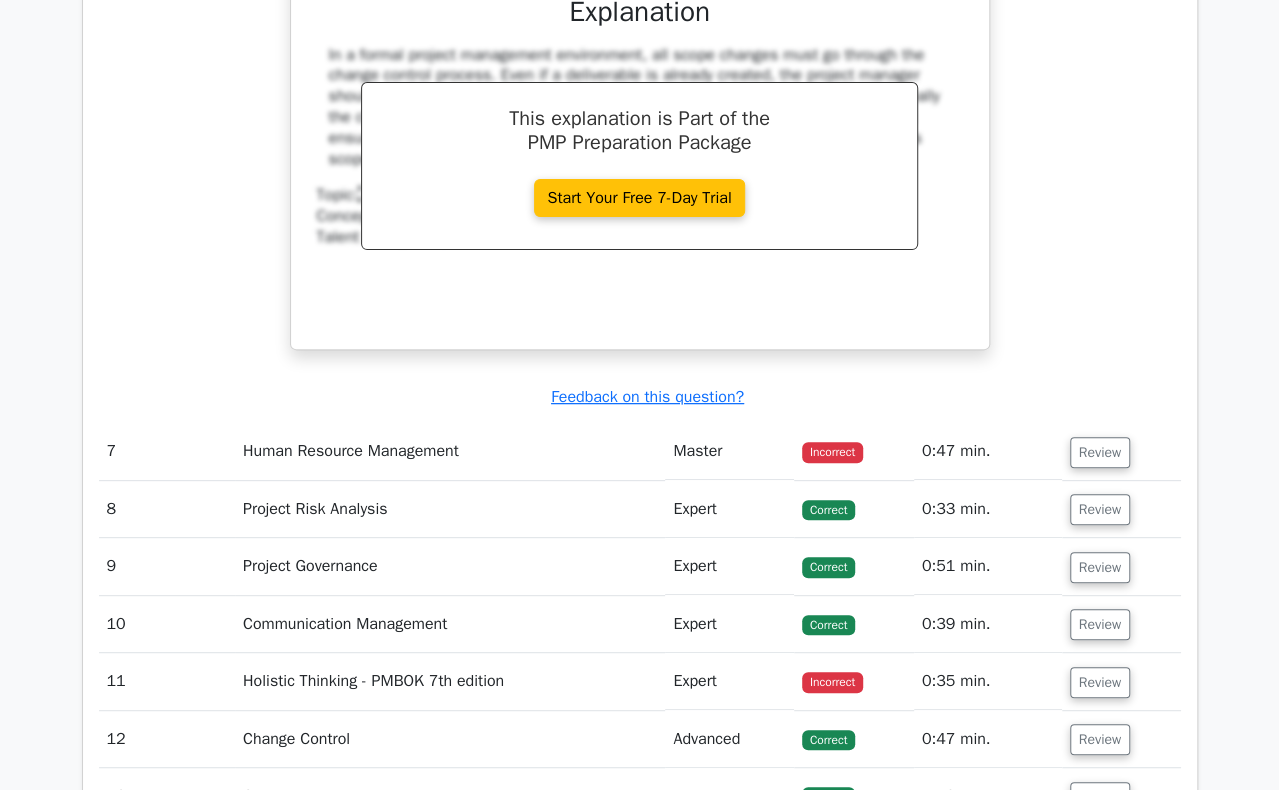scroll, scrollTop: 4100, scrollLeft: 0, axis: vertical 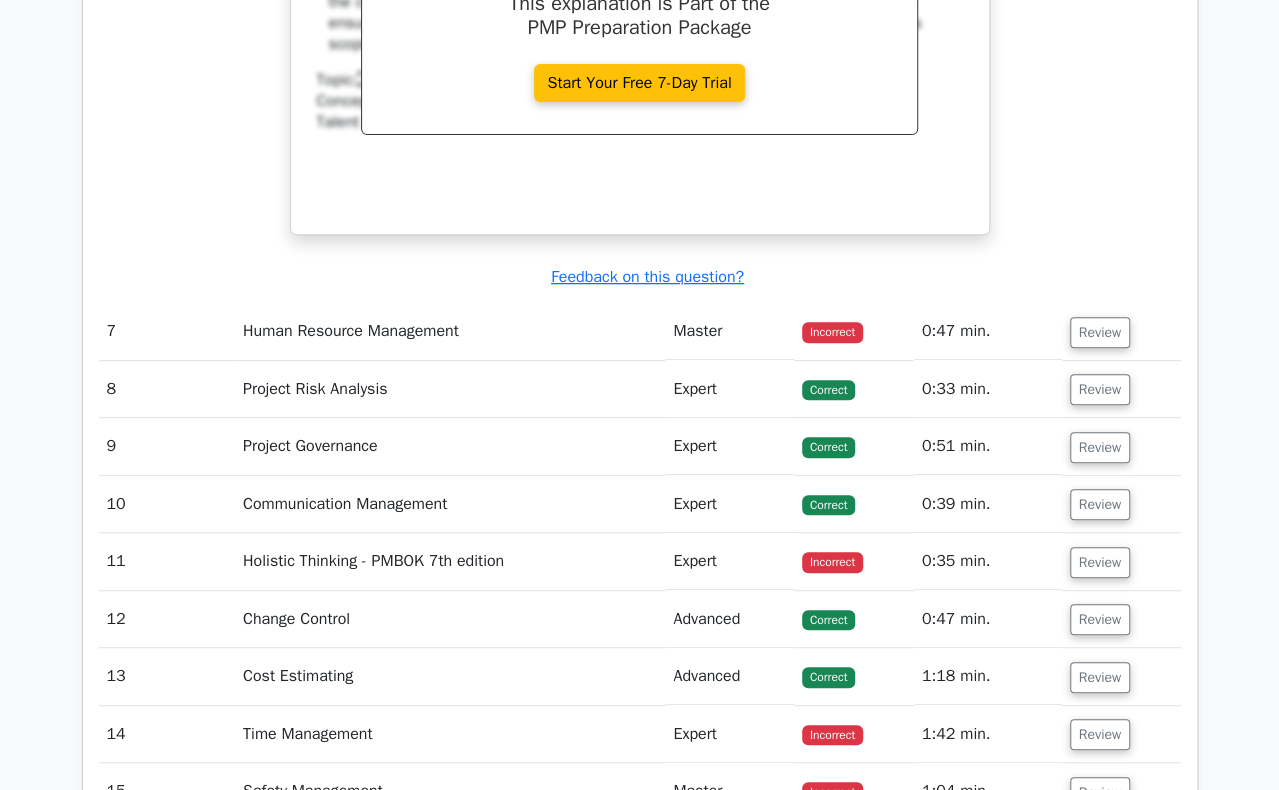 click on "Review" at bounding box center (1121, 331) 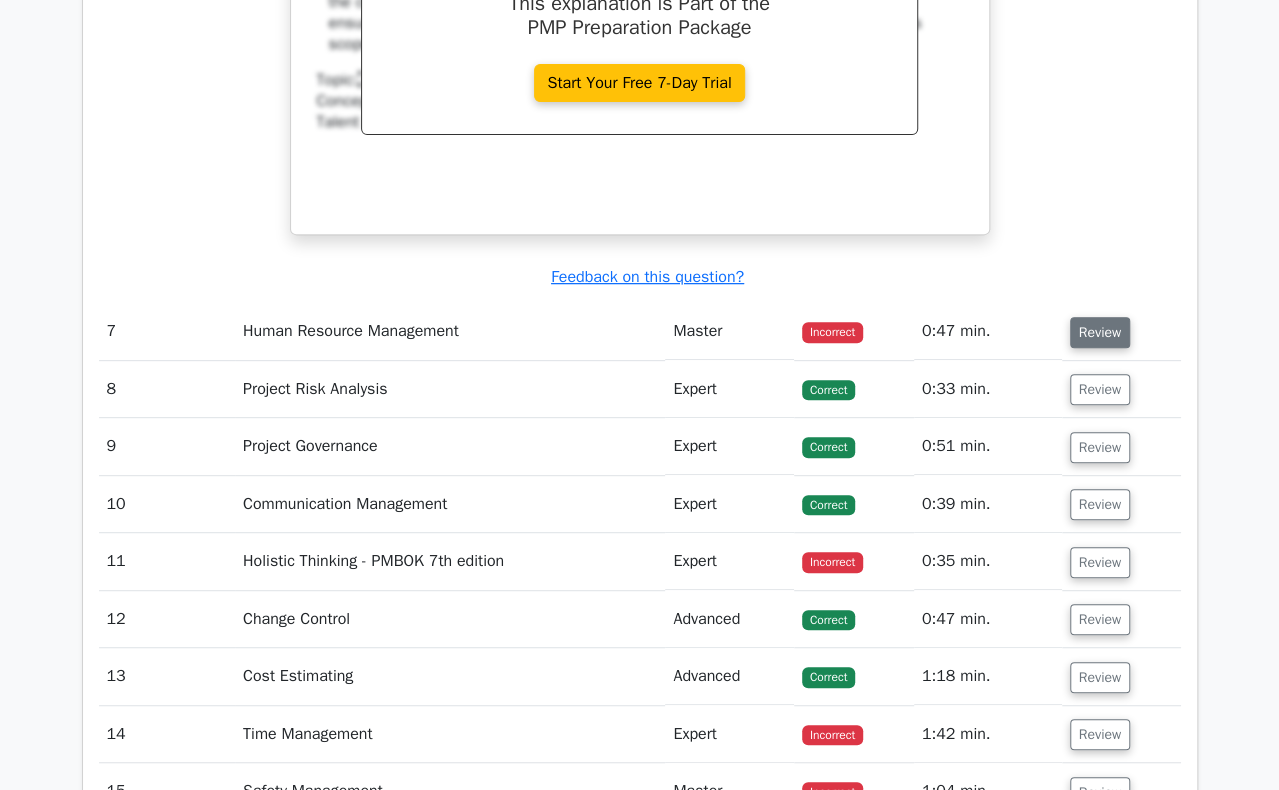 click on "Review" at bounding box center [1100, 332] 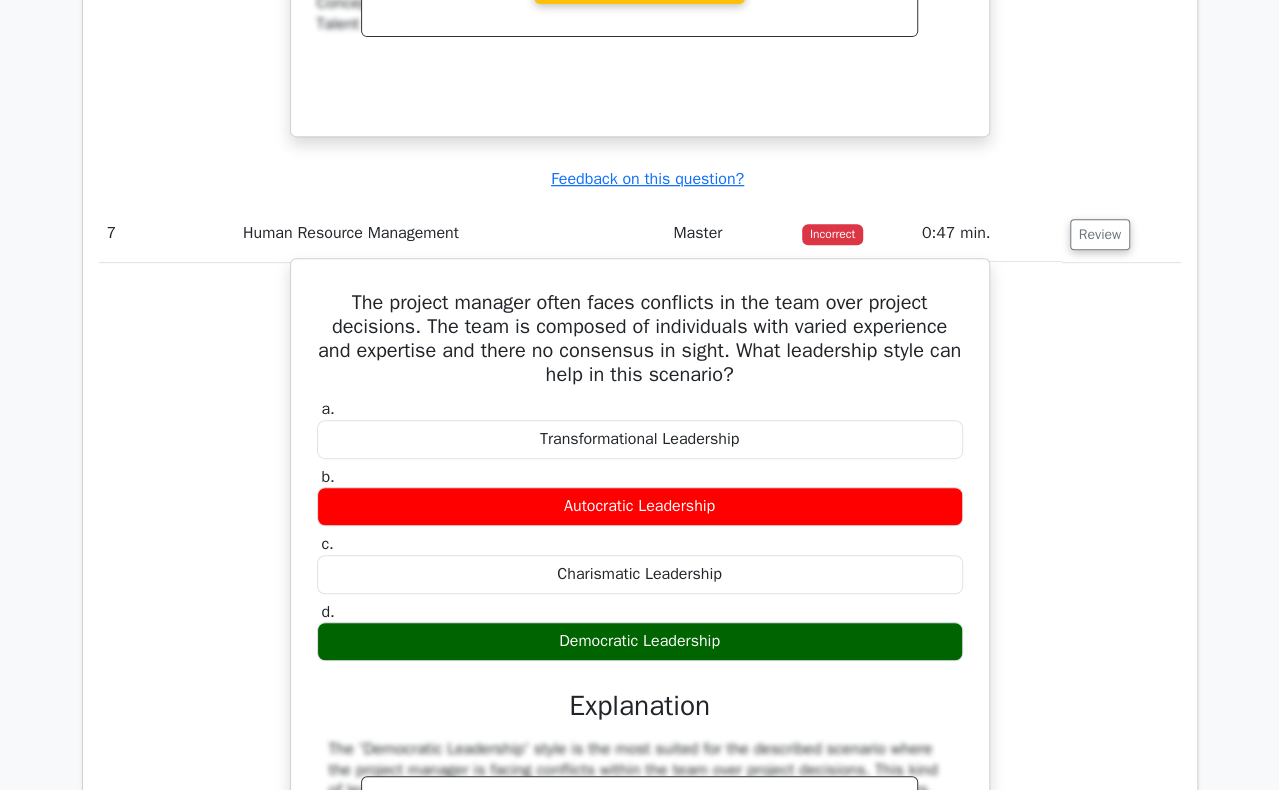 scroll, scrollTop: 4400, scrollLeft: 0, axis: vertical 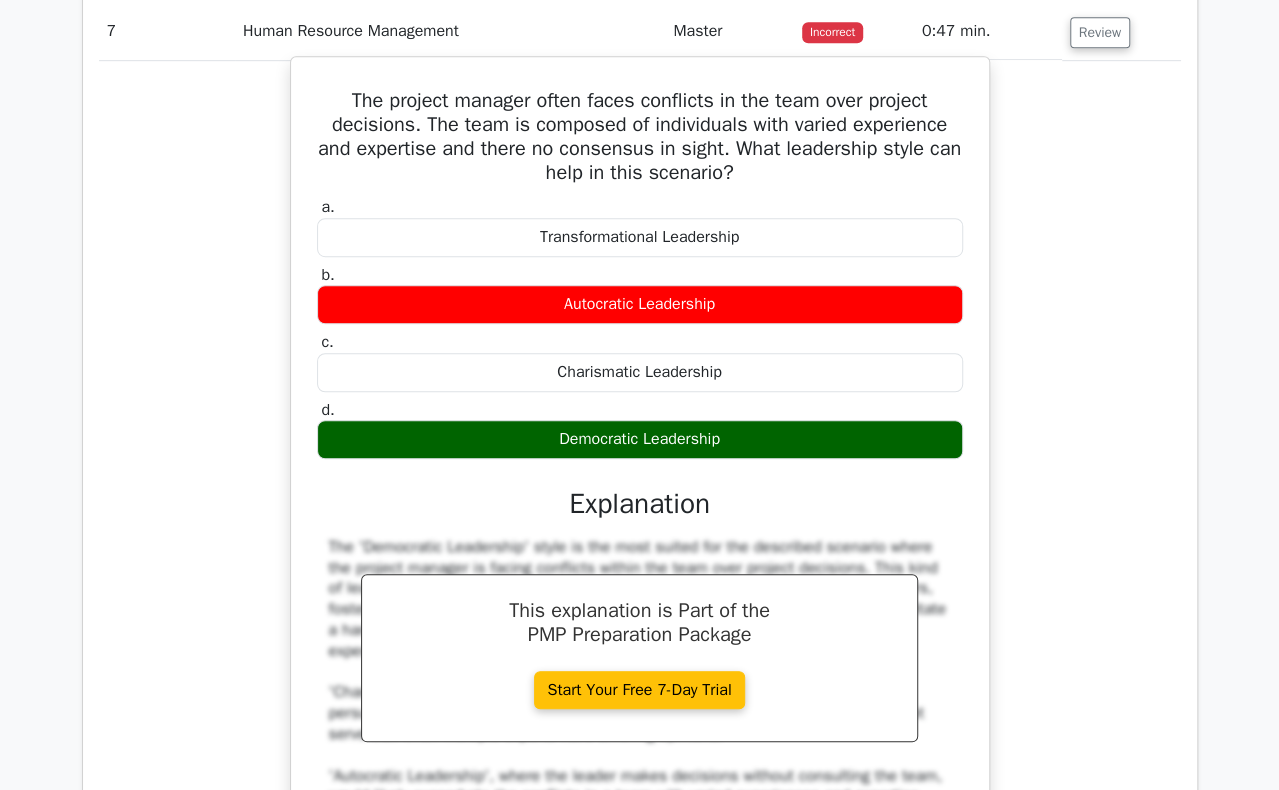 drag, startPoint x: 343, startPoint y: 80, endPoint x: 779, endPoint y: 411, distance: 547.40936 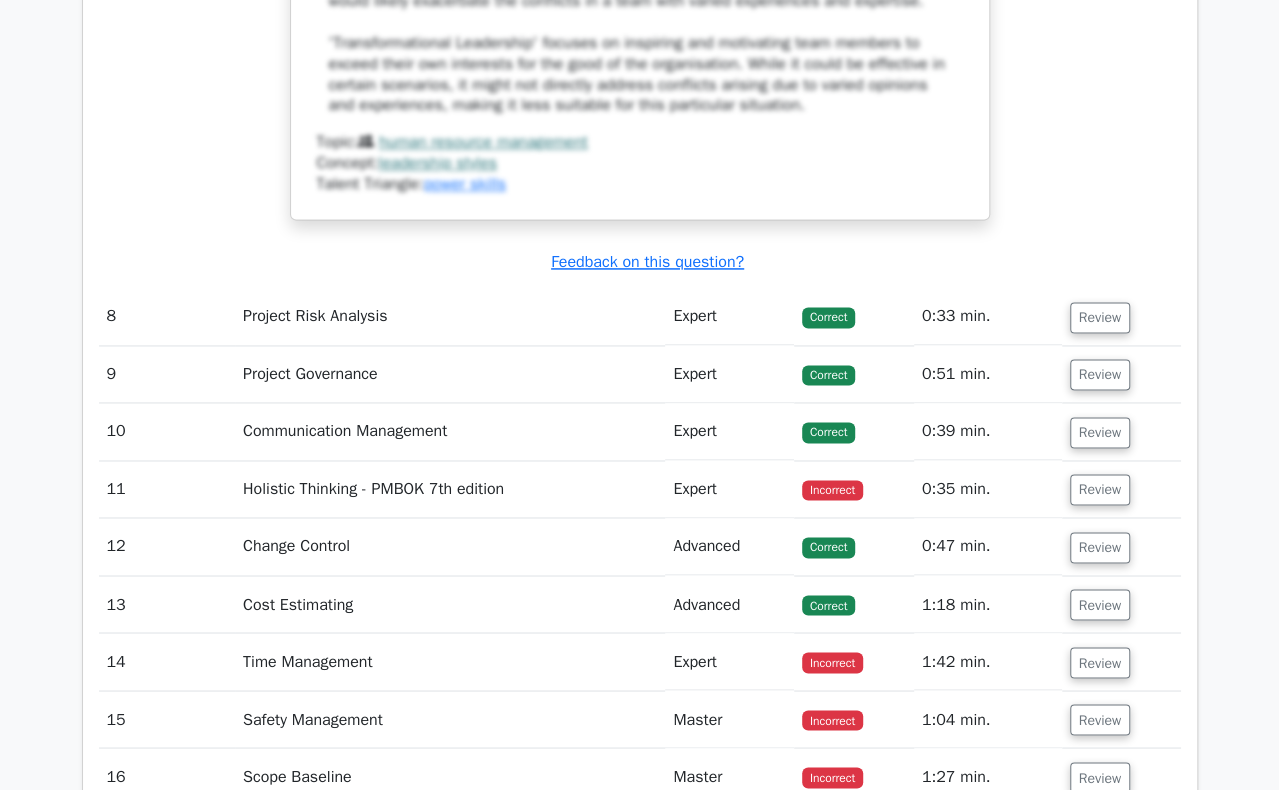 scroll, scrollTop: 5400, scrollLeft: 0, axis: vertical 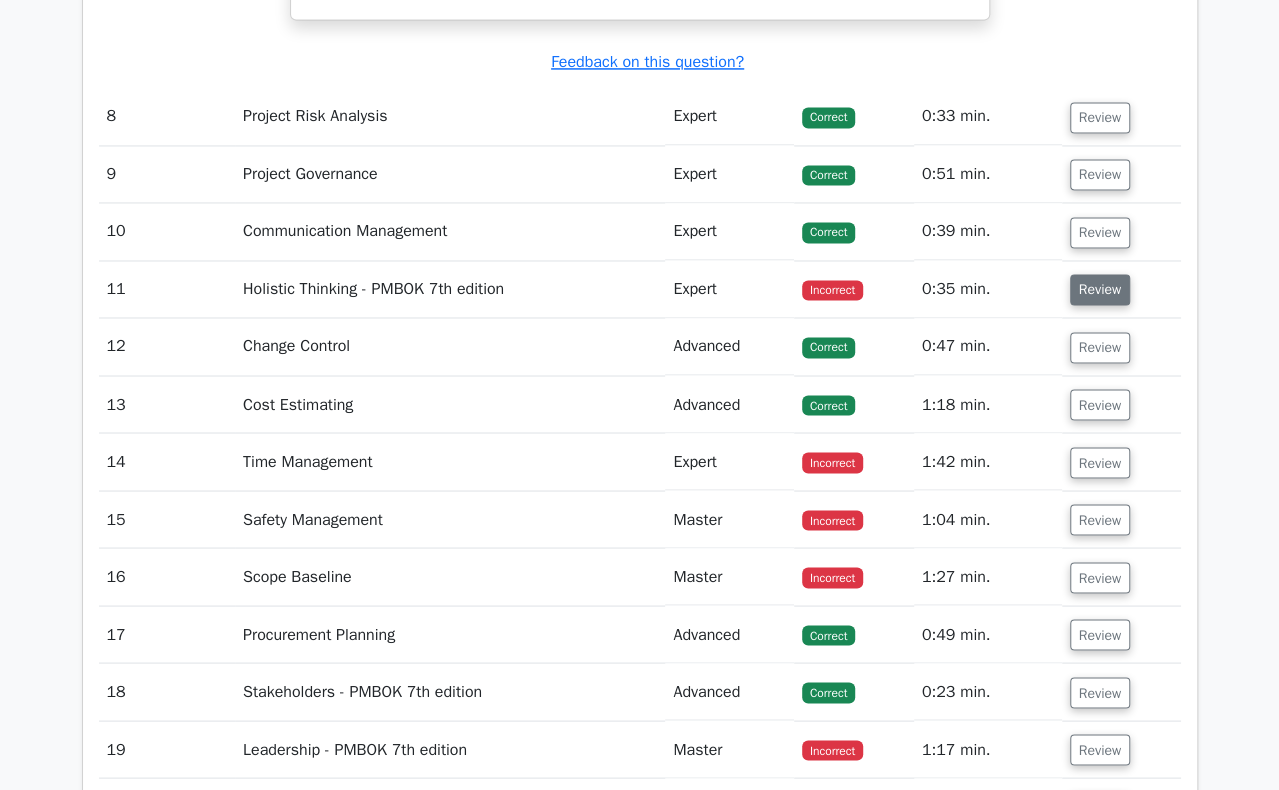 click on "Review" at bounding box center (1100, 289) 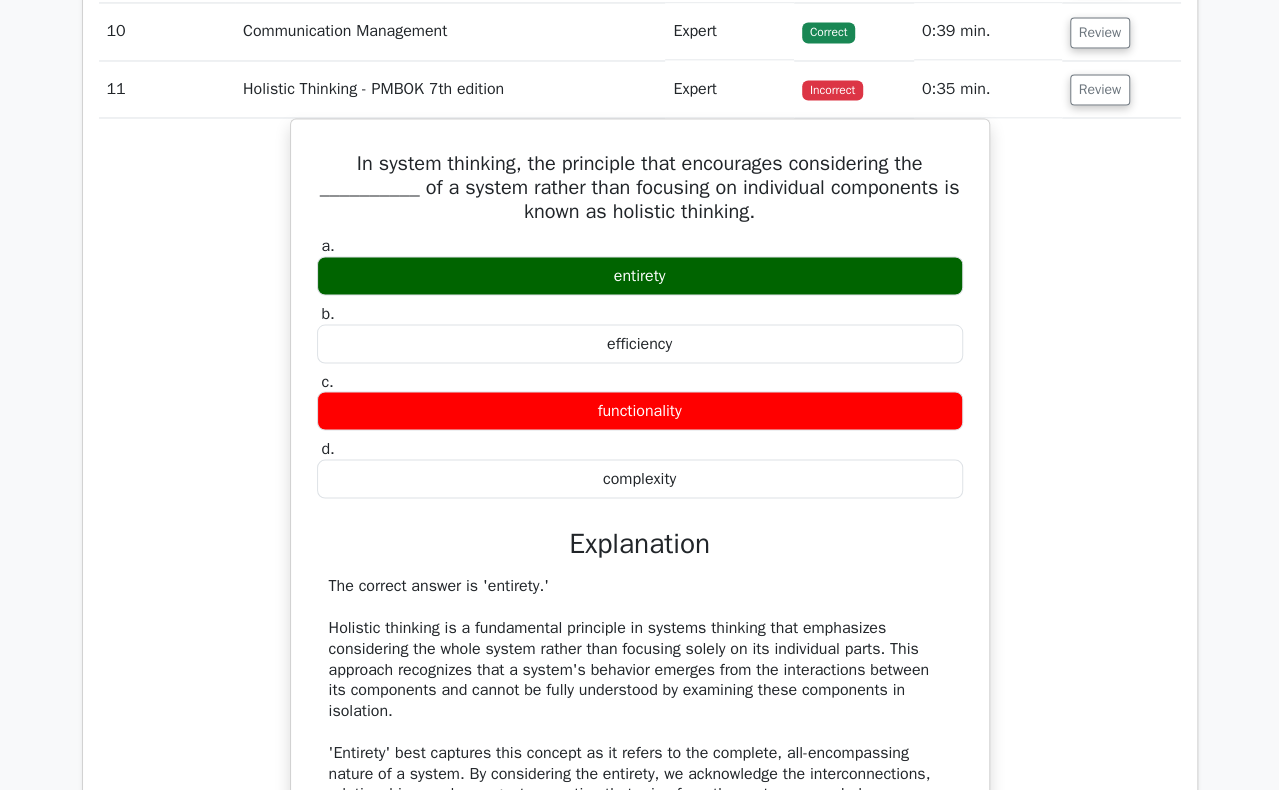 scroll, scrollTop: 5700, scrollLeft: 0, axis: vertical 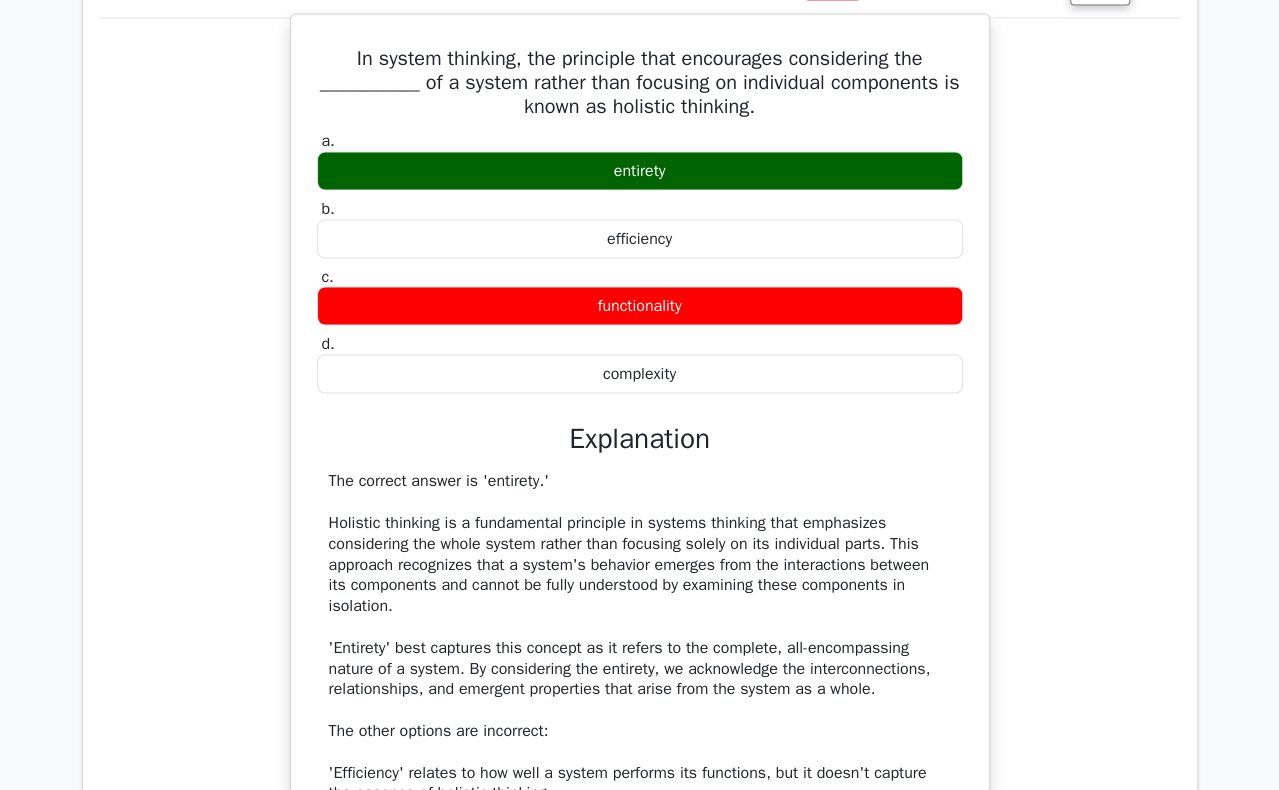 drag, startPoint x: 348, startPoint y: 36, endPoint x: 756, endPoint y: 353, distance: 516.6749 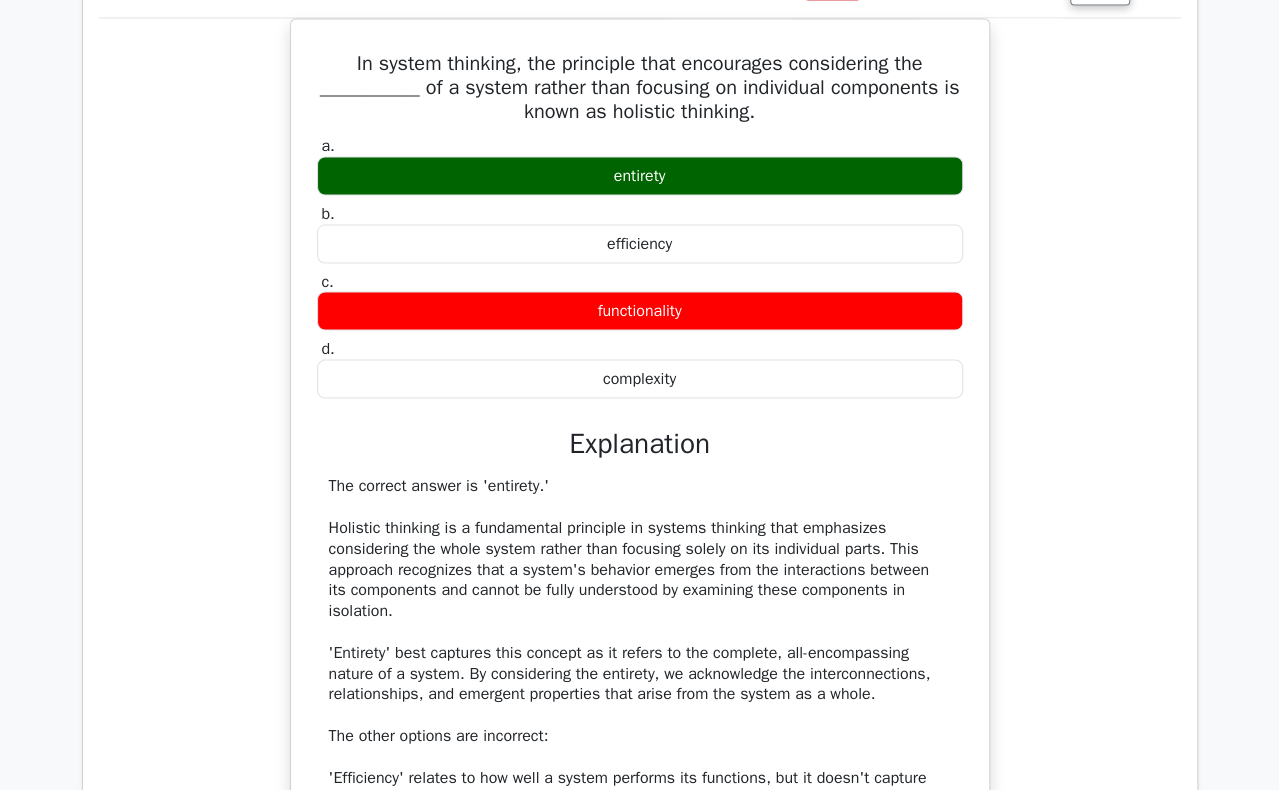 click on "In system thinking, the principle that encourages considering the __________ of a system rather than focusing on individual components is known as holistic thinking.
a.
entirety
b.
c." at bounding box center [640, 539] 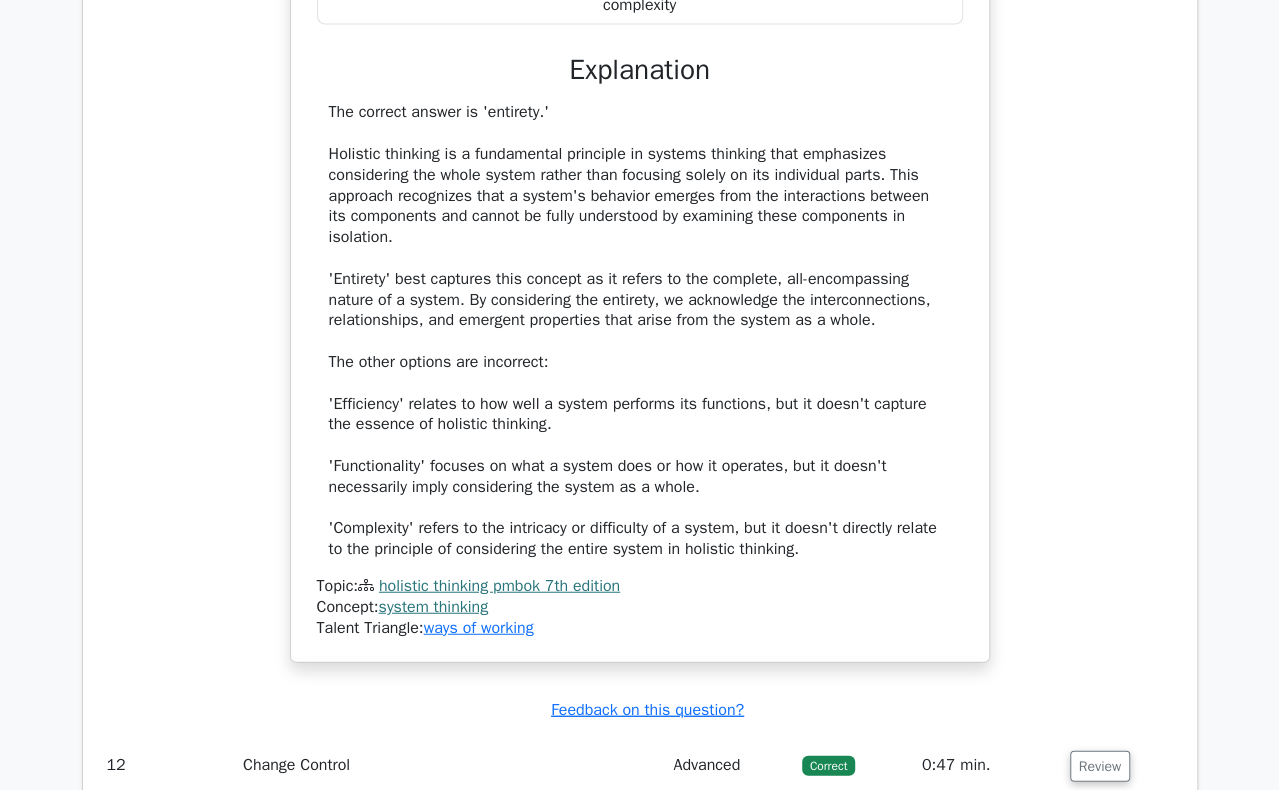 scroll, scrollTop: 6100, scrollLeft: 0, axis: vertical 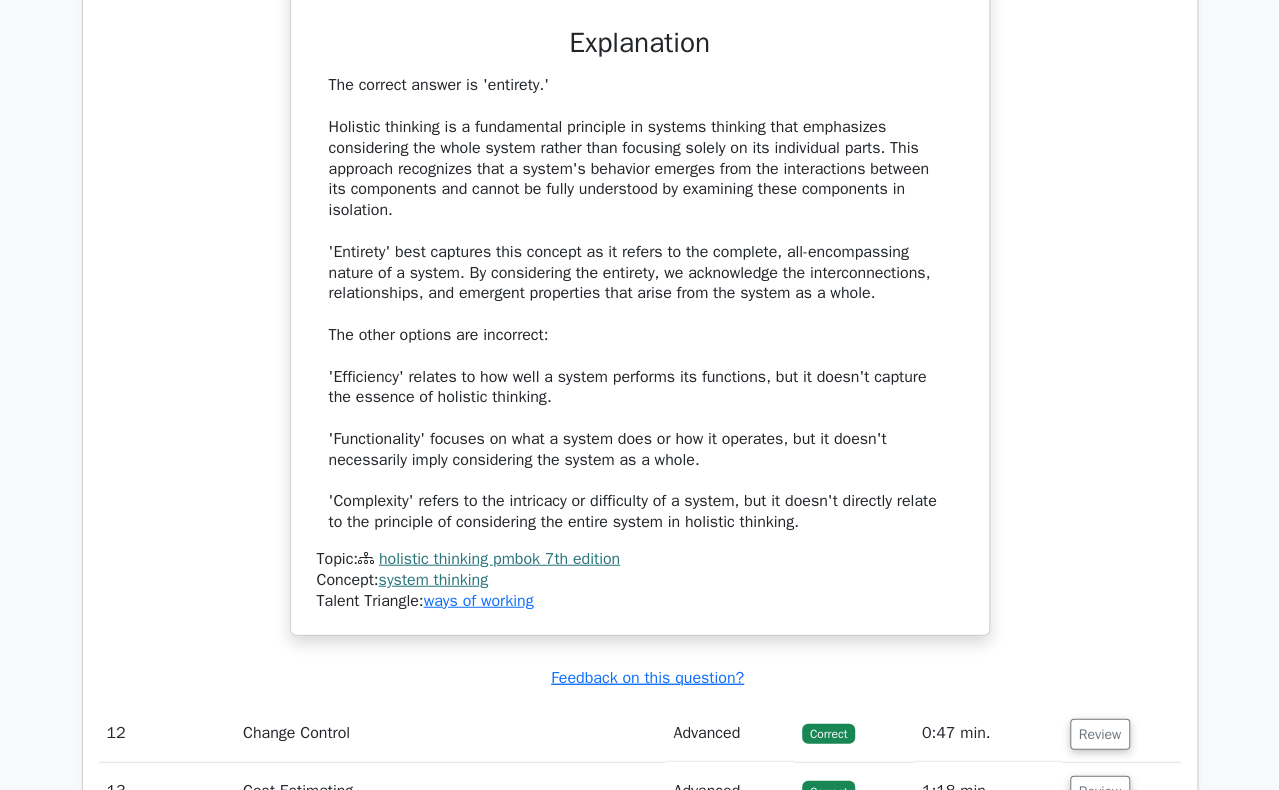 click on "In system thinking, the principle that encourages considering the __________ of a system rather than focusing on individual components is known as holistic thinking.
a.
entirety
b.
c." at bounding box center [640, 139] 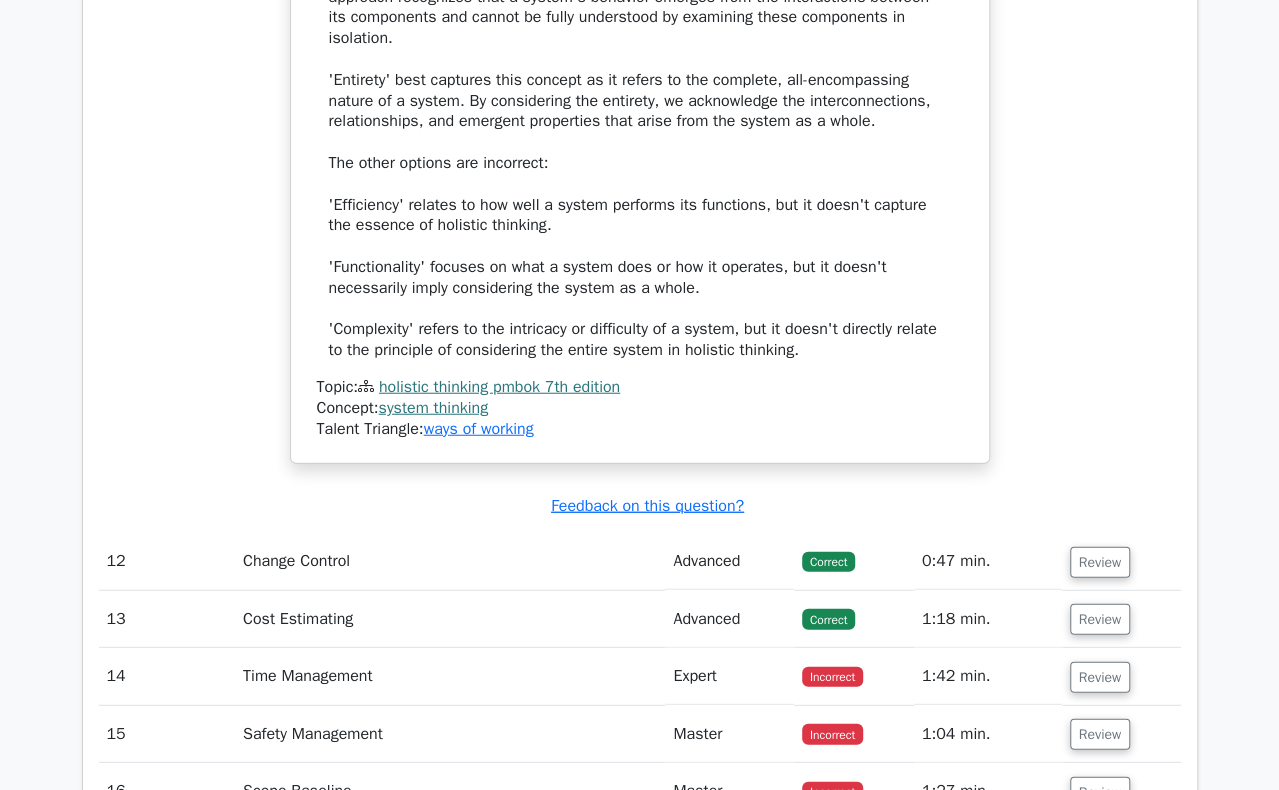 scroll, scrollTop: 6300, scrollLeft: 0, axis: vertical 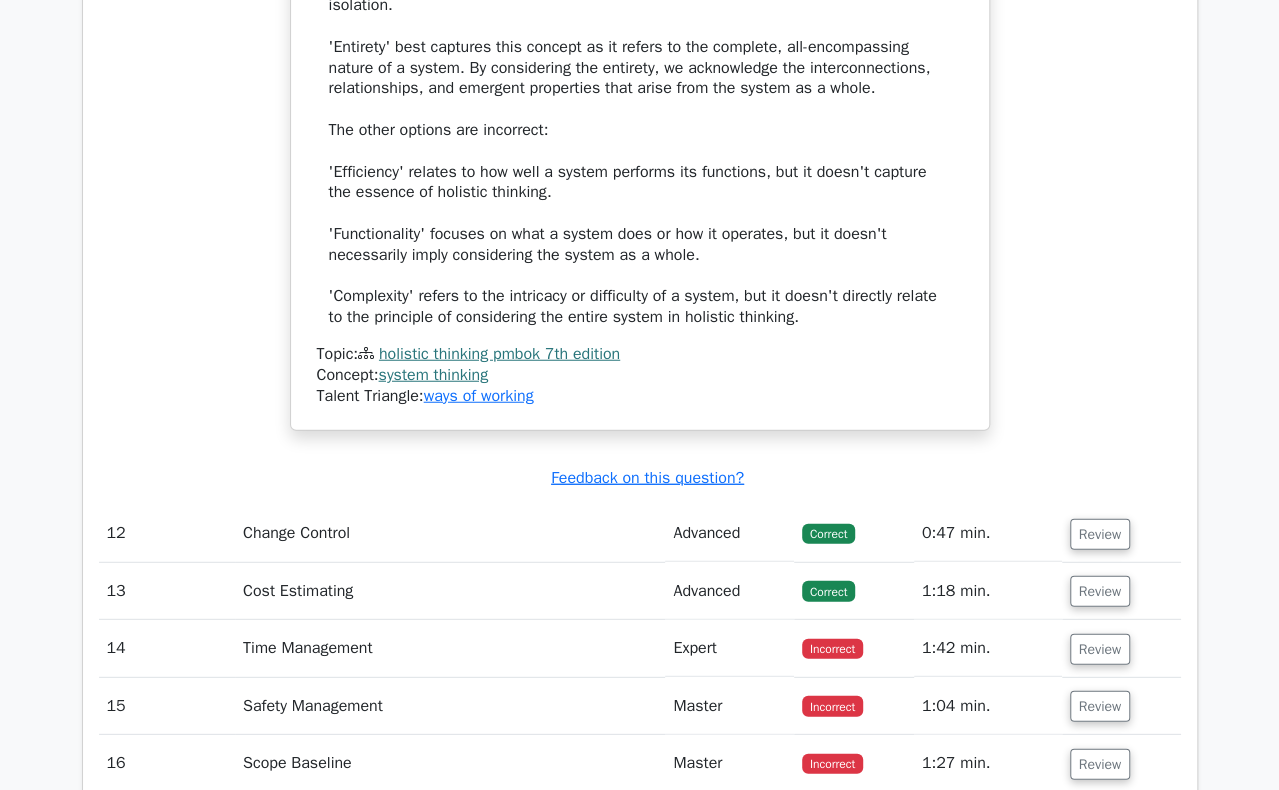 click on "The correct answer is 'entirety.' Holistic thinking is a fundamental principle in systems thinking that emphasizes considering the whole system rather than focusing solely on its individual parts. This approach recognizes that a system's behavior emerges from the interactions between its components and cannot be fully understood by examining these components in isolation. 'Entirety' best captures this concept as it refers to the complete, all-encompassing nature of a system. By considering the entirety, we acknowledge the interconnections, relationships, and emergent properties that arise from the system as a whole. The other options are incorrect: 'Efficiency' relates to how well a system performs its functions, but it doesn't capture the essence of holistic thinking. 'Functionality' focuses on what a system does or how it operates, but it doesn't necessarily imply considering the system as a whole." at bounding box center [640, 99] 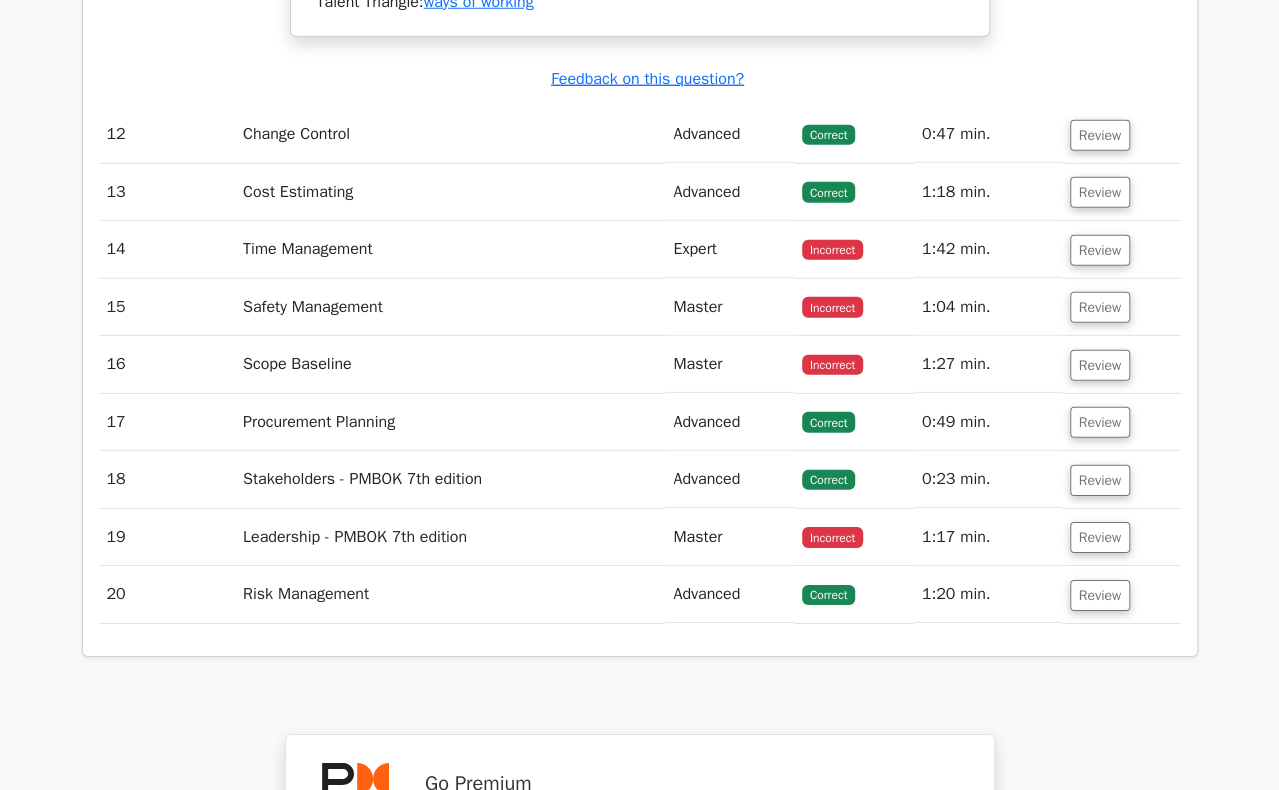 scroll, scrollTop: 6600, scrollLeft: 0, axis: vertical 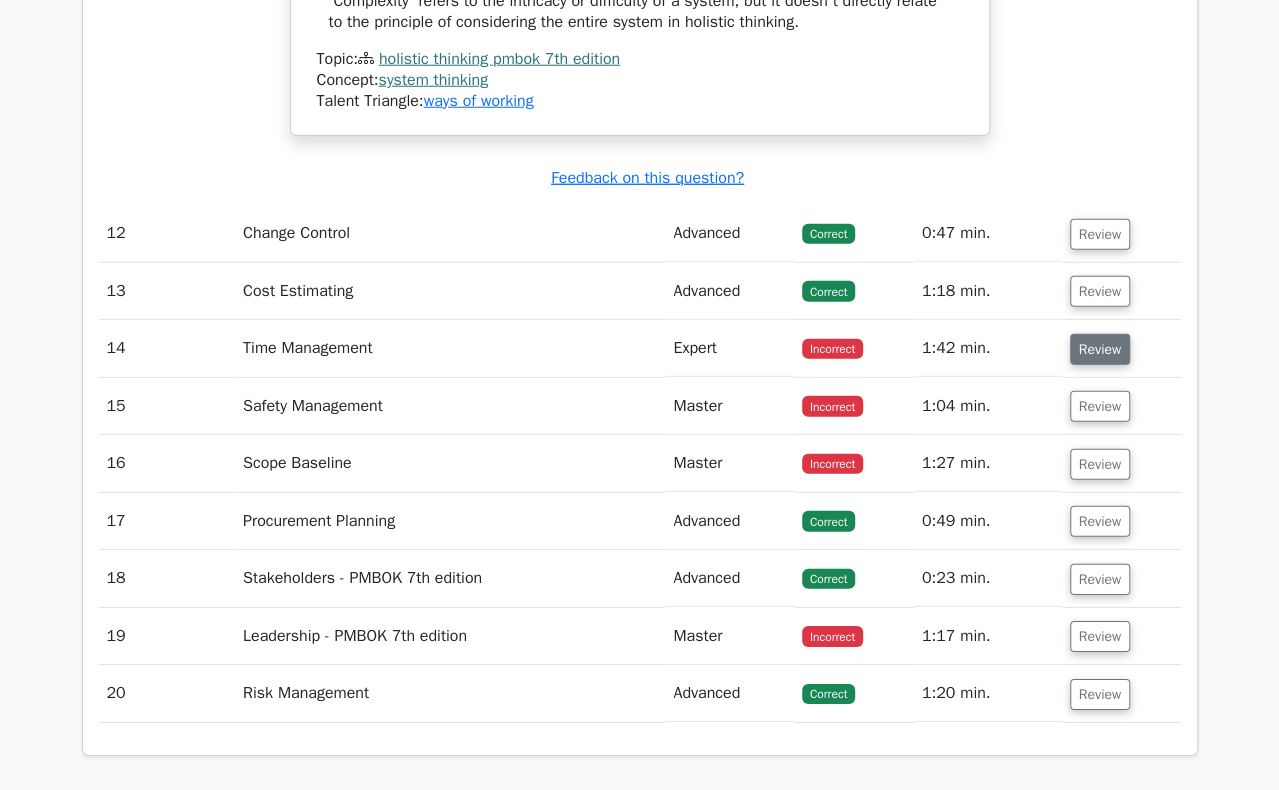 click on "Review" at bounding box center [1100, 349] 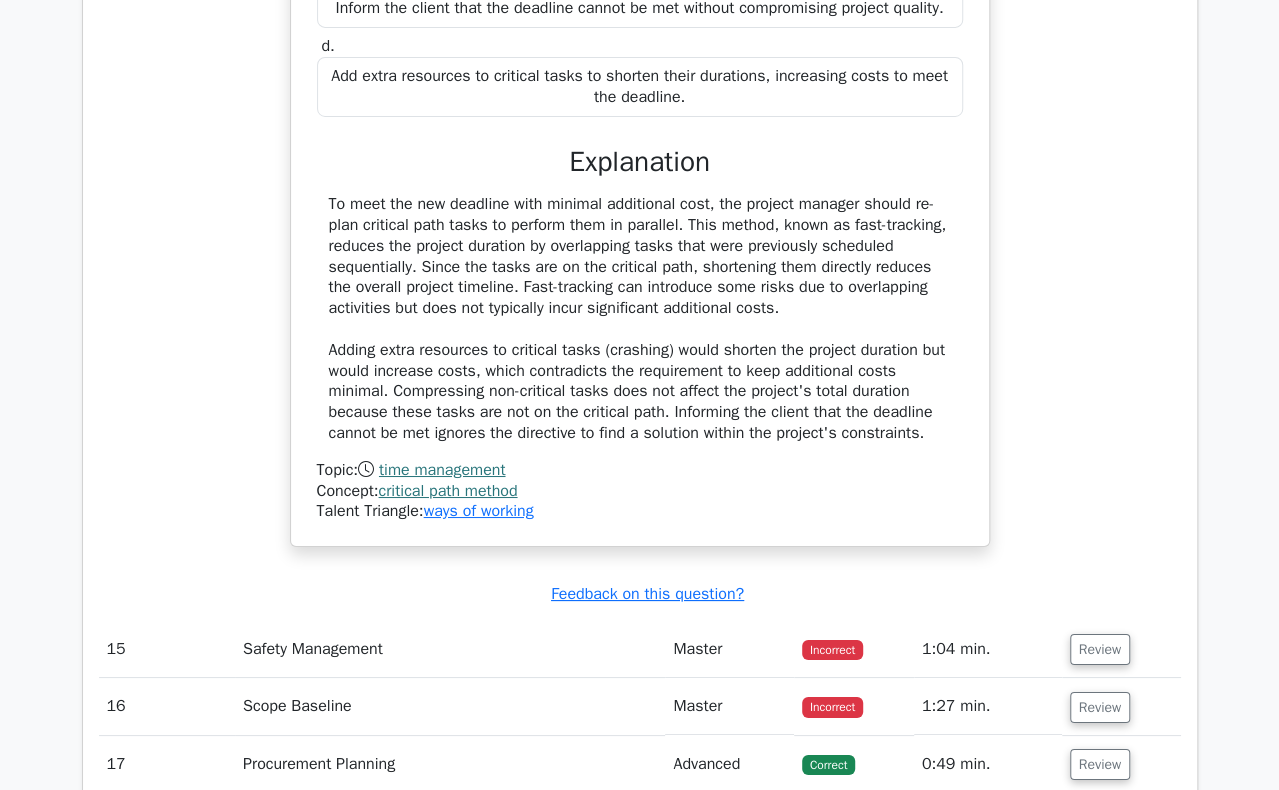 scroll, scrollTop: 7400, scrollLeft: 0, axis: vertical 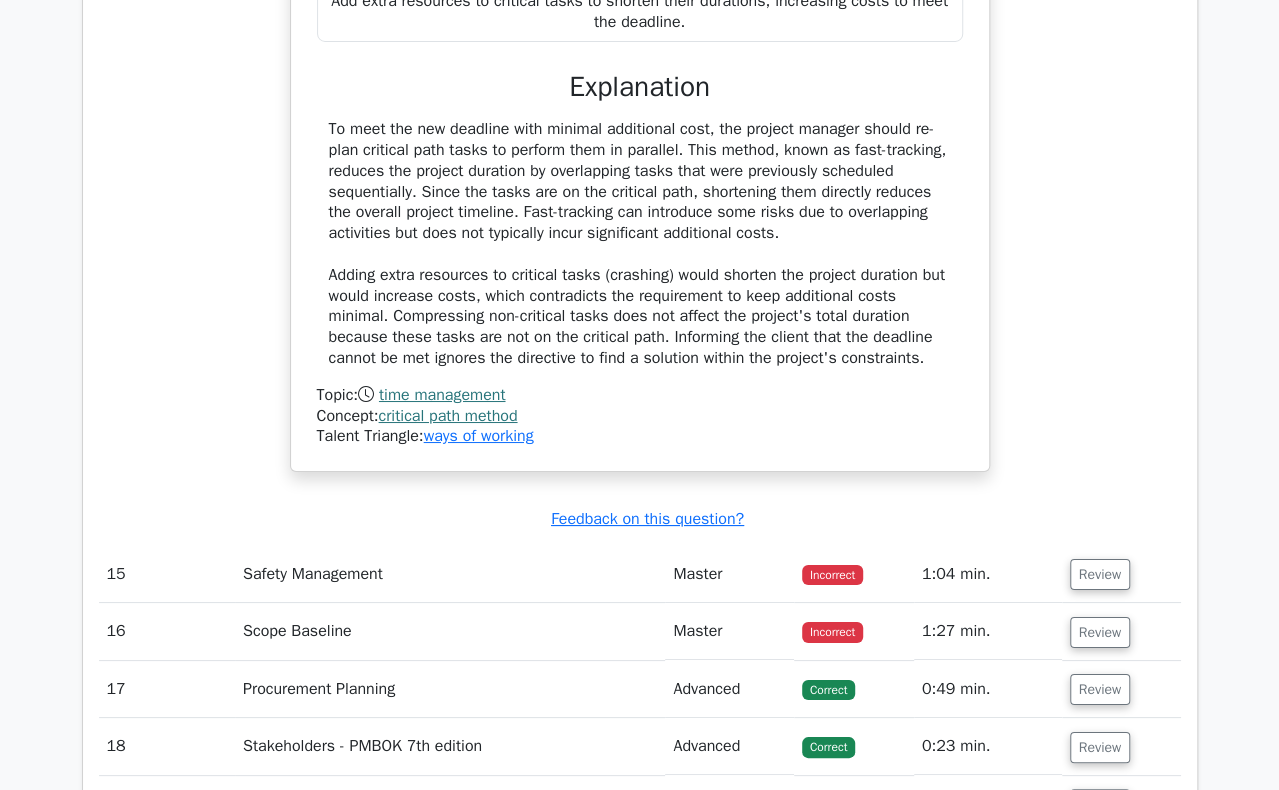 click on "To meet the new deadline with minimal additional cost, the project manager should re-plan critical path tasks to perform them in parallel. This method, known as fast-tracking, reduces the project duration by overlapping tasks that were previously scheduled sequentially. Since the tasks are on the critical path, shortening them directly reduces the overall project timeline. Fast-tracking can introduce some risks due to overlapping activities but does not typically incur significant additional costs. Adding extra resources to critical tasks (crashing) would shorten the project duration but would increase costs, which contradicts the requirement to keep additional costs minimal. Compressing non-critical tasks does not affect the project's total duration because these tasks are not on the critical path. Informing the client that the deadline cannot be met ignores the directive to find a solution within the project's constraints." at bounding box center (640, 244) 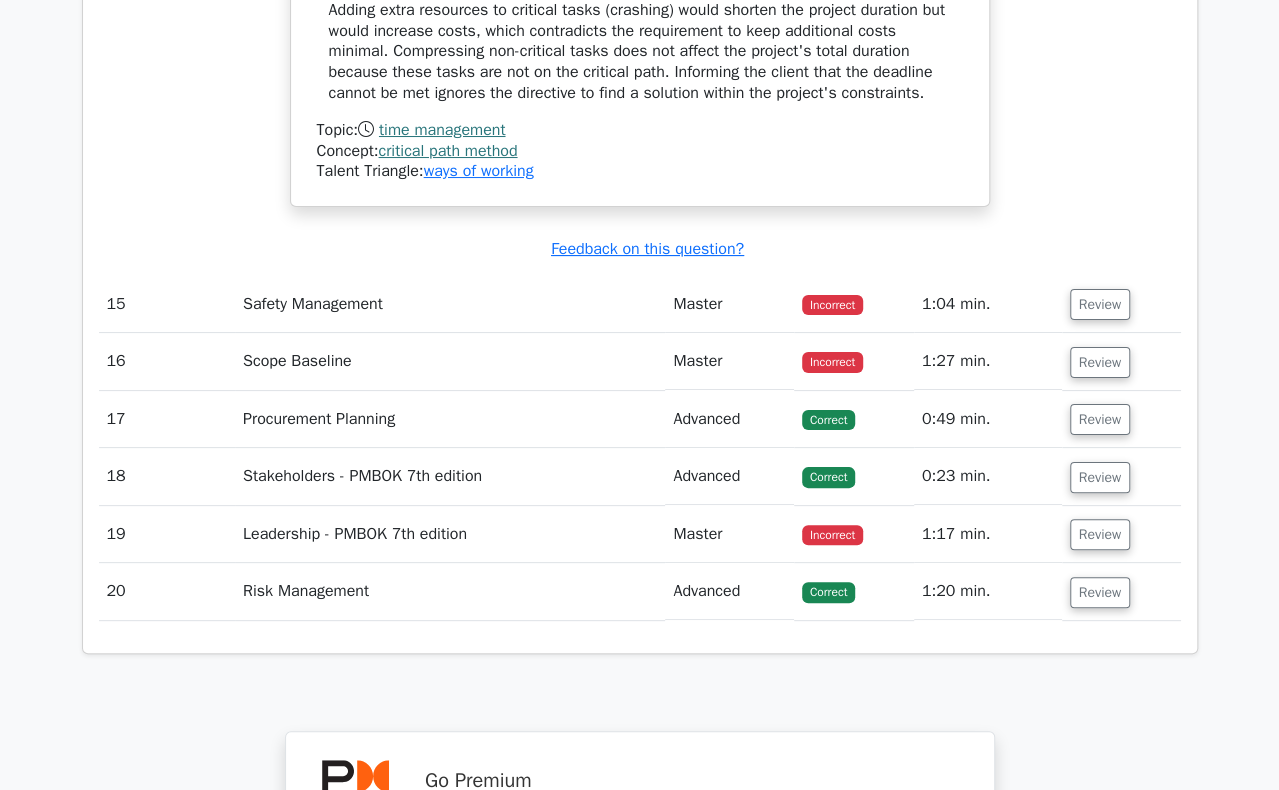 scroll, scrollTop: 7700, scrollLeft: 0, axis: vertical 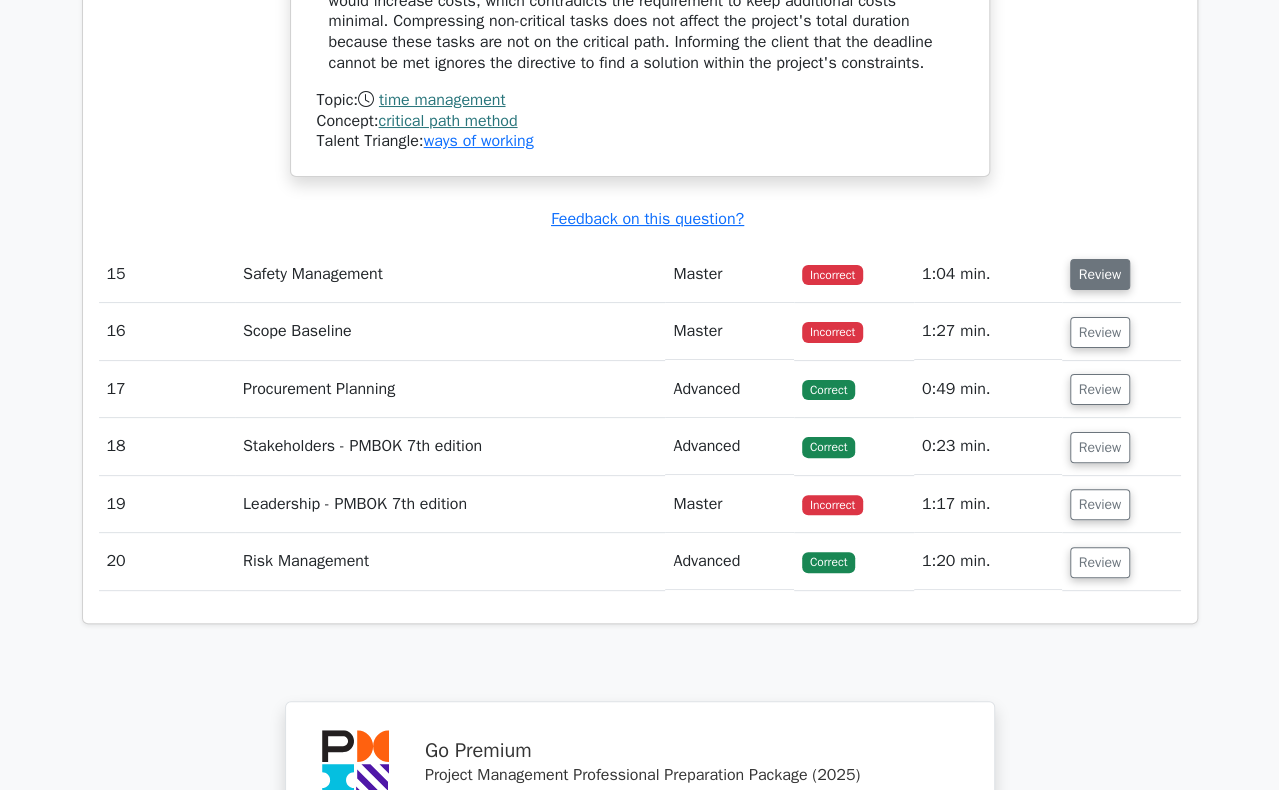 click on "Review" at bounding box center [1100, 274] 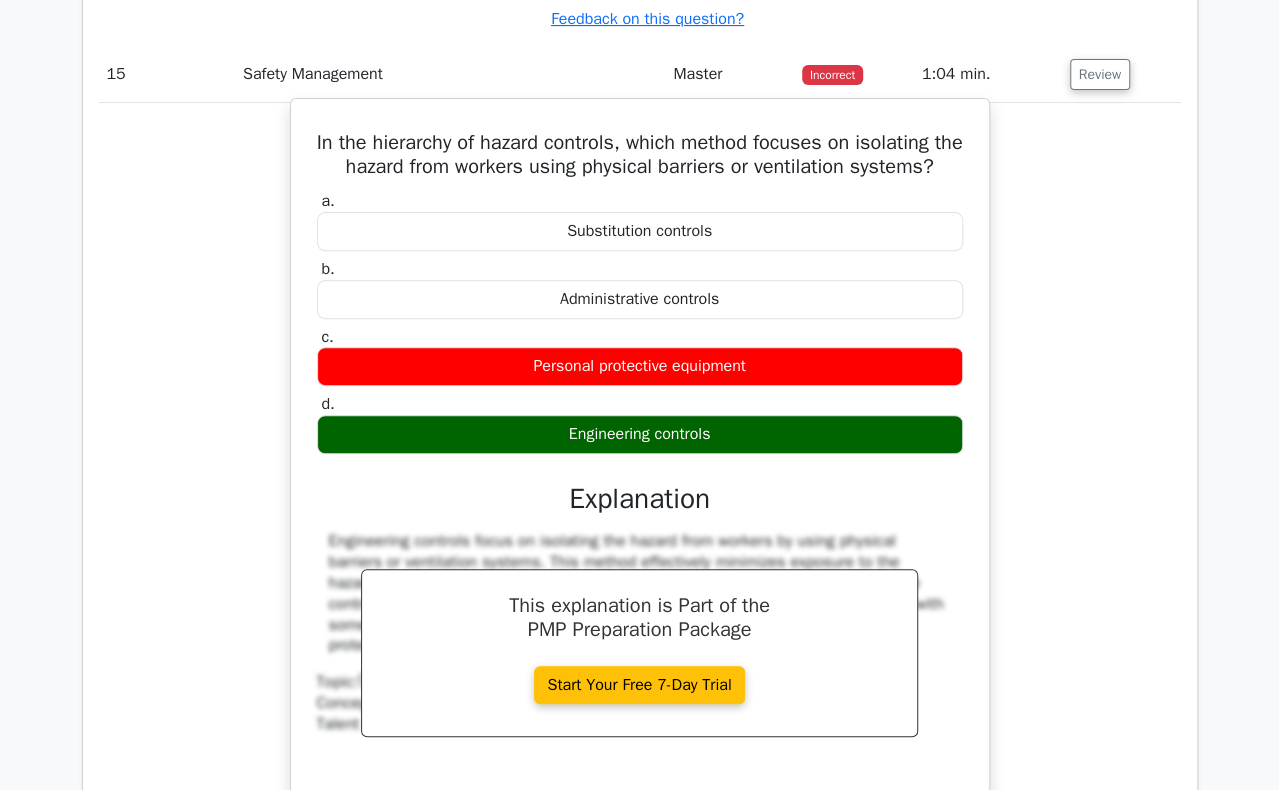 scroll, scrollTop: 8000, scrollLeft: 0, axis: vertical 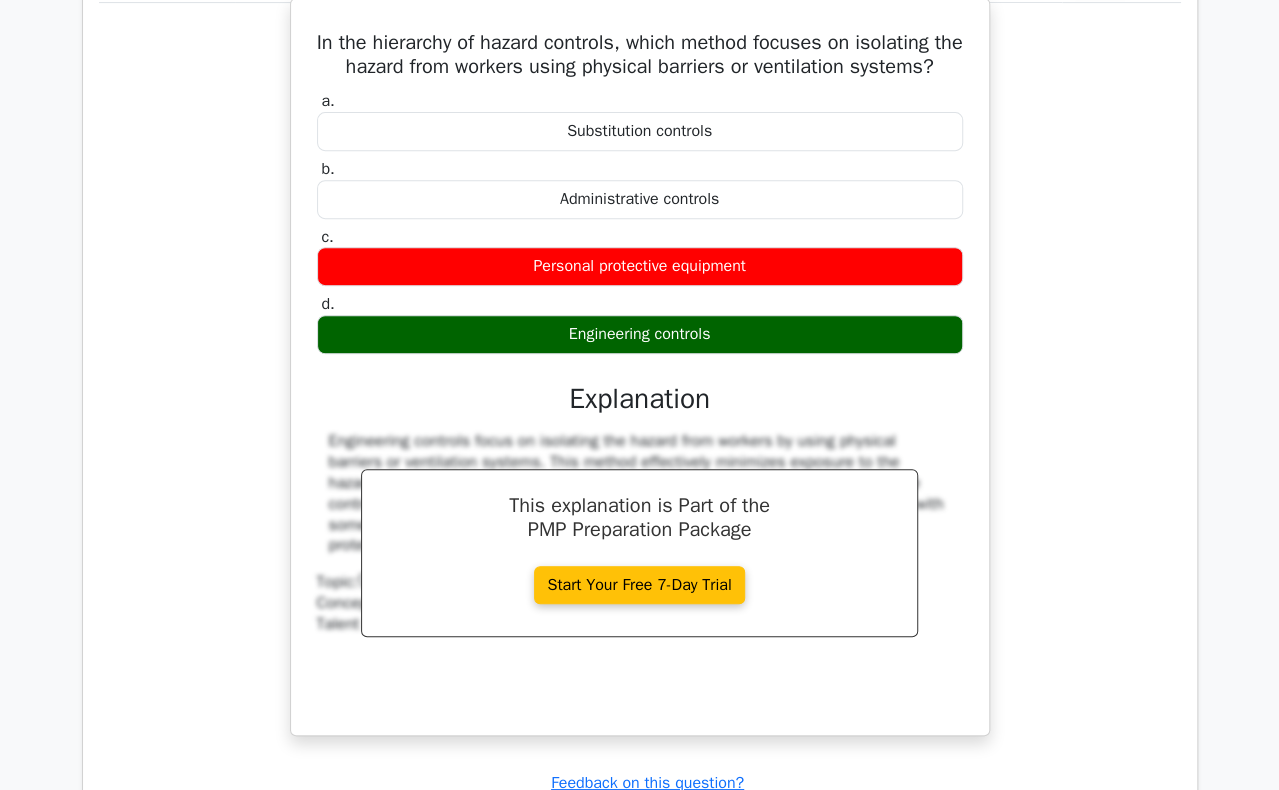 drag, startPoint x: 322, startPoint y: 33, endPoint x: 757, endPoint y: 314, distance: 517.86676 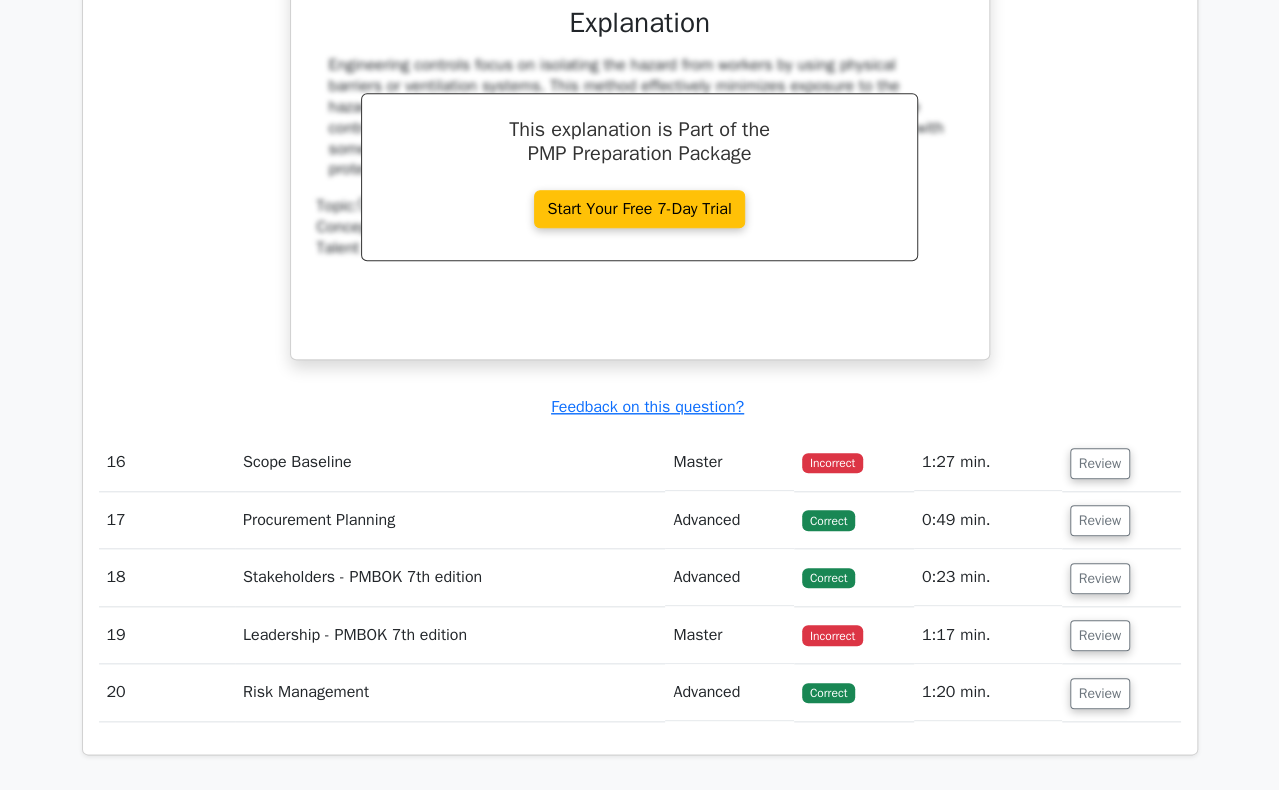 scroll, scrollTop: 8500, scrollLeft: 0, axis: vertical 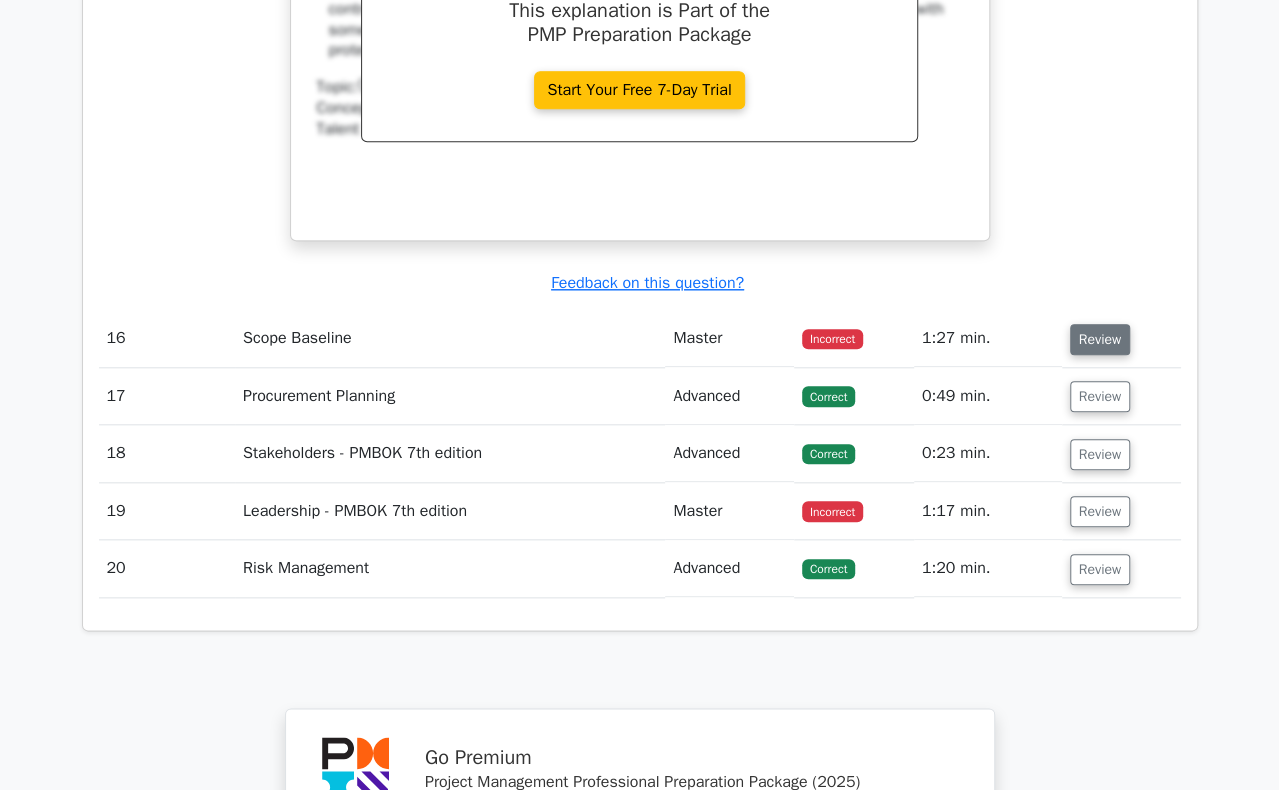 click on "Review" at bounding box center (1100, 339) 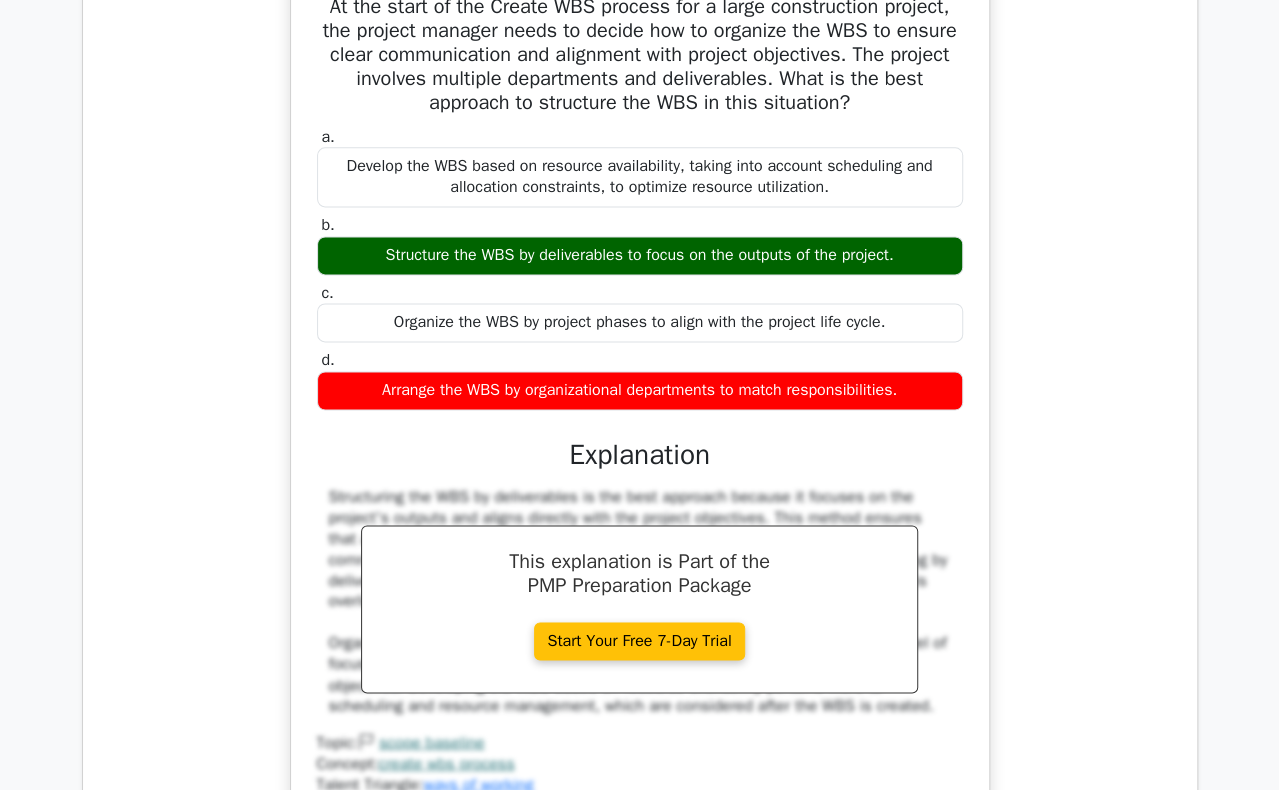 scroll, scrollTop: 8800, scrollLeft: 0, axis: vertical 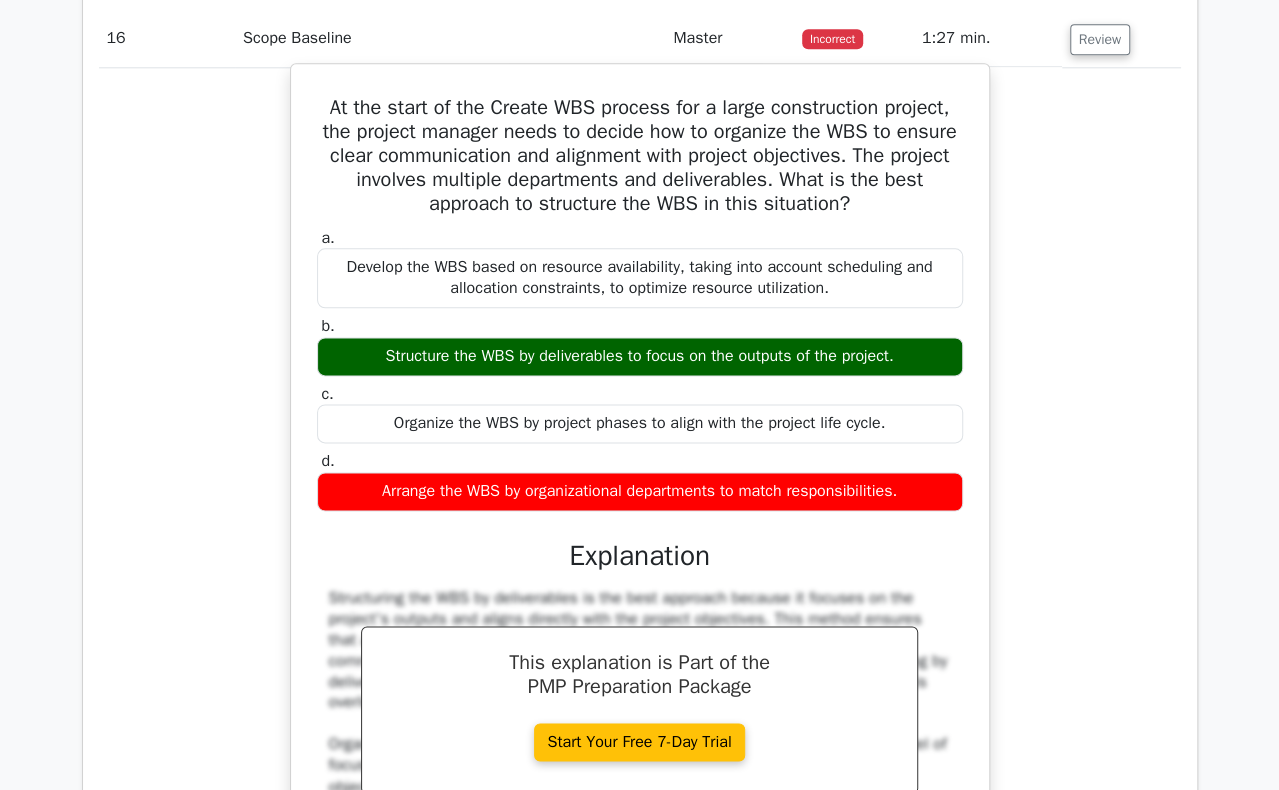 drag, startPoint x: 324, startPoint y: 92, endPoint x: 926, endPoint y: 488, distance: 720.5692 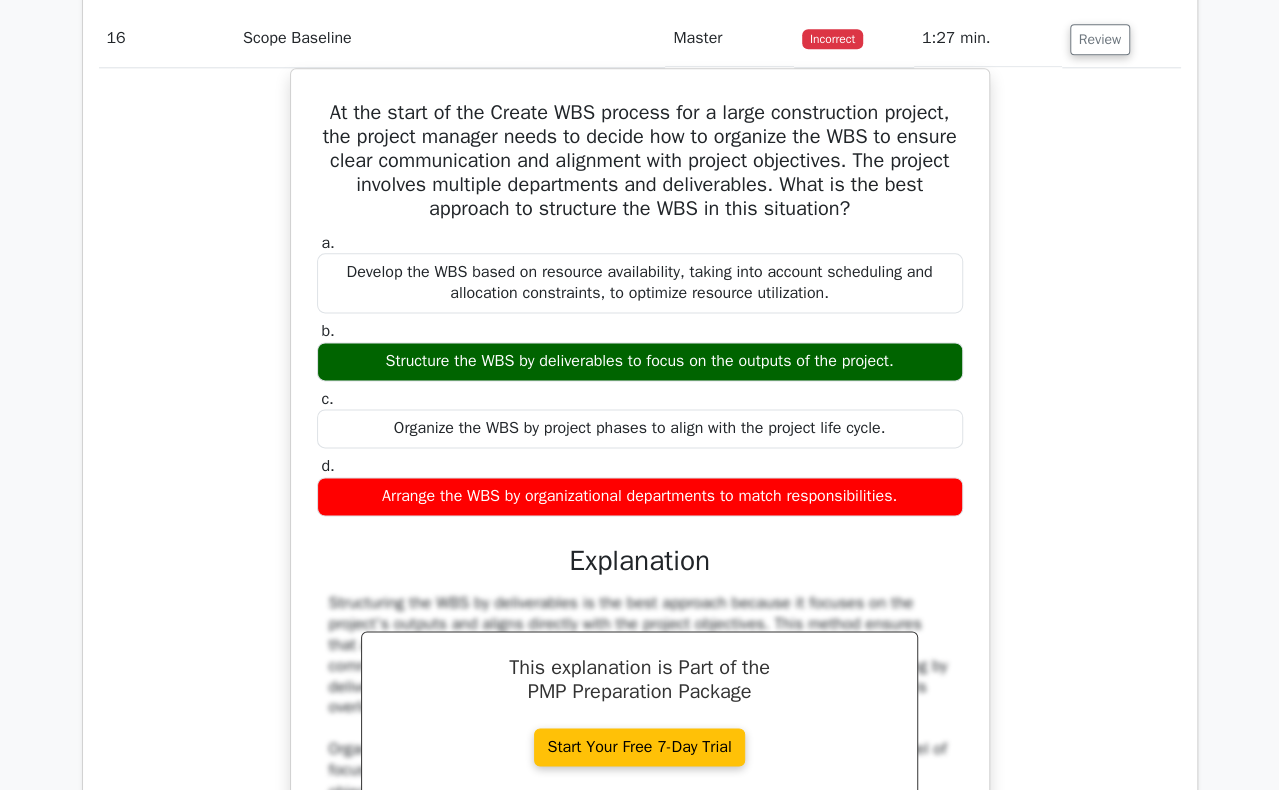 click on "At the start of the Create WBS process for a large construction project, the project manager needs to decide how to organize the WBS to ensure clear communication and alignment with project objectives. The project involves multiple departments and deliverables. What is the best approach to structure the WBS in this situation?
a.
Develop the WBS based on resource availability, taking into account scheduling and allocation constraints, to optimize resource utilization.
b. c. d." at bounding box center [640, 509] 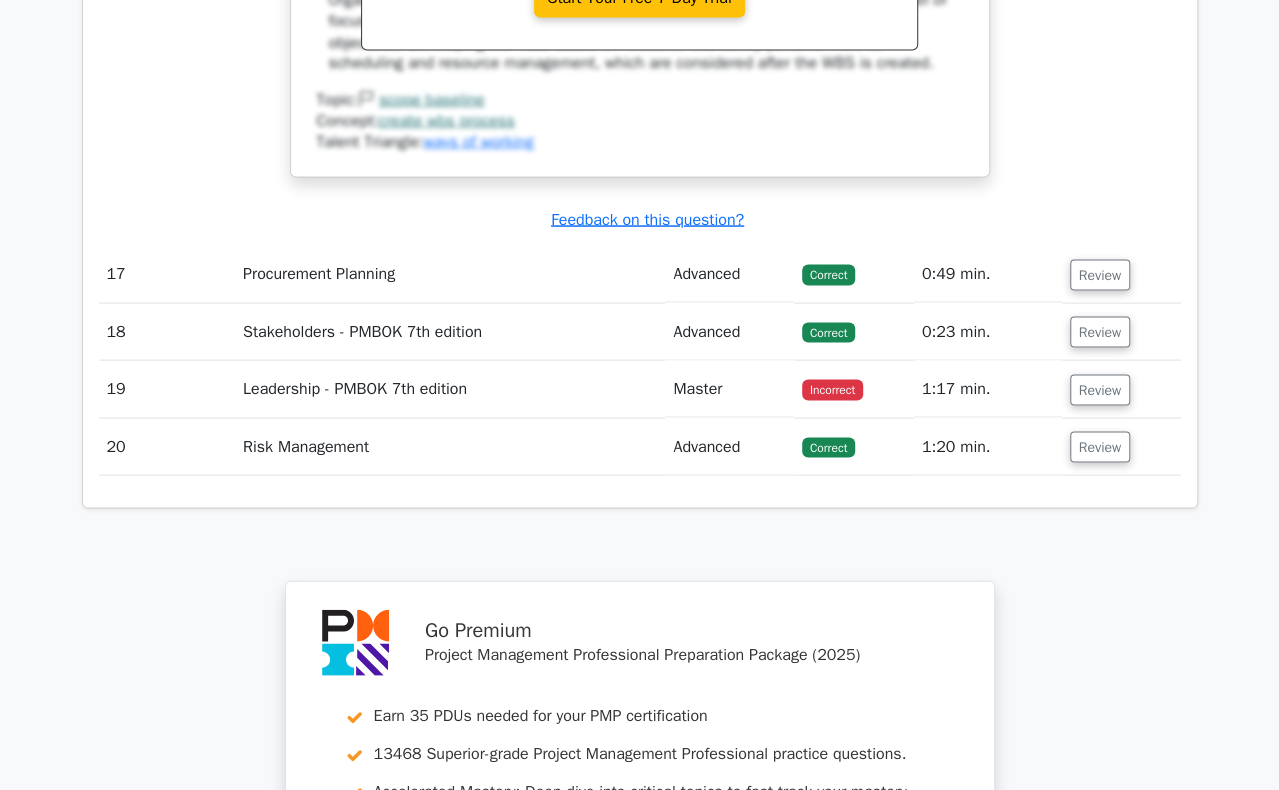 scroll, scrollTop: 9600, scrollLeft: 0, axis: vertical 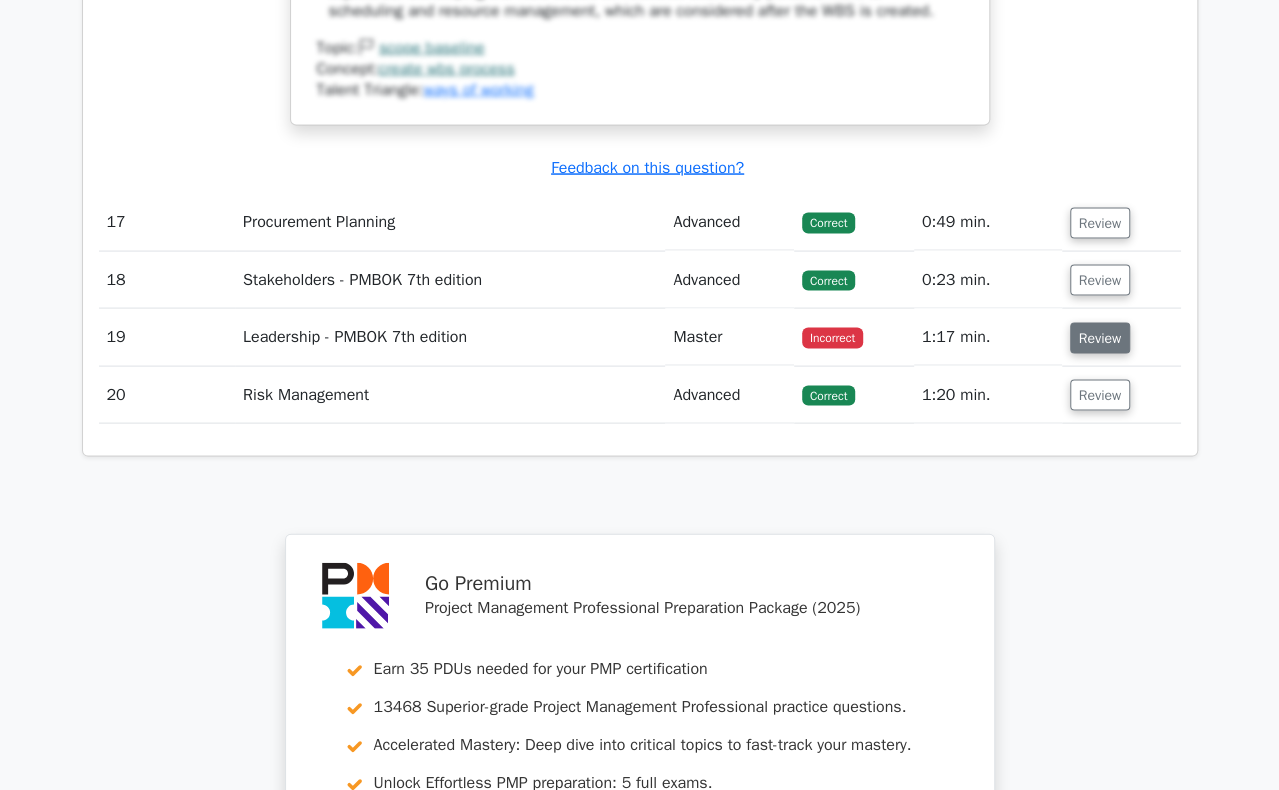 click on "Review" at bounding box center (1100, 338) 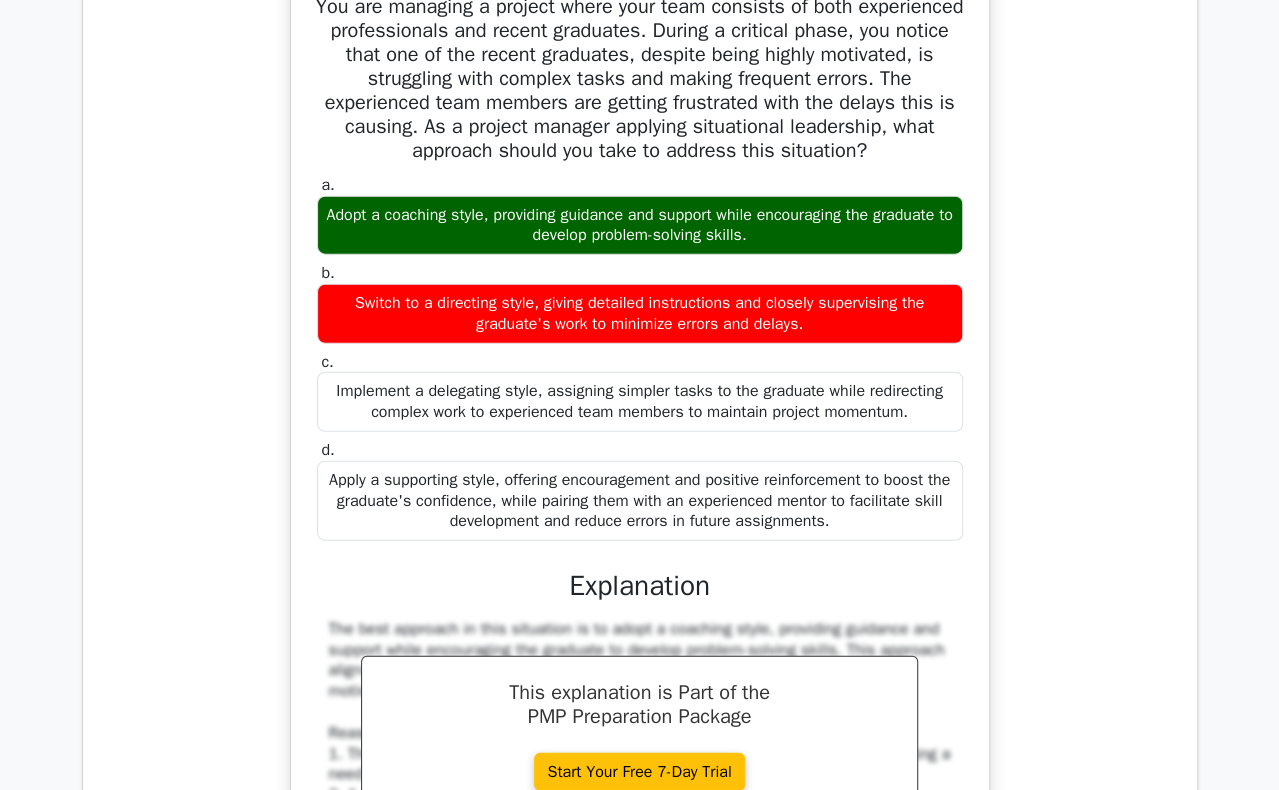 scroll, scrollTop: 9900, scrollLeft: 0, axis: vertical 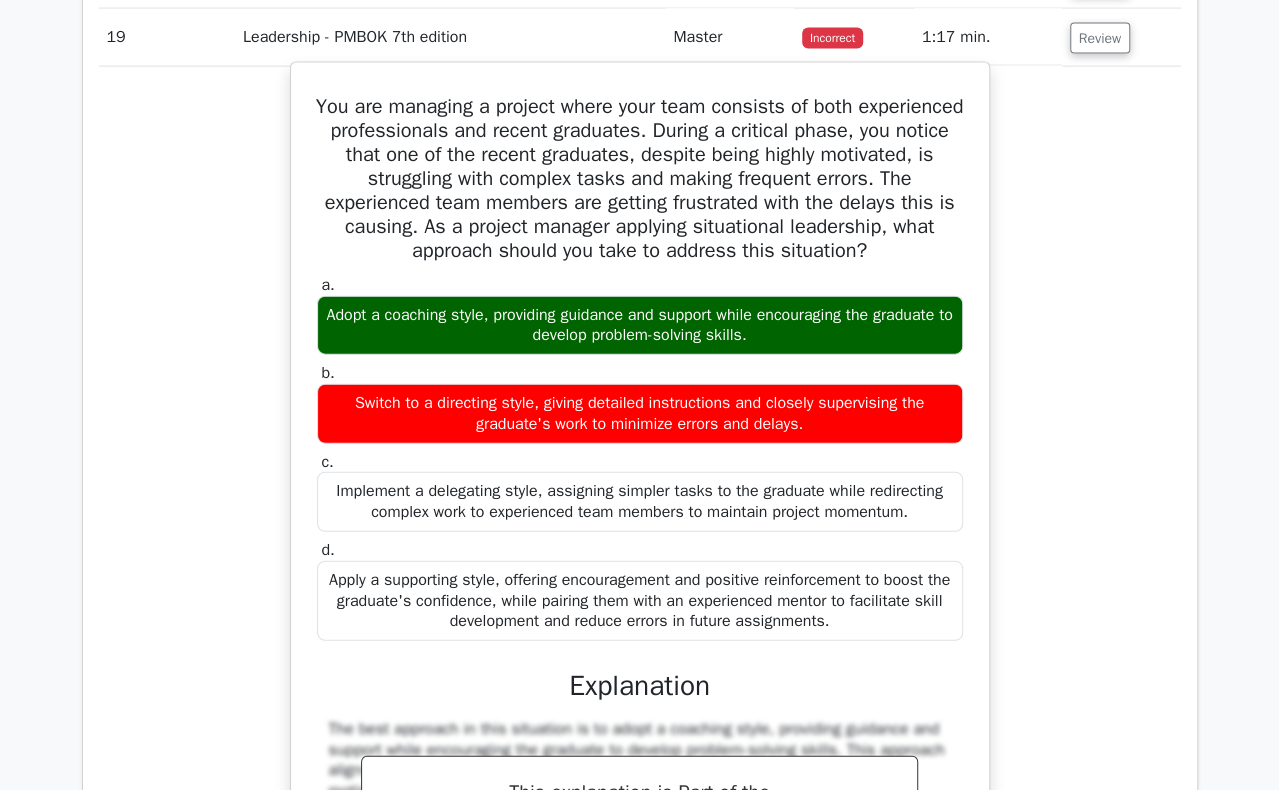 drag, startPoint x: 364, startPoint y: 84, endPoint x: 904, endPoint y: 605, distance: 750.3606 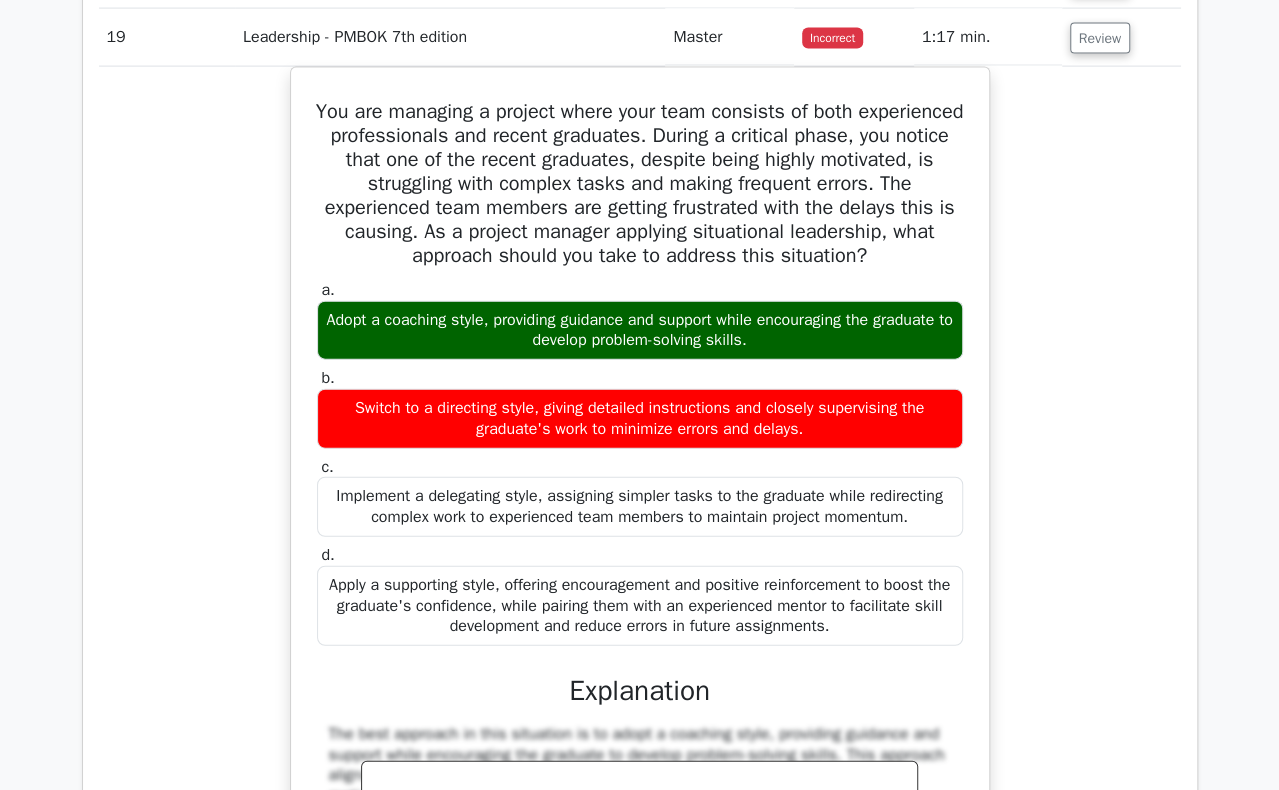 click on "You are managing a project where your team consists of both experienced professionals and recent graduates. During a critical phase, you notice that one of the recent graduates, despite being highly motivated, is struggling with complex tasks and making frequent errors. The experienced team members are getting frustrated with the delays this is causing. As a project manager applying situational leadership, what approach should you take to address this situation?
a.
b.
c. d." at bounding box center (640, 729) 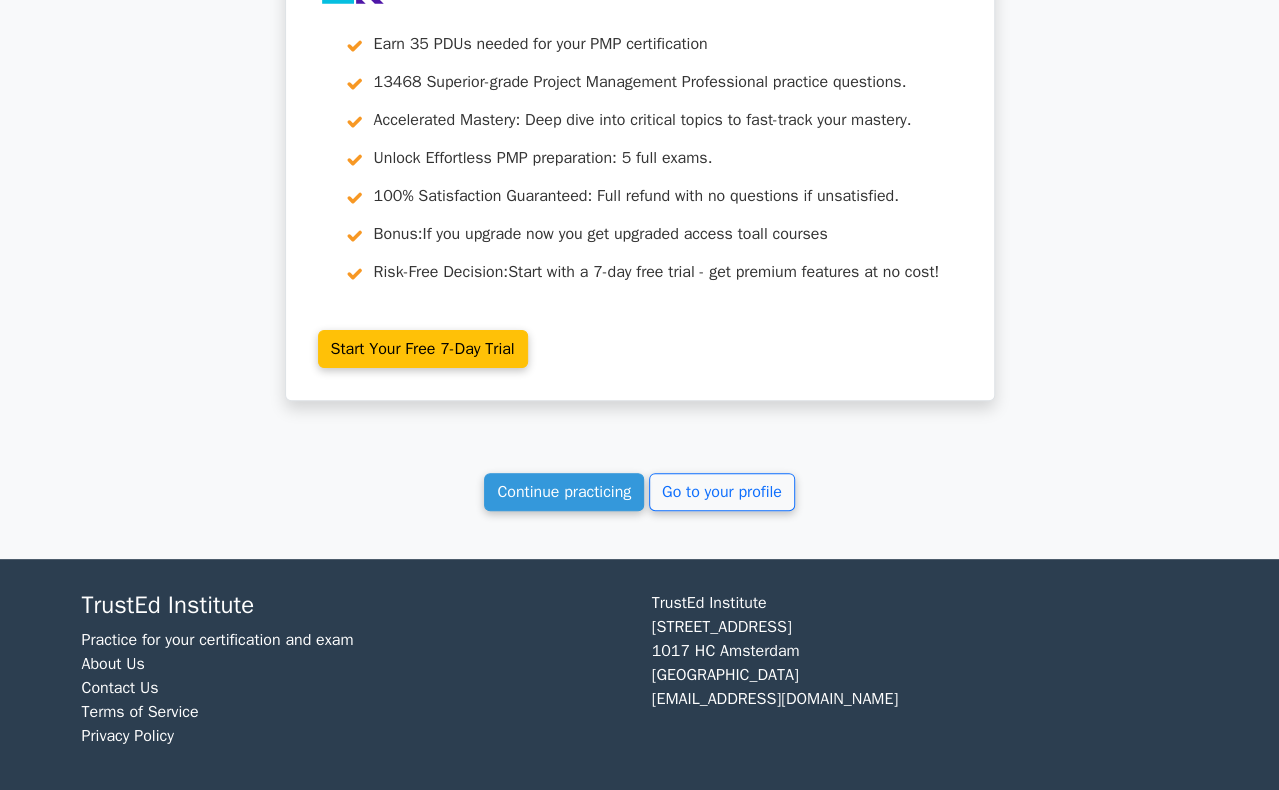 scroll, scrollTop: 11095, scrollLeft: 0, axis: vertical 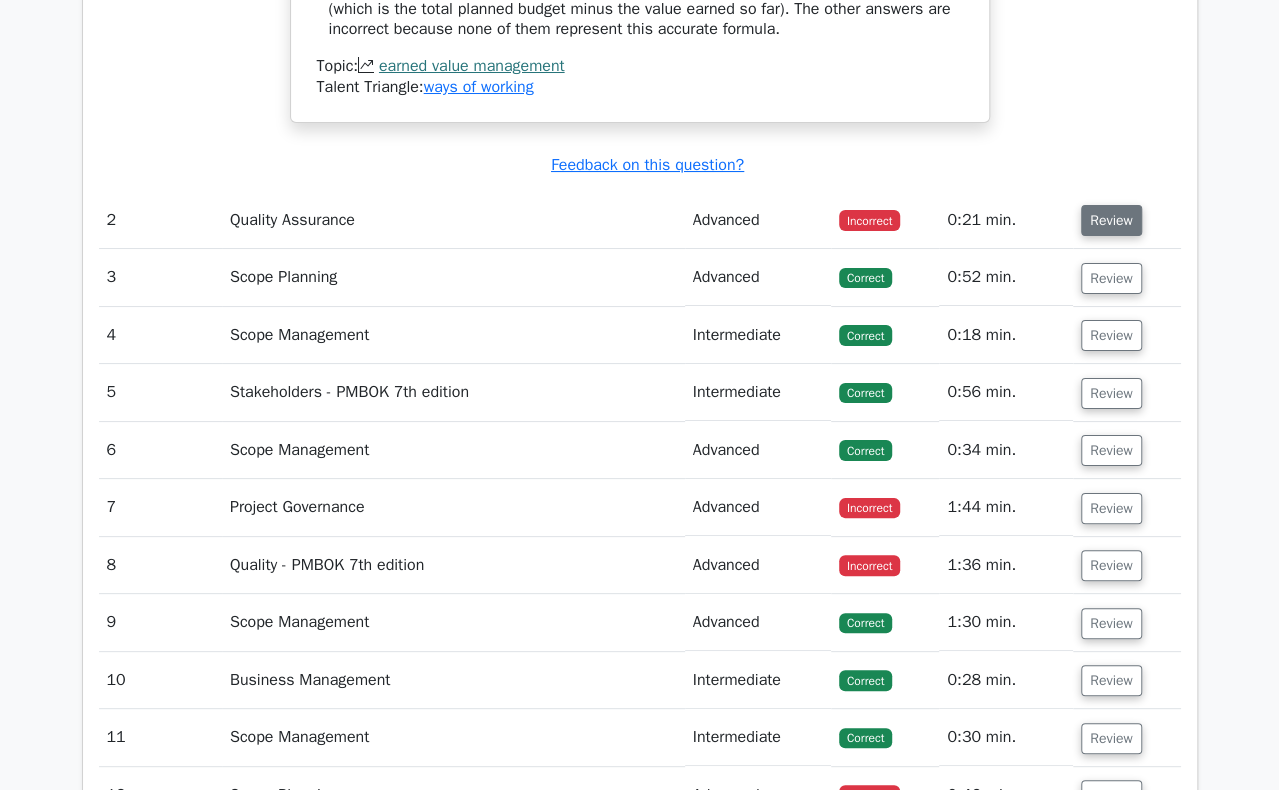 click on "Review" at bounding box center [1111, 220] 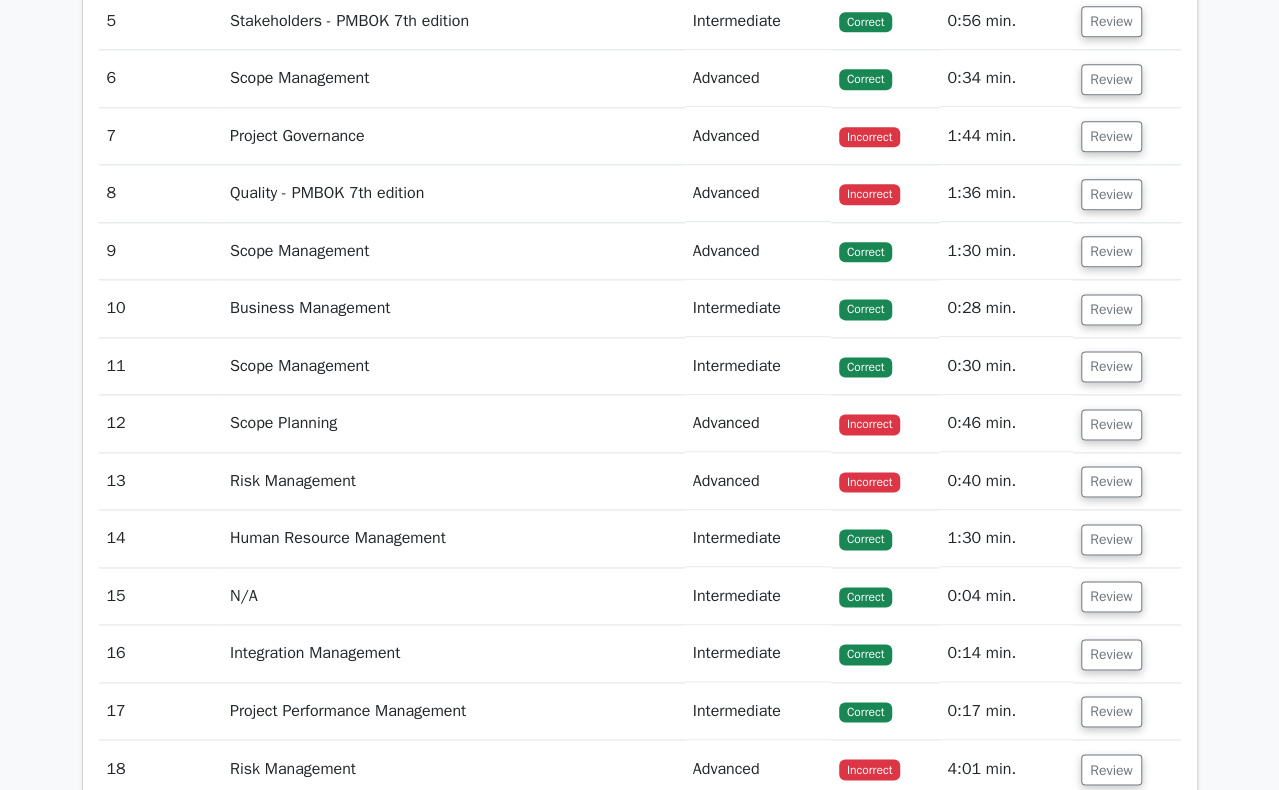scroll, scrollTop: 5000, scrollLeft: 0, axis: vertical 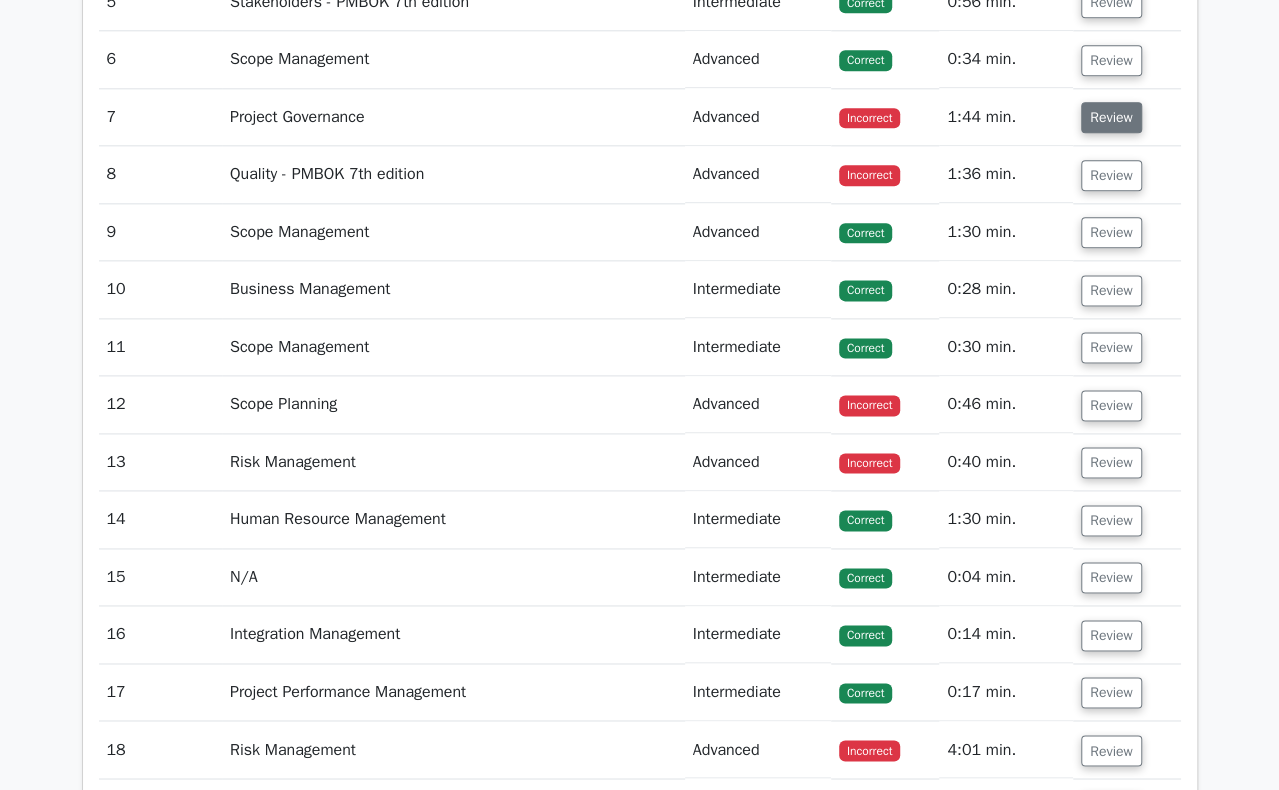 click on "Review" at bounding box center (1111, 117) 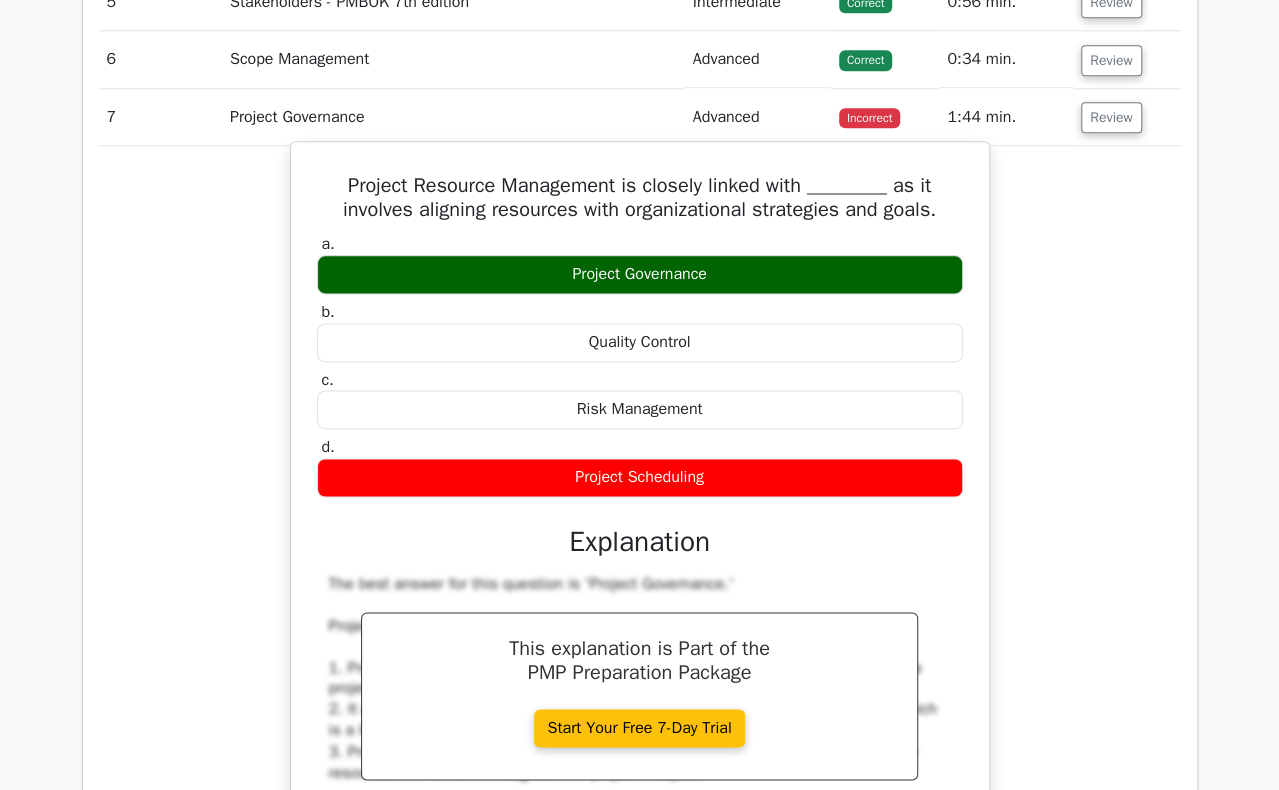drag, startPoint x: 351, startPoint y: 148, endPoint x: 762, endPoint y: 451, distance: 510.61728 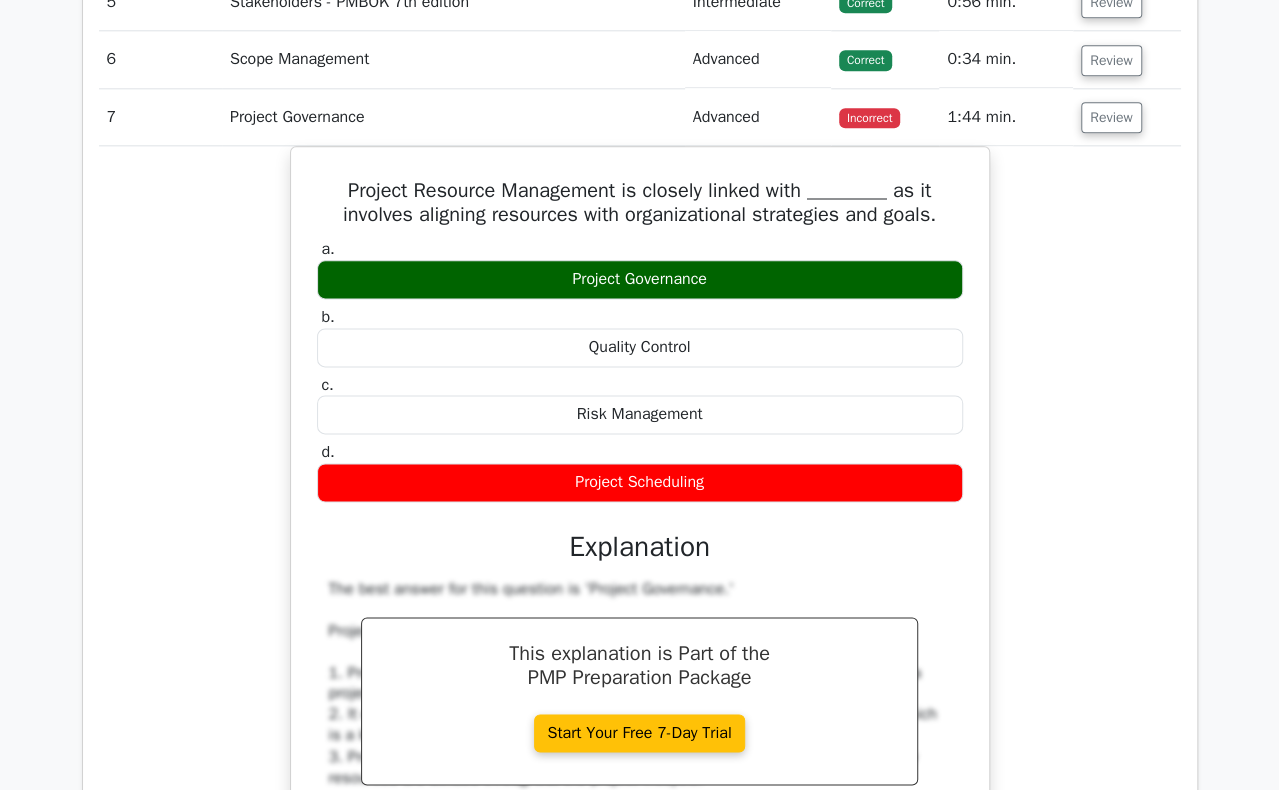 click on "Project Resource Management is closely linked with ________ as it involves aligning resources with organizational strategies and goals.
a.
Project Governance
b.
c. d." at bounding box center [640, 686] 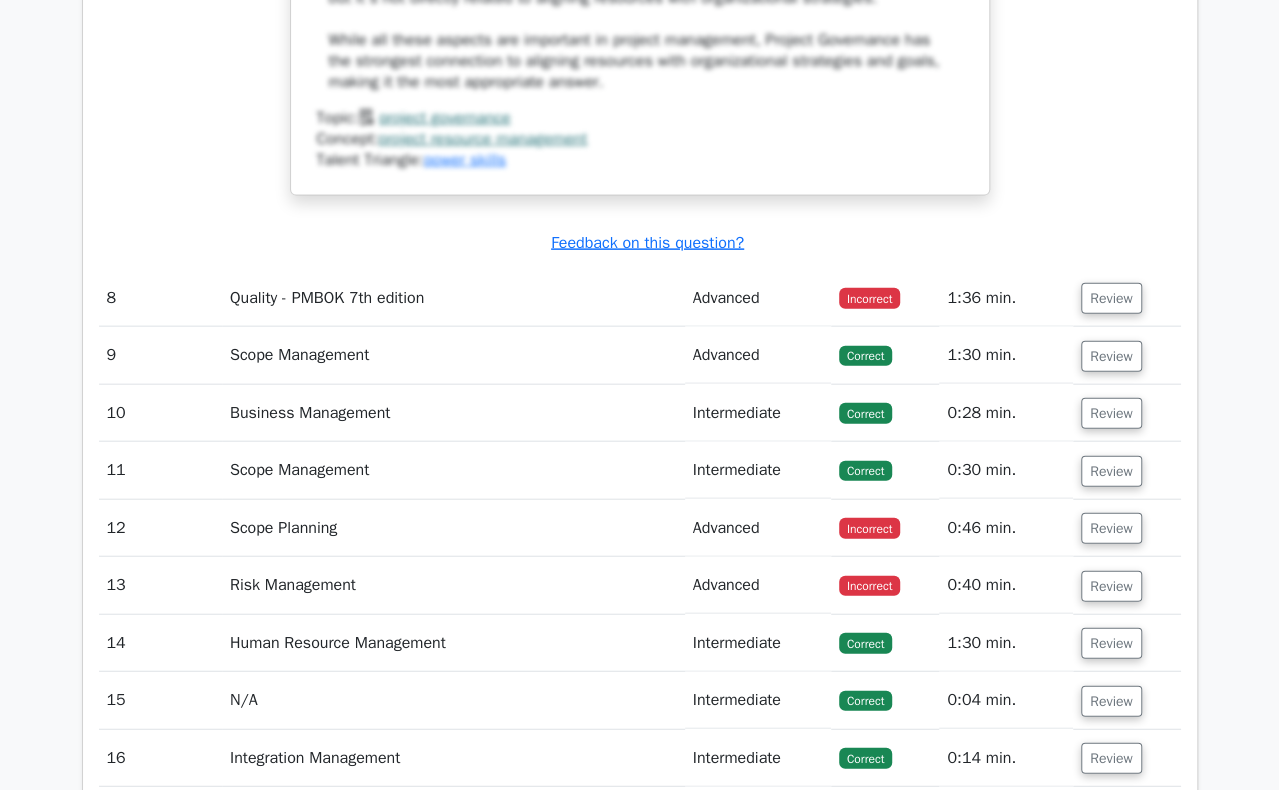 scroll, scrollTop: 6200, scrollLeft: 0, axis: vertical 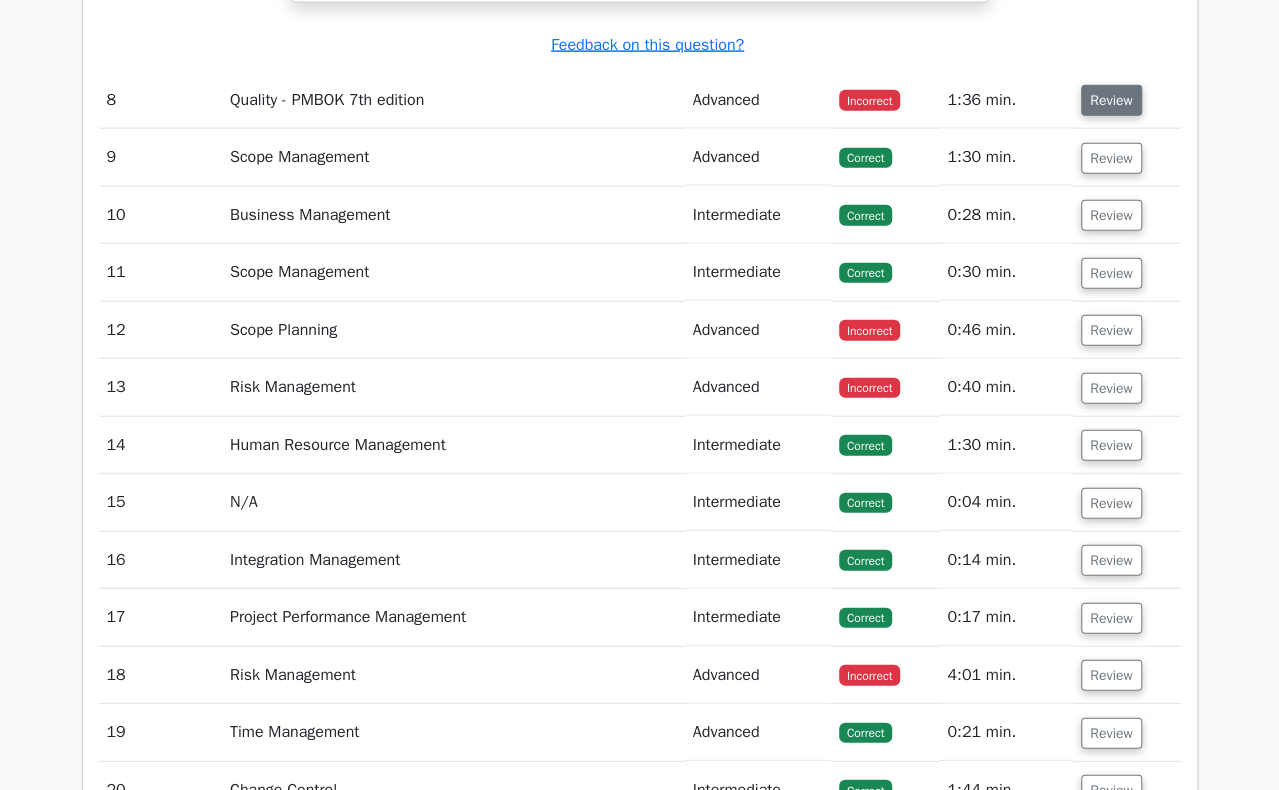 click on "Review" at bounding box center (1111, 100) 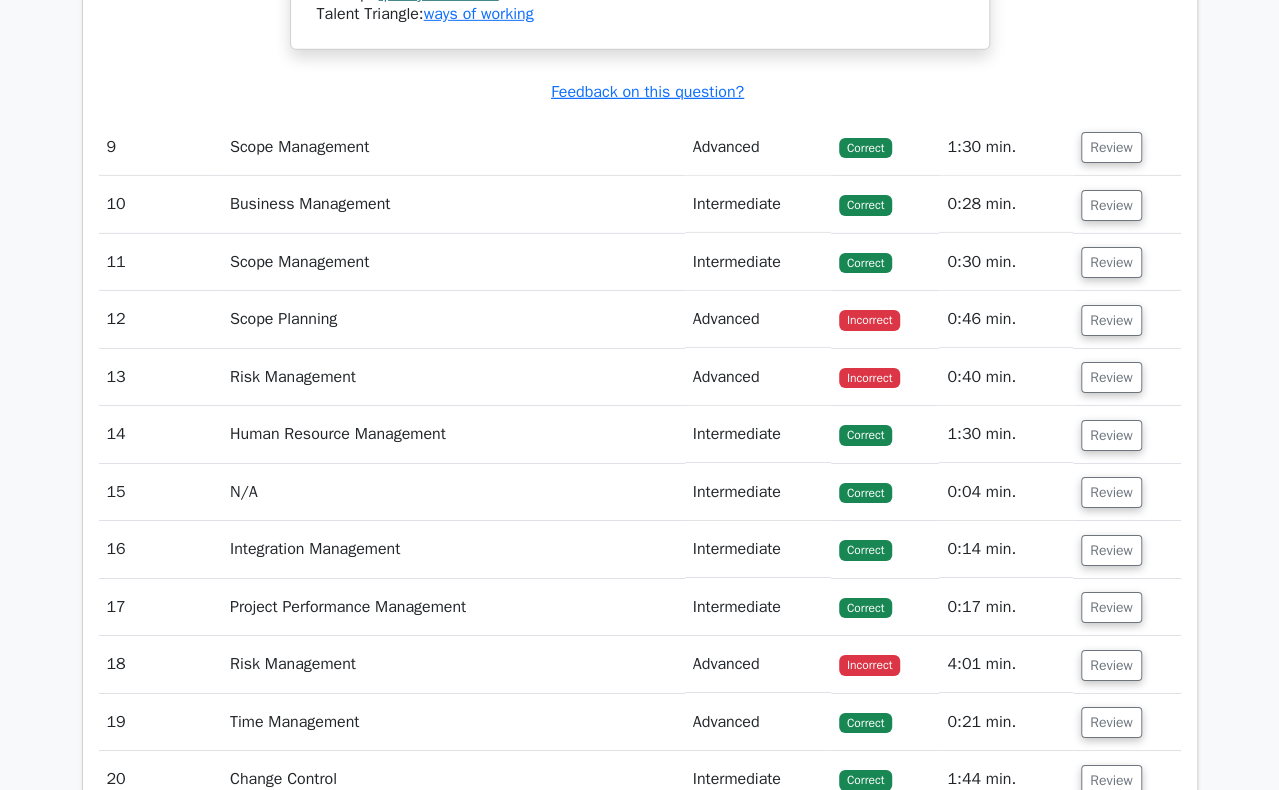 scroll, scrollTop: 7100, scrollLeft: 0, axis: vertical 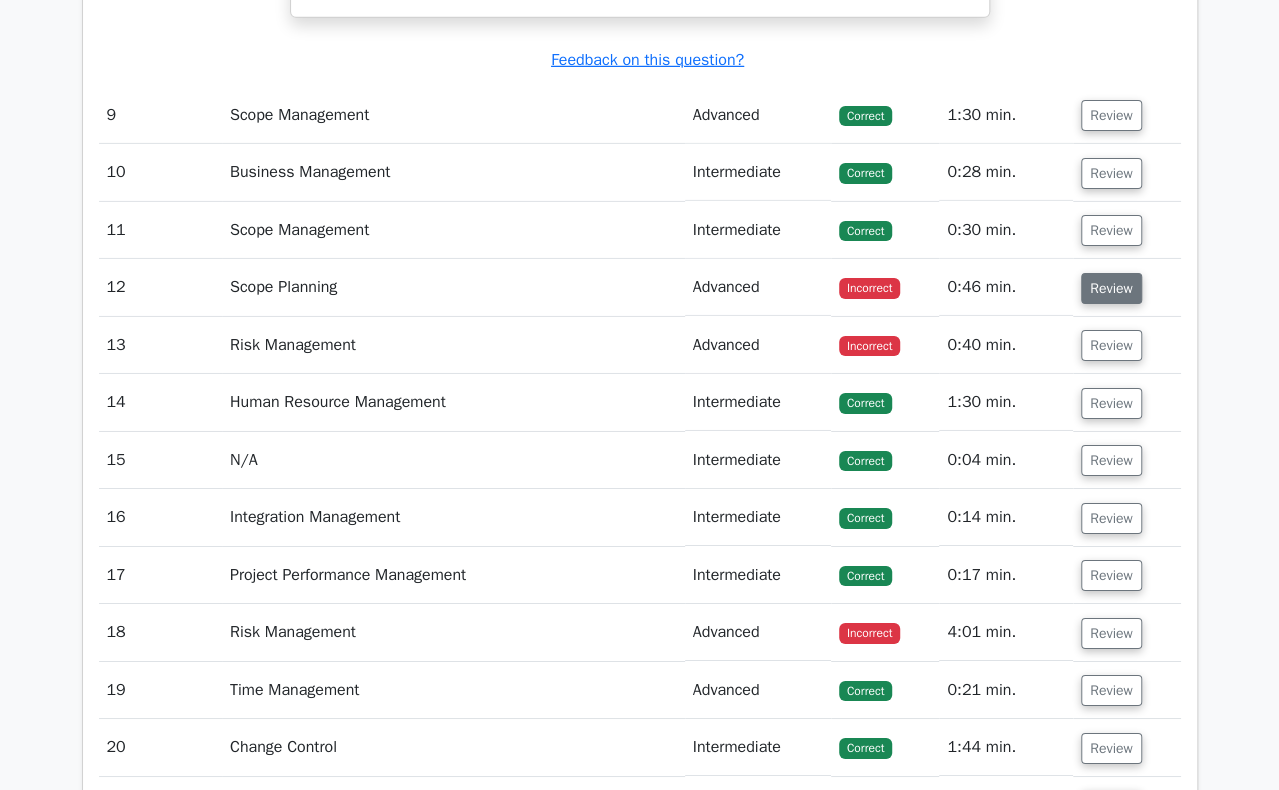 click on "Review" at bounding box center (1111, 288) 